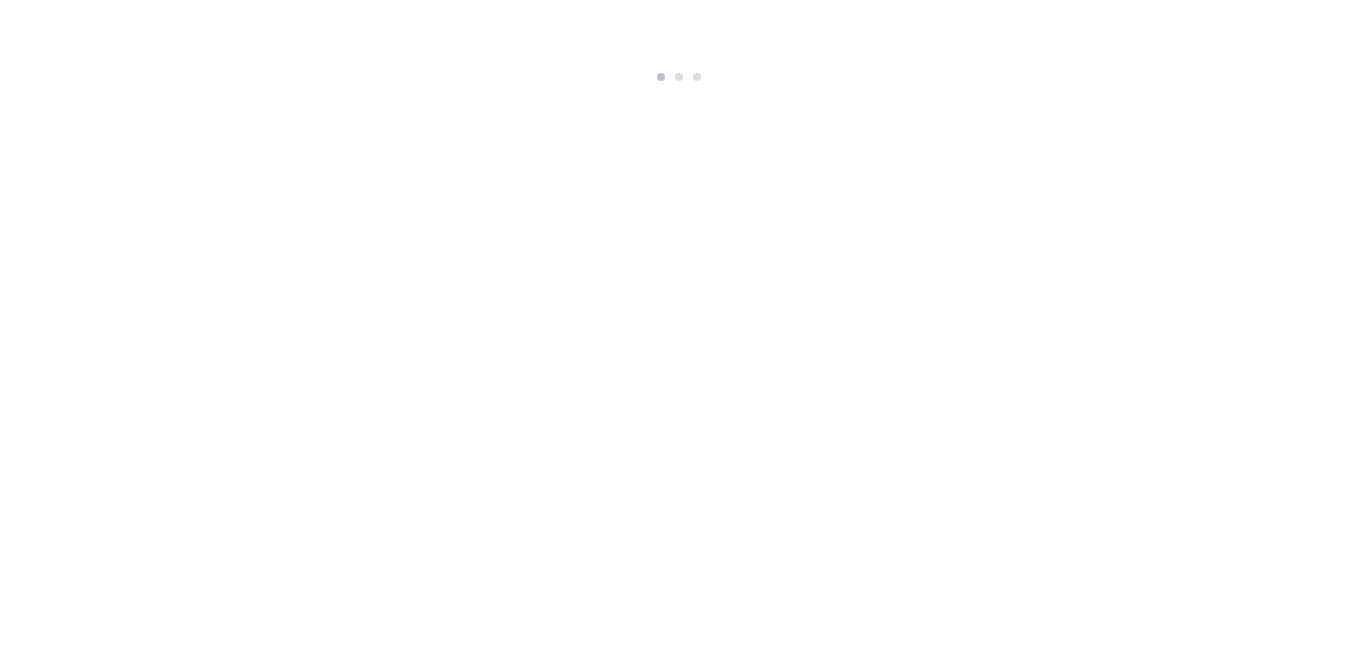 scroll, scrollTop: 0, scrollLeft: 0, axis: both 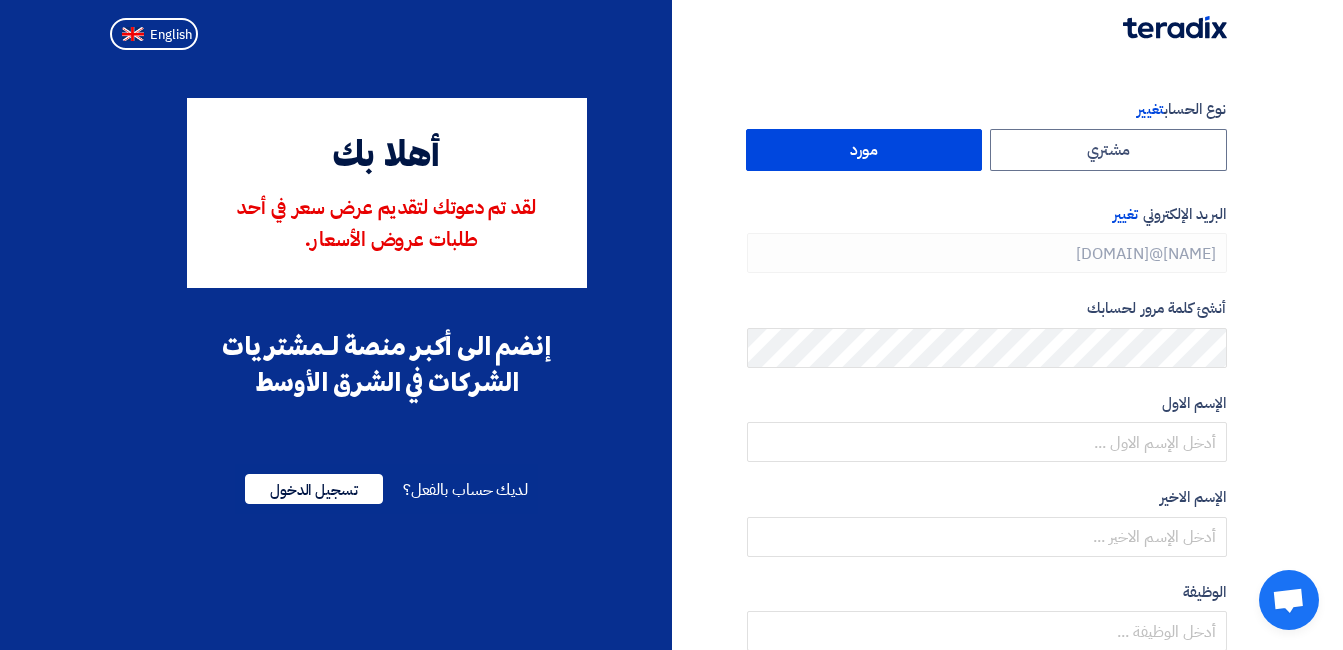 type on "[PHONE]" 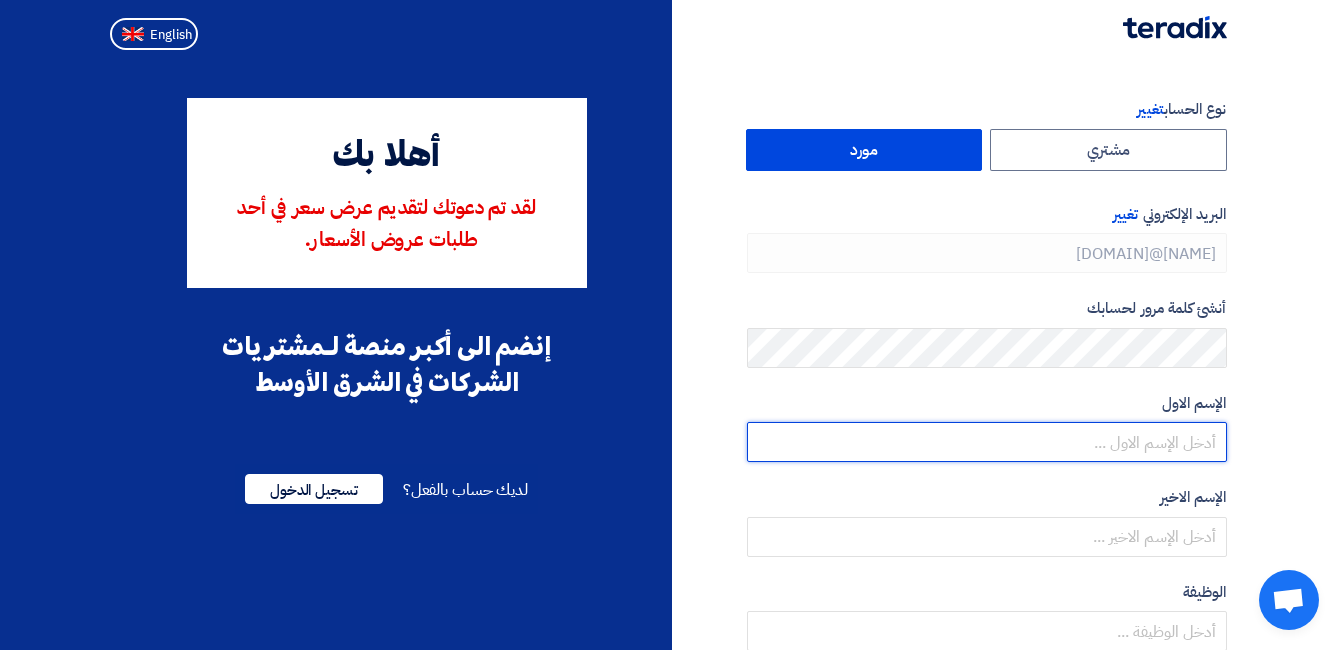 click at bounding box center [987, 442] 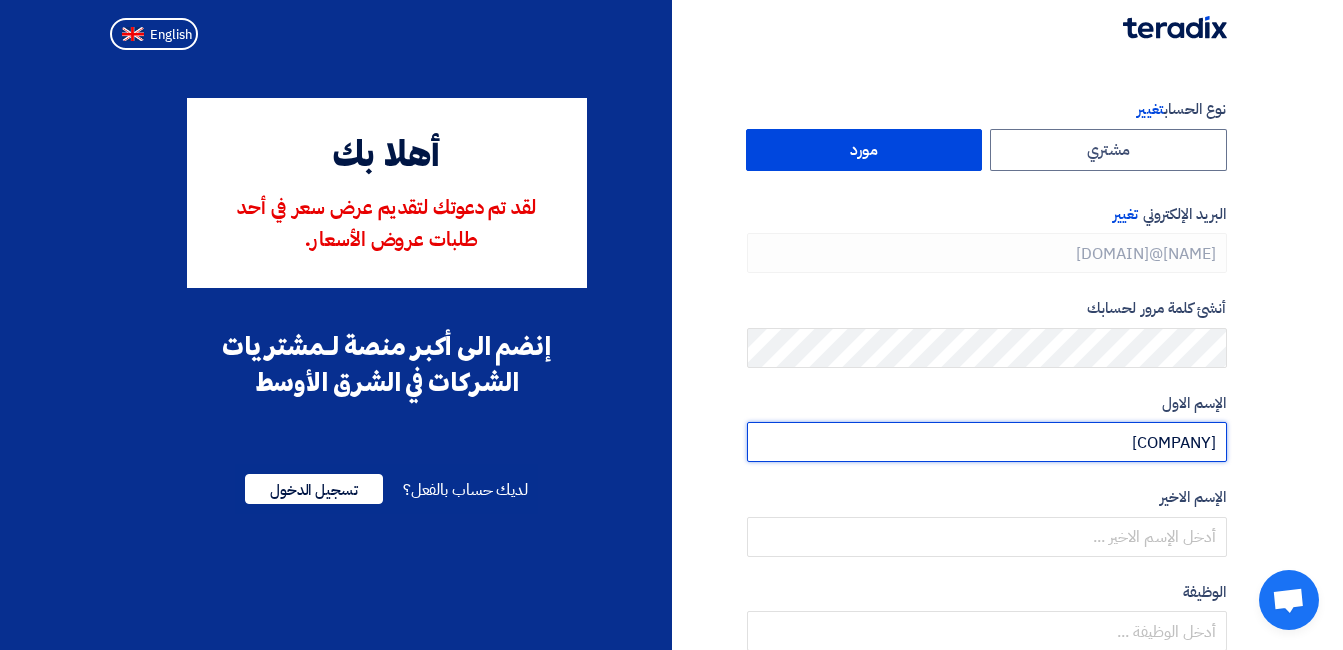 scroll, scrollTop: 100, scrollLeft: 0, axis: vertical 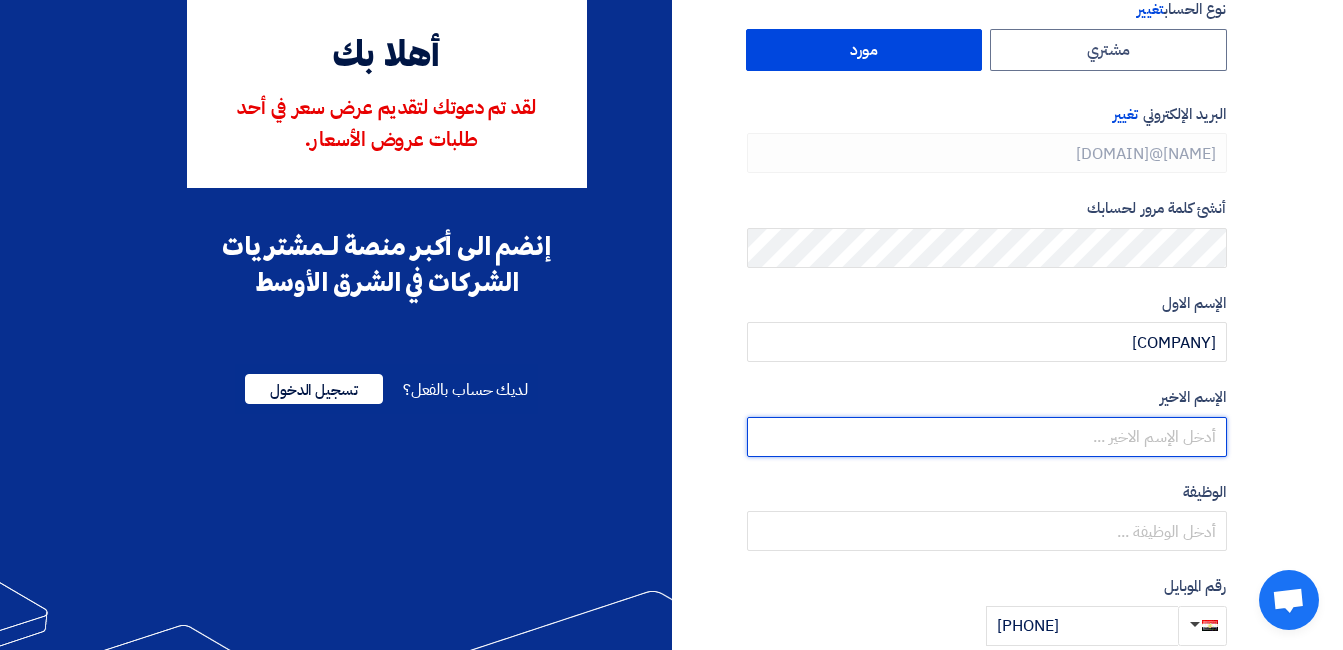 click at bounding box center (987, 437) 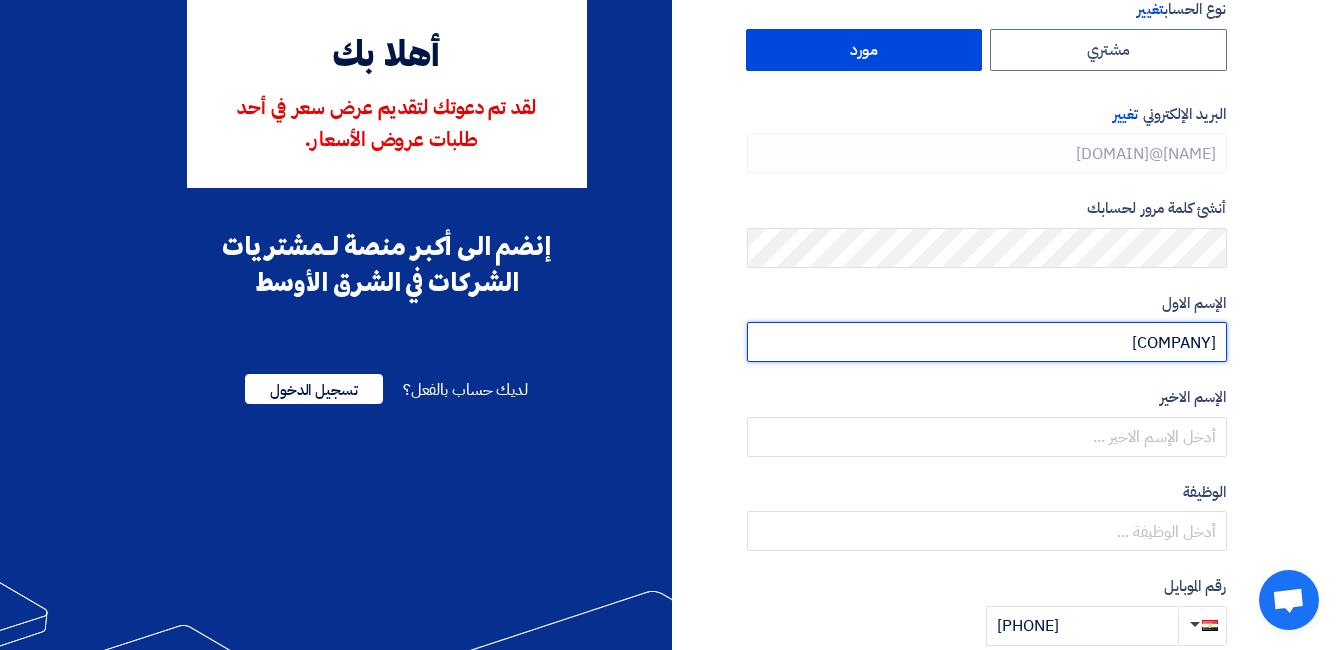 click on "[COMPANY]" at bounding box center [987, 342] 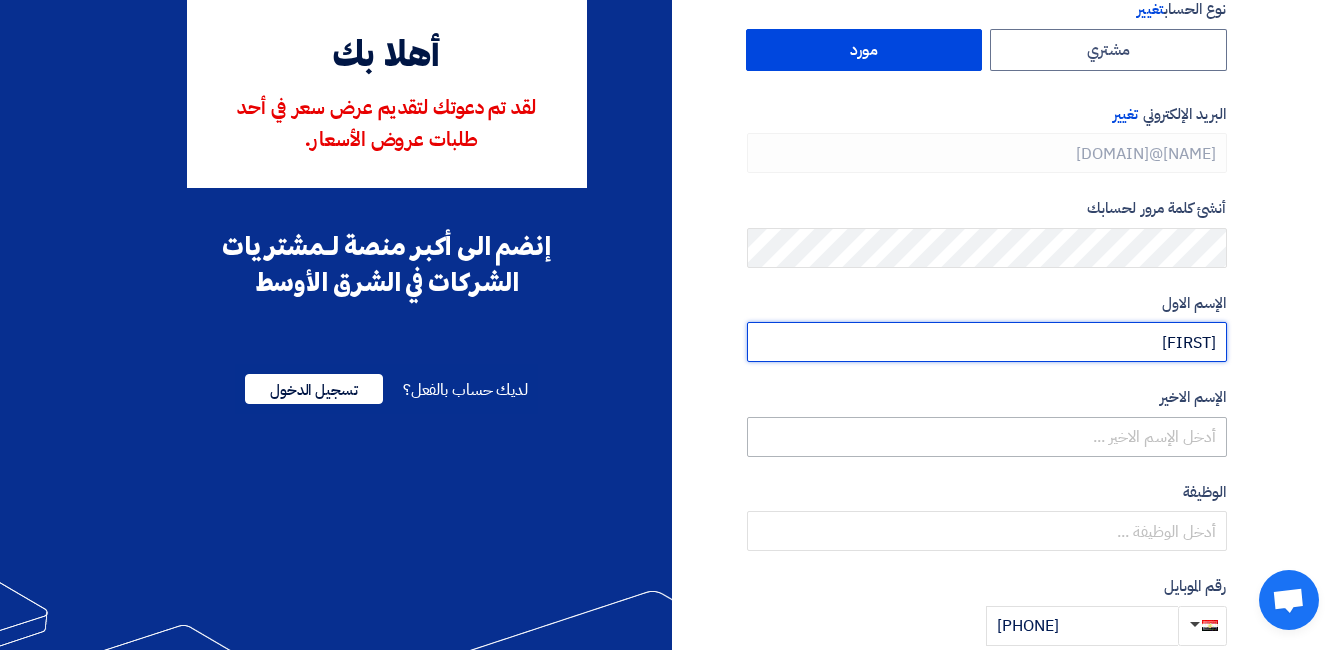 type on "[FIRST]" 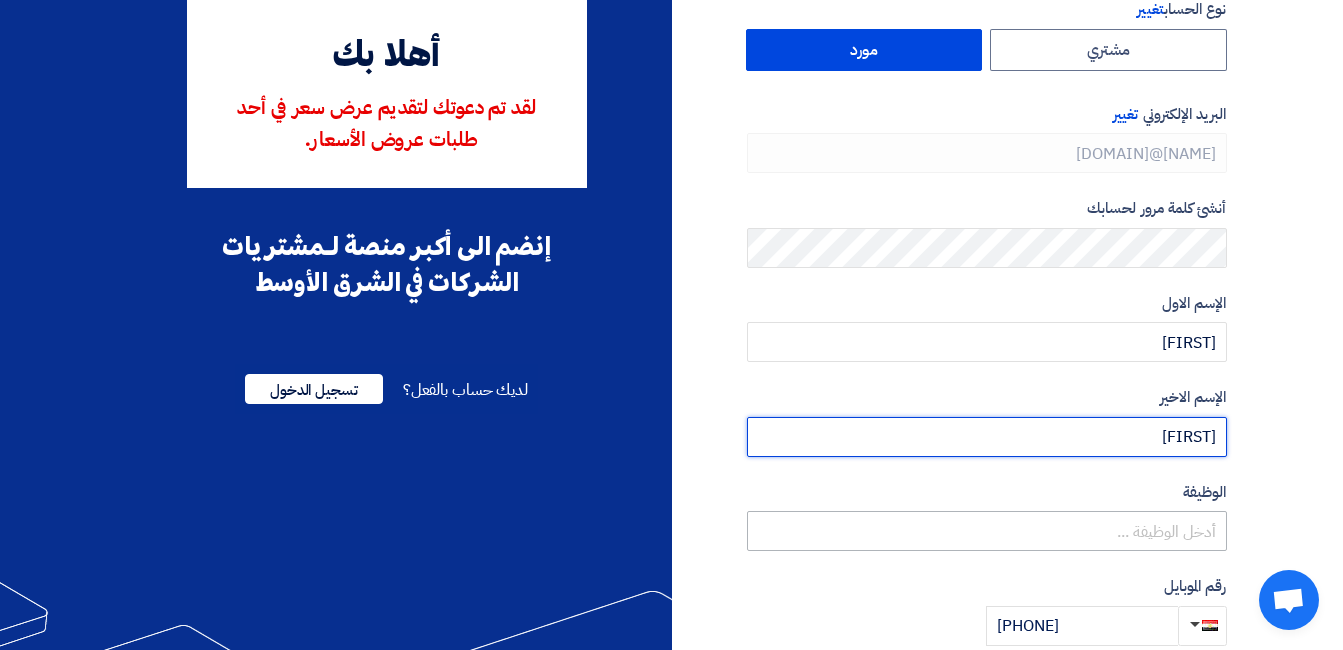 type on "[FIRST]" 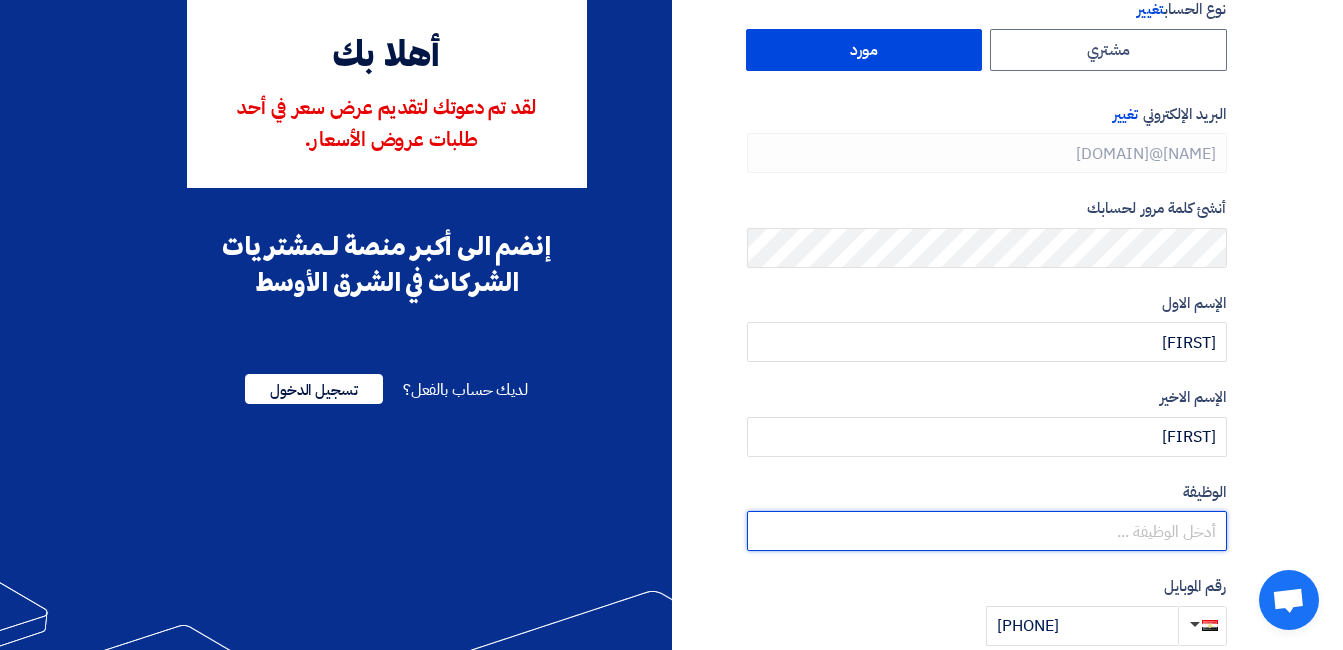 click at bounding box center [987, 531] 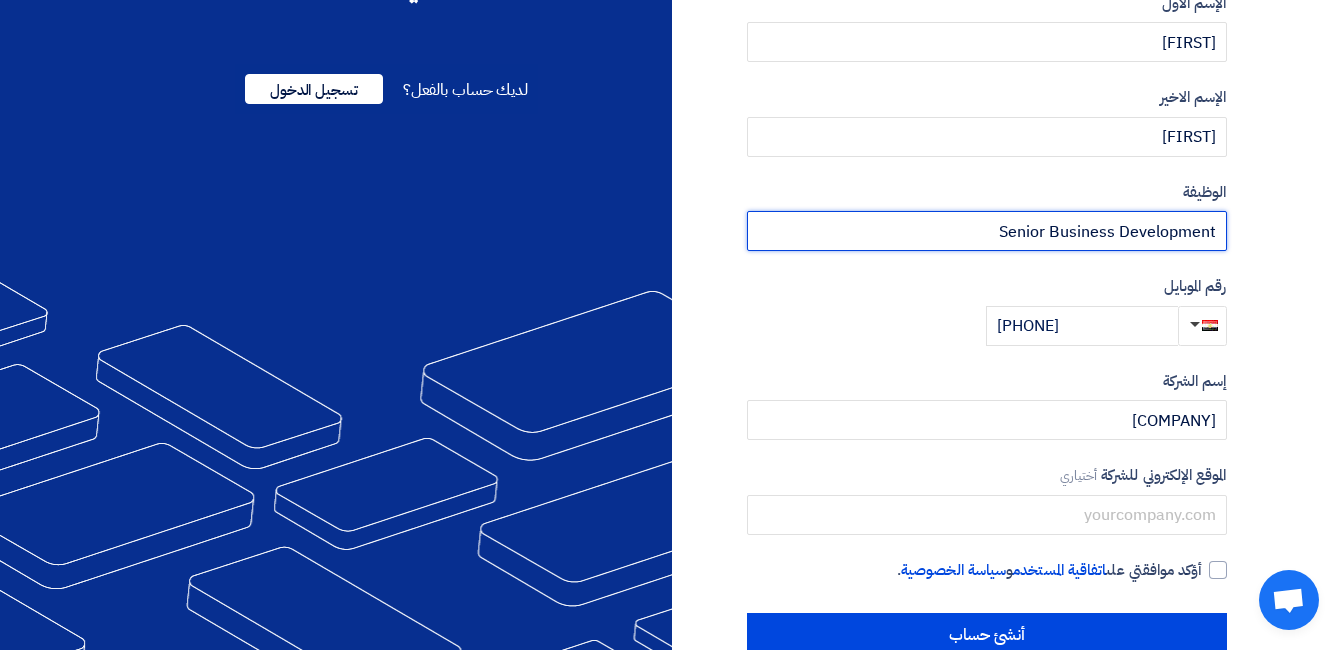 scroll, scrollTop: 447, scrollLeft: 0, axis: vertical 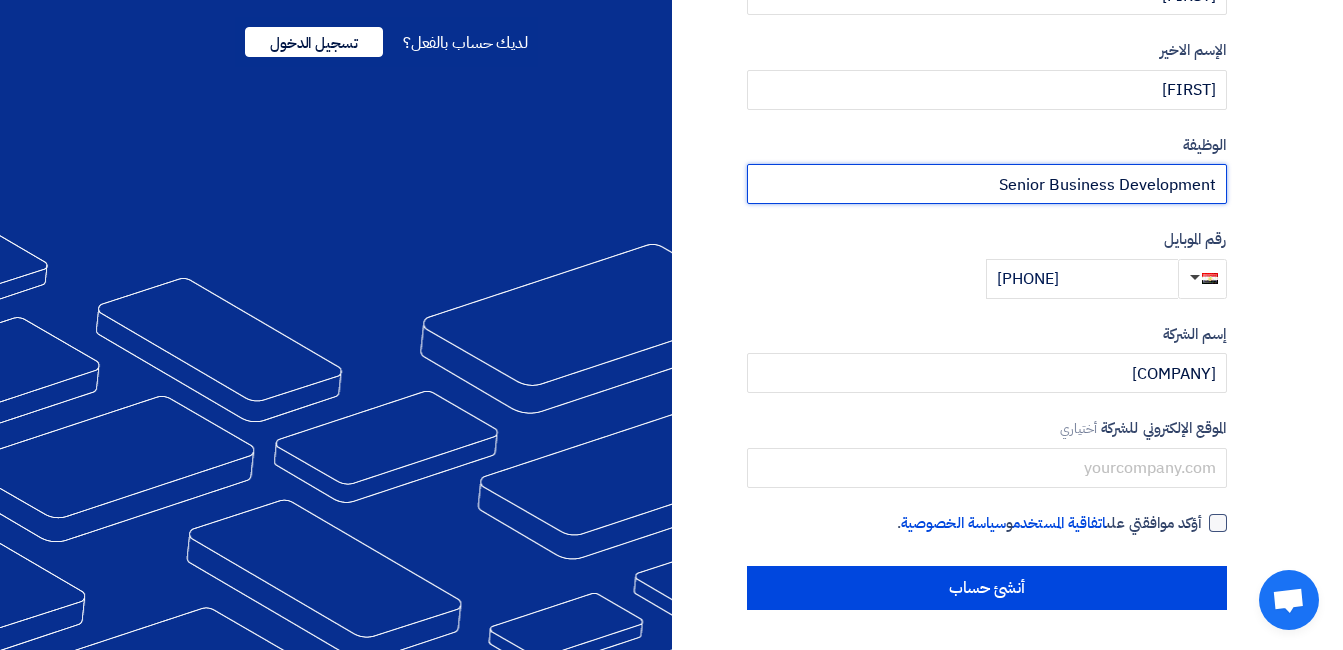type on "Senior Business Development" 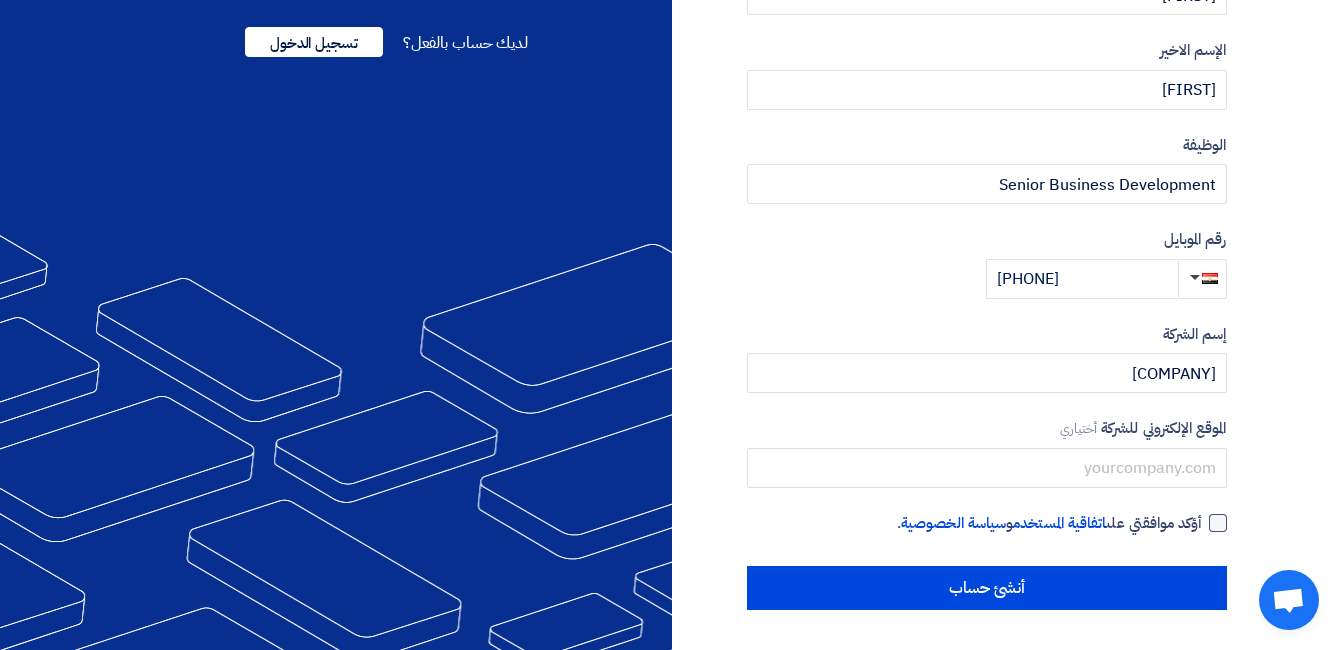 click 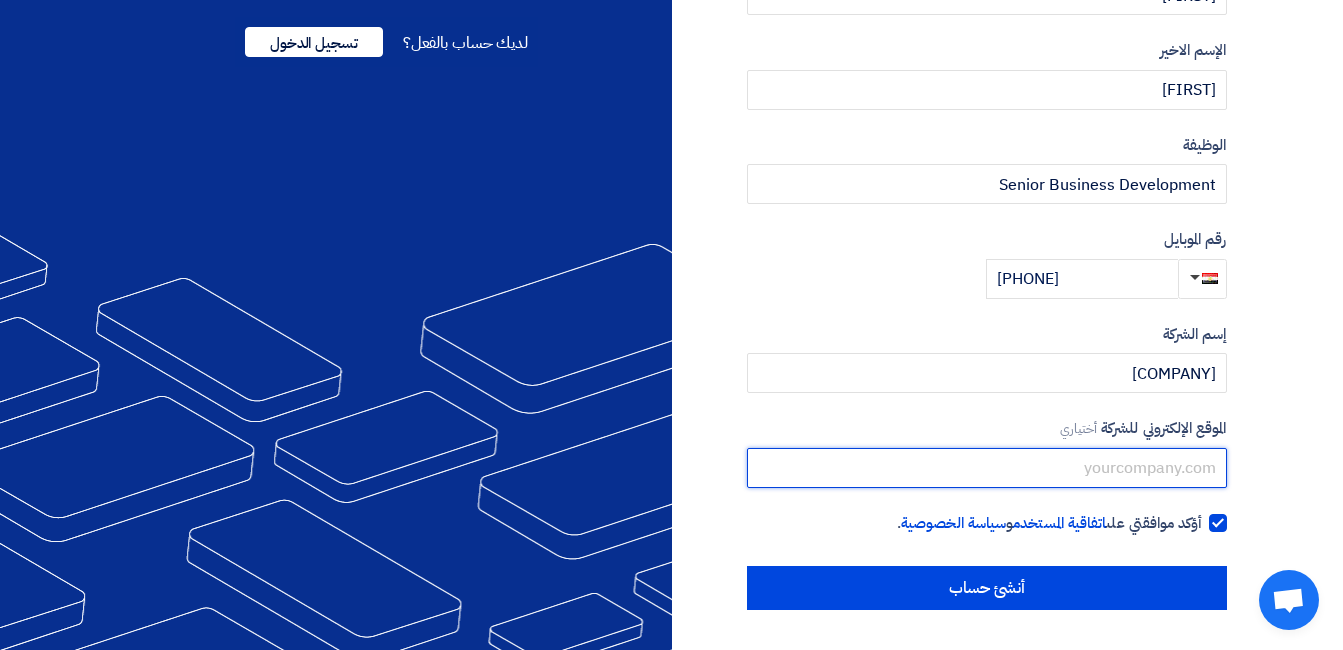 click at bounding box center (987, 468) 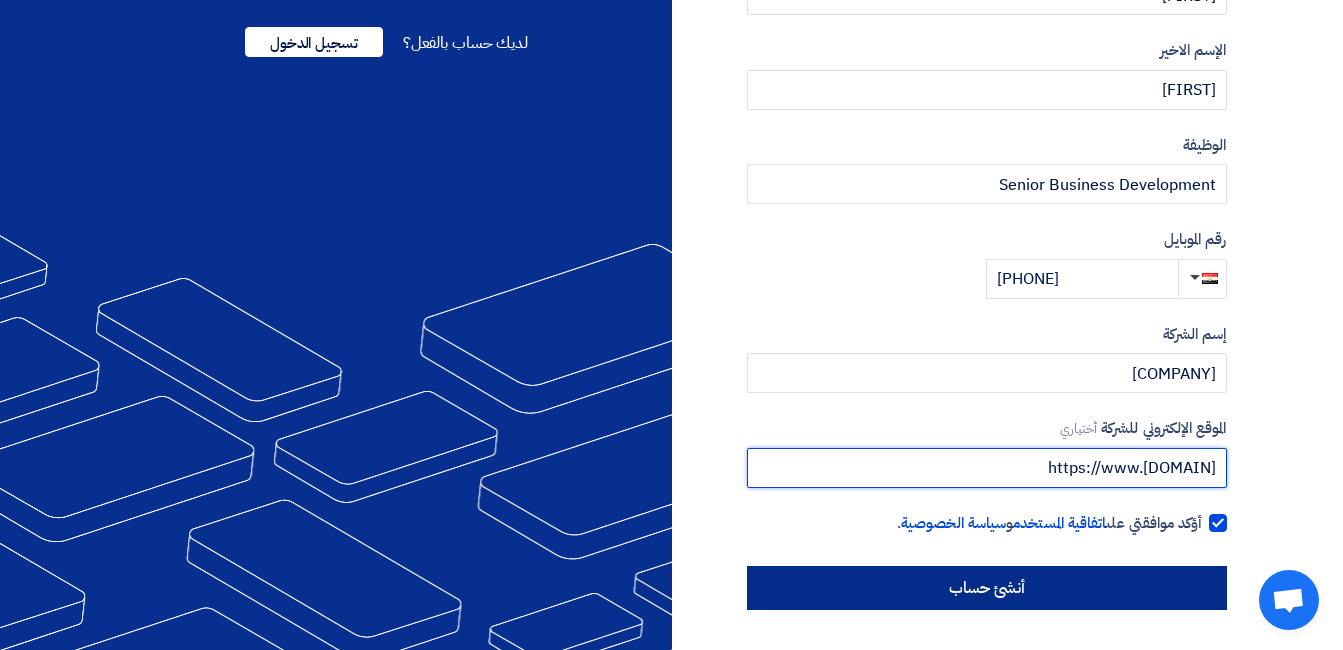 type on "https://www.[DOMAIN]" 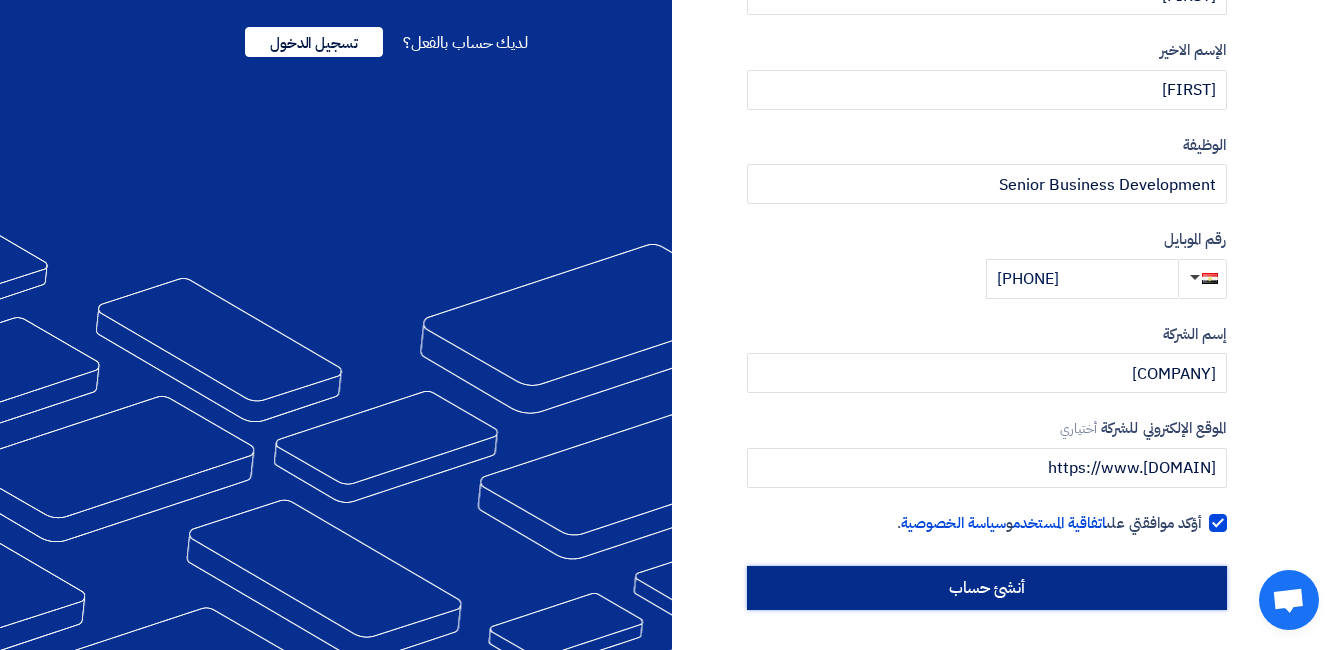 click on "أنشئ حساب" 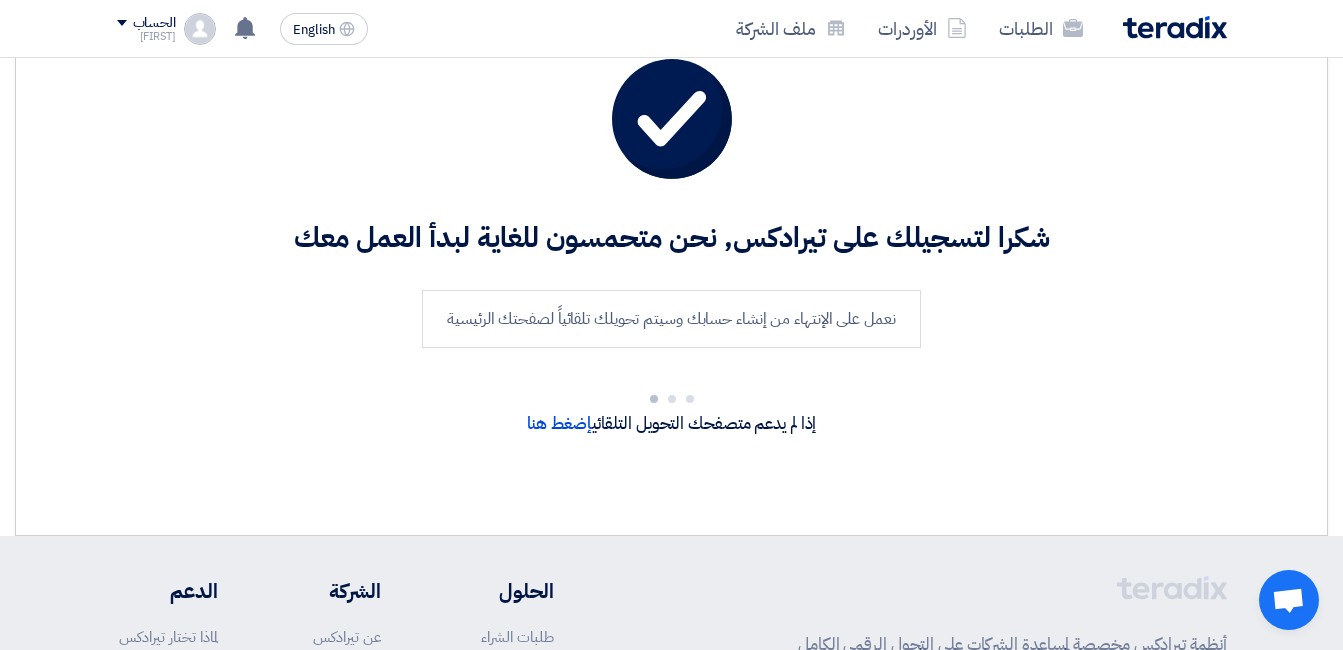 scroll, scrollTop: 0, scrollLeft: 0, axis: both 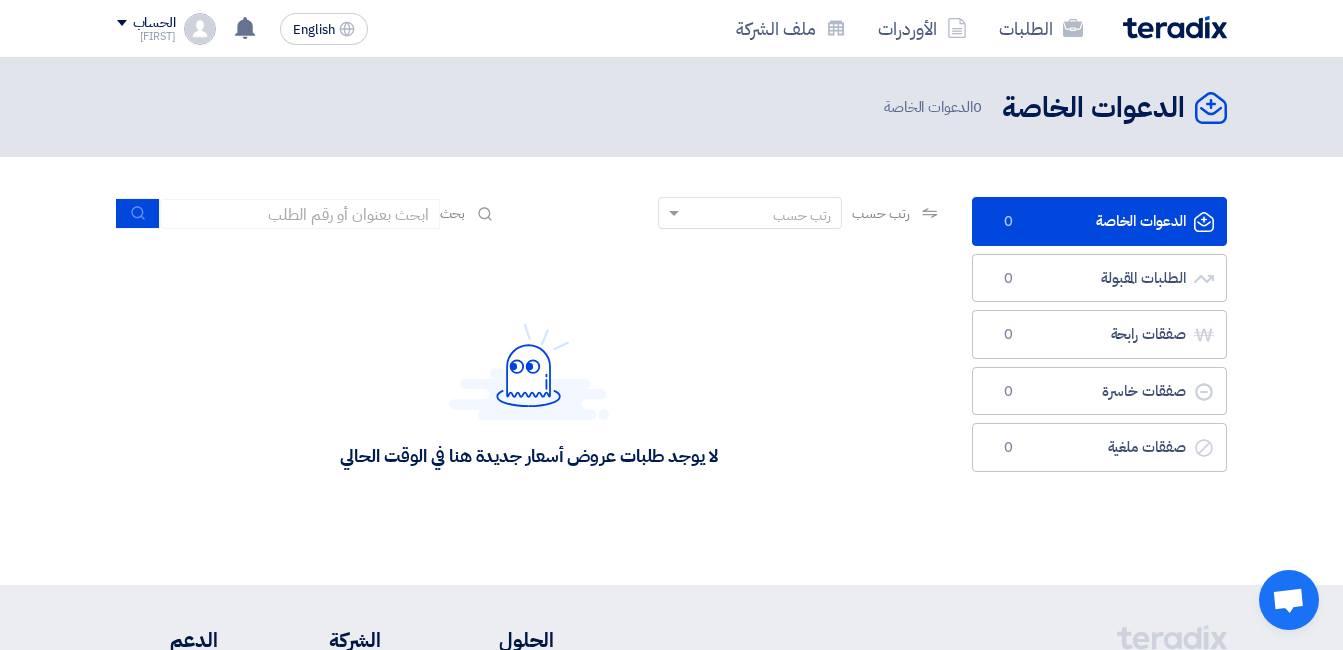 click on "لا يوجد طلبات عروض أسعار جديدة هنا في الوقت الحالي" 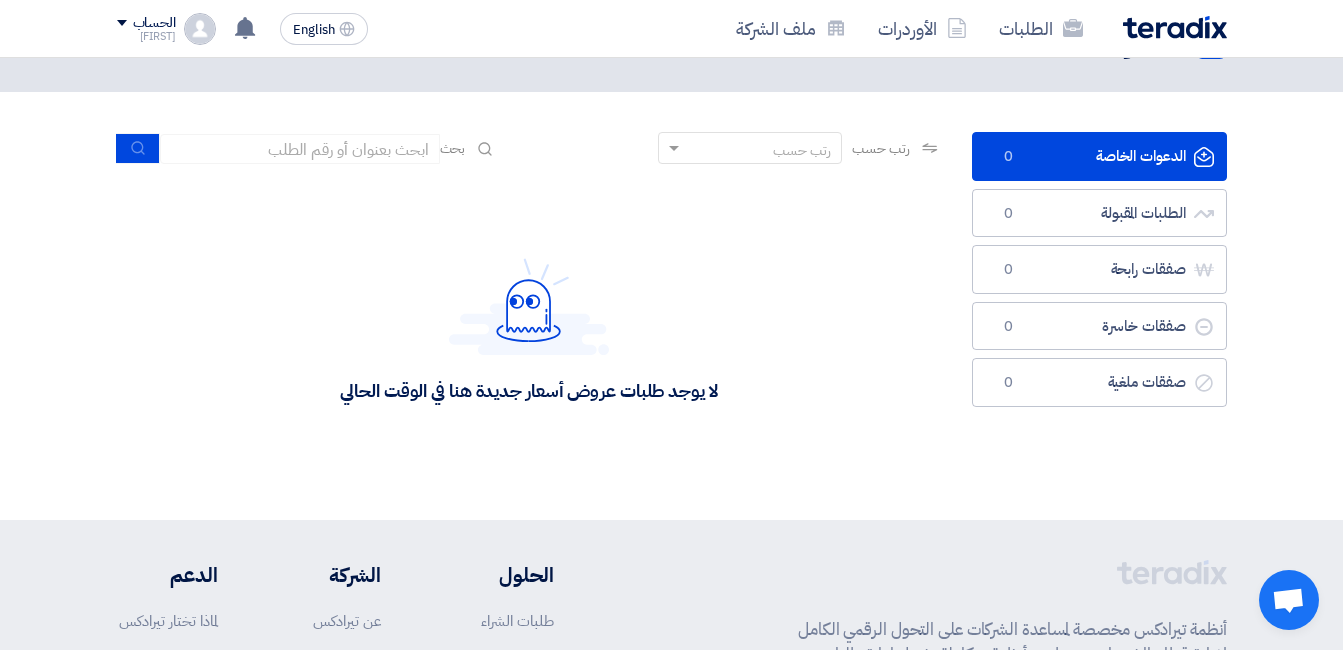 scroll, scrollTop: 0, scrollLeft: 0, axis: both 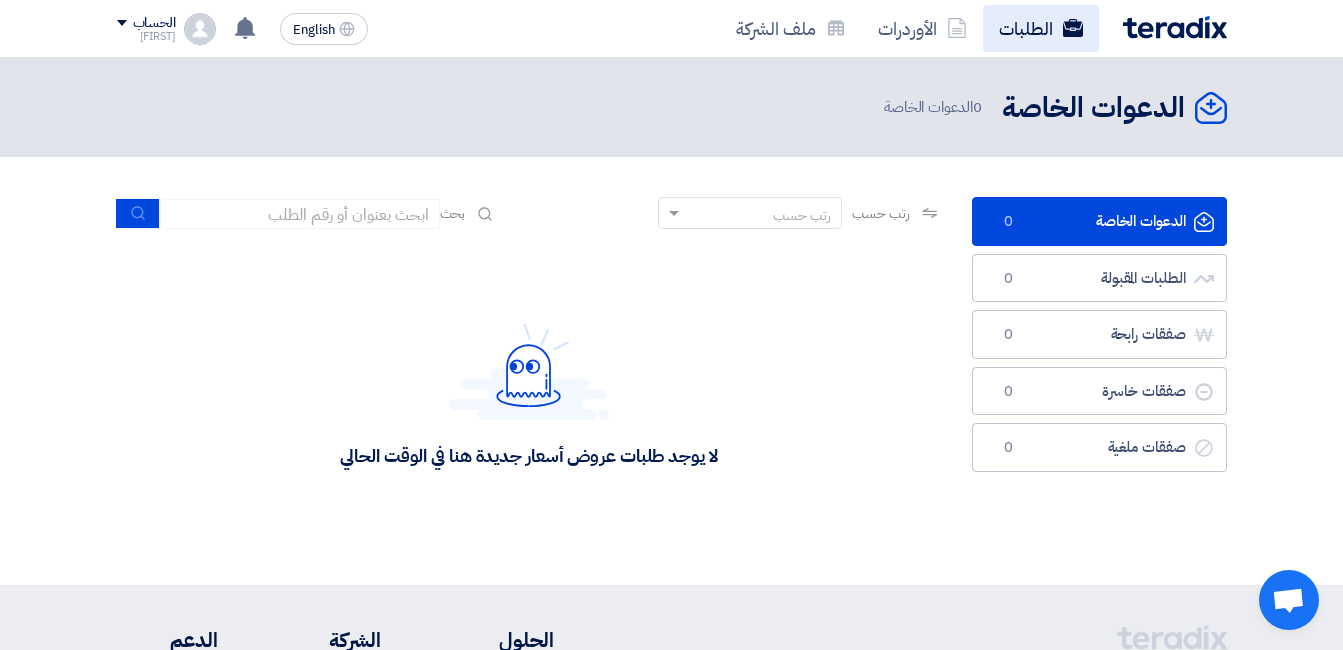 click on "الطلبات" 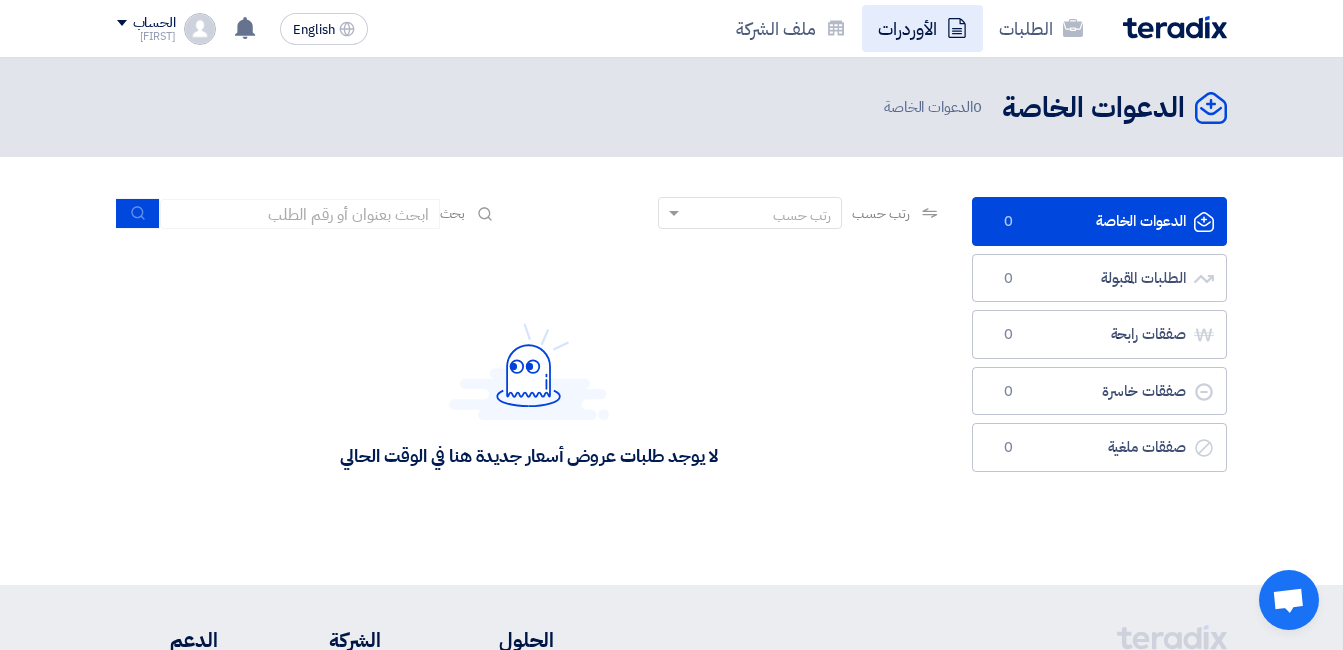 click 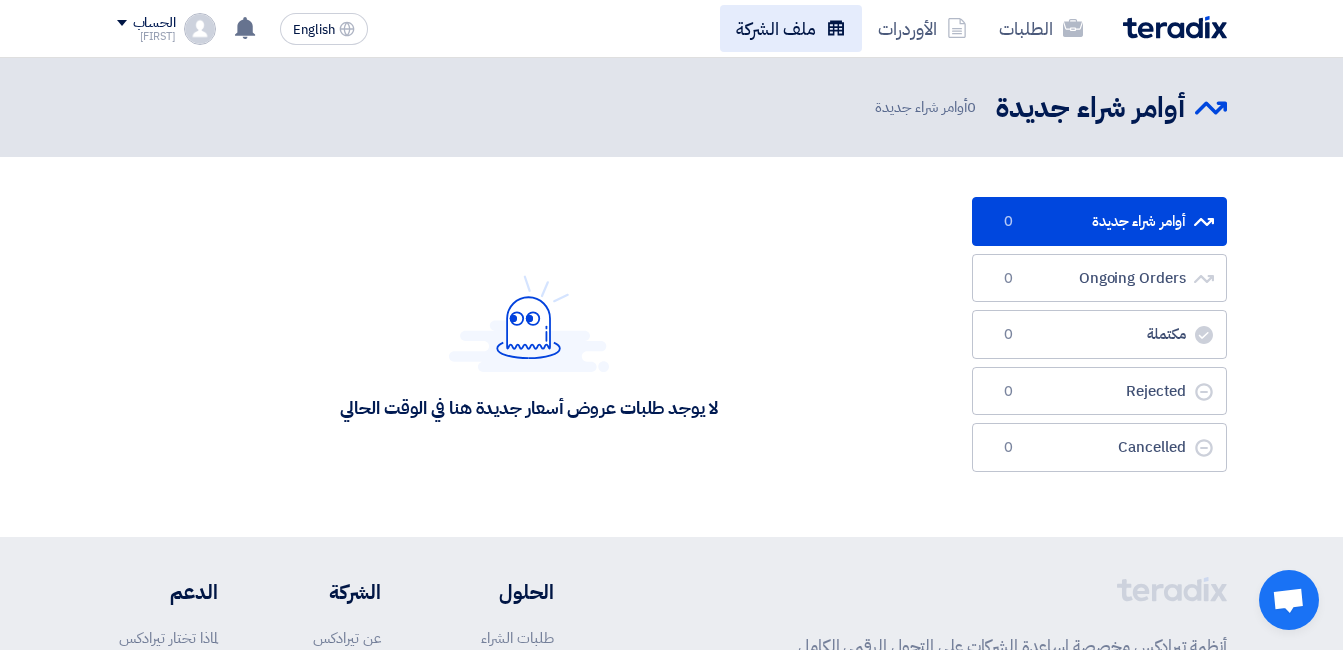 click on "ملف الشركة" 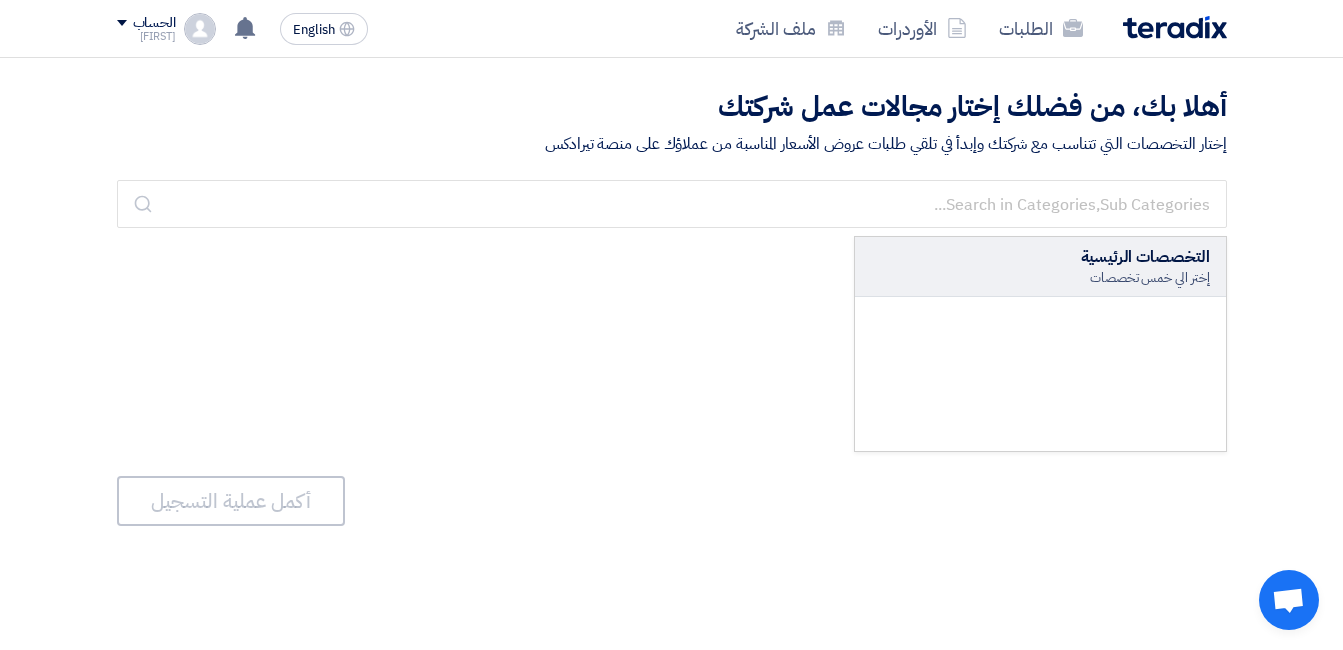 click on "إختر الي خمس تخصصات" 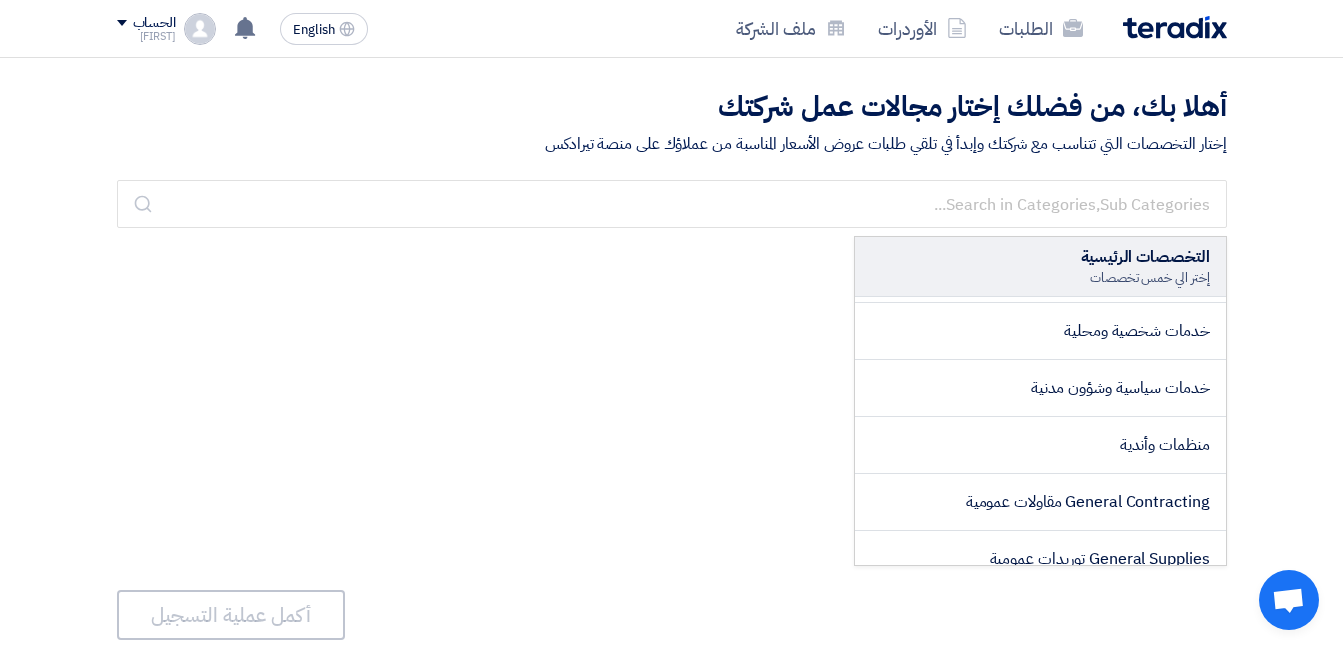 scroll, scrollTop: 3379, scrollLeft: 0, axis: vertical 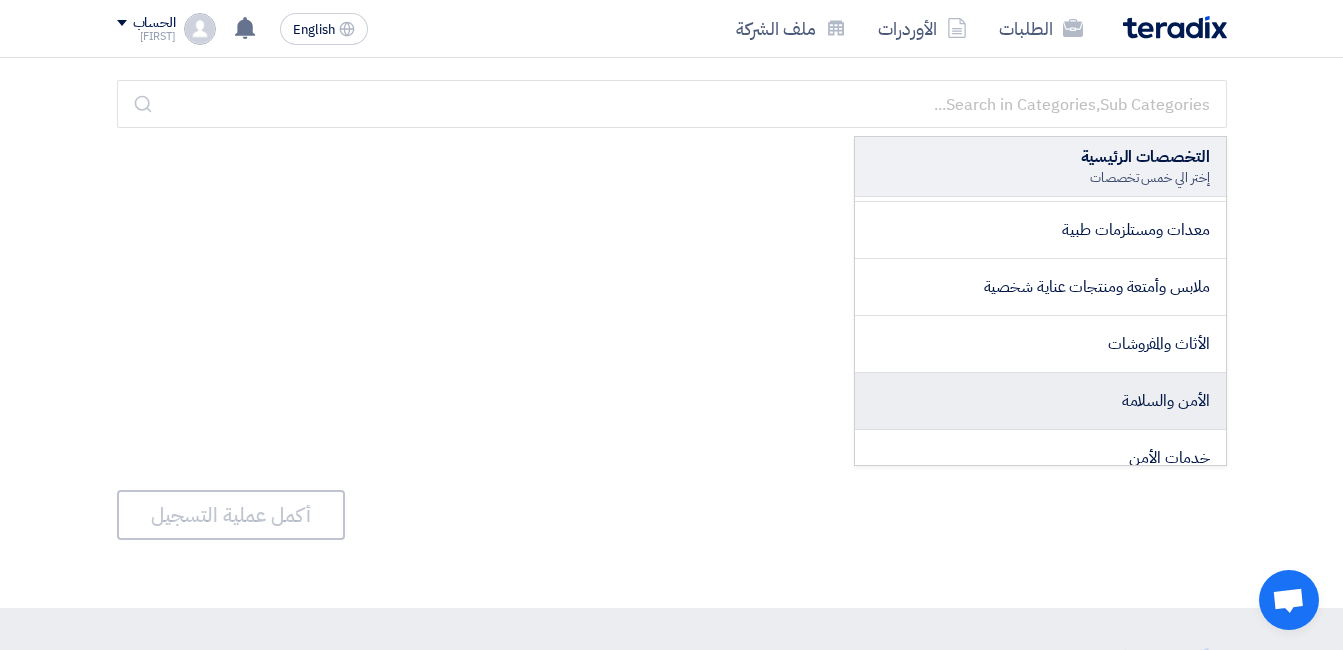 click on "الأمن والسلامة" 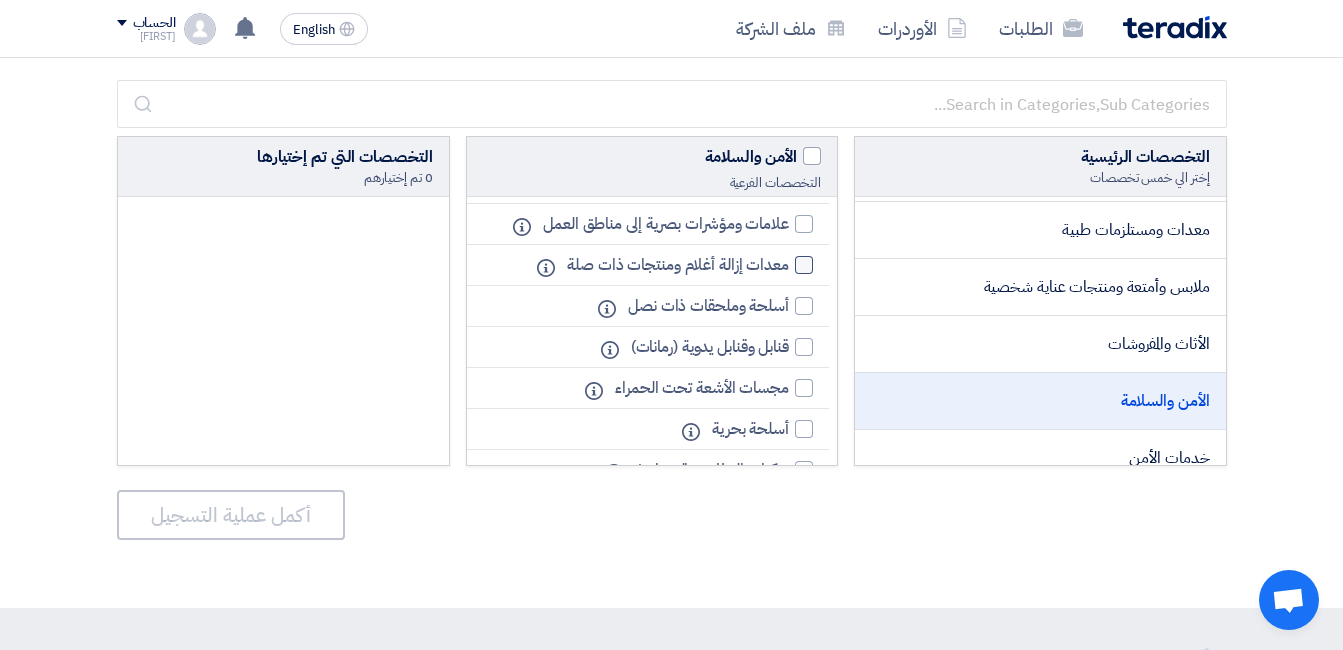 scroll, scrollTop: 1582, scrollLeft: 0, axis: vertical 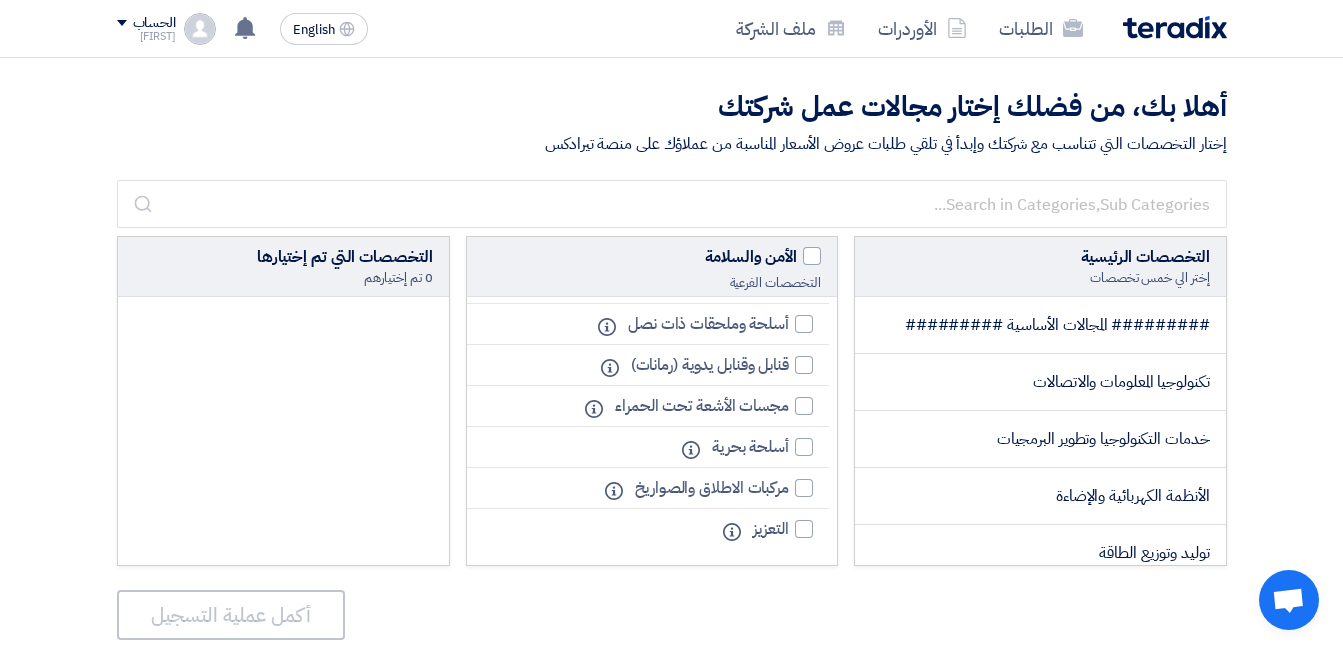 click on "أهلا بك، من فضلك إختار مجالات عمل شركتك
إختار التخصصات التي تتناسب مع شركتك وإبدأ في تلقي طلبات عروض الأسعار المناسبة من عملاؤك على منصة تيرادكس
التخصصات الرئيسية
إختر الي خمس تخصصات
######### المجالات الأساسية #########
تكنولوجيا المعلومات والاتصالات
خدمات التكنولوجيا وتطوير البرمجيات
الأنظمة الكهربائية والإضاءة" 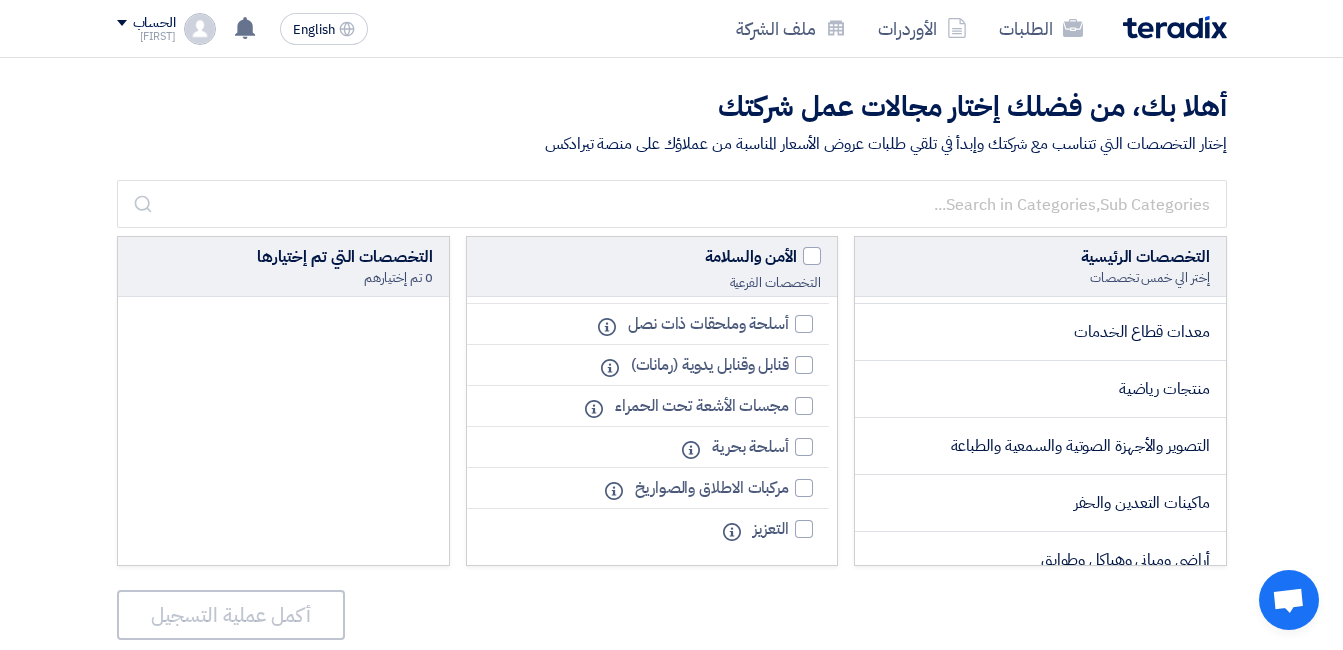 scroll, scrollTop: 2400, scrollLeft: 0, axis: vertical 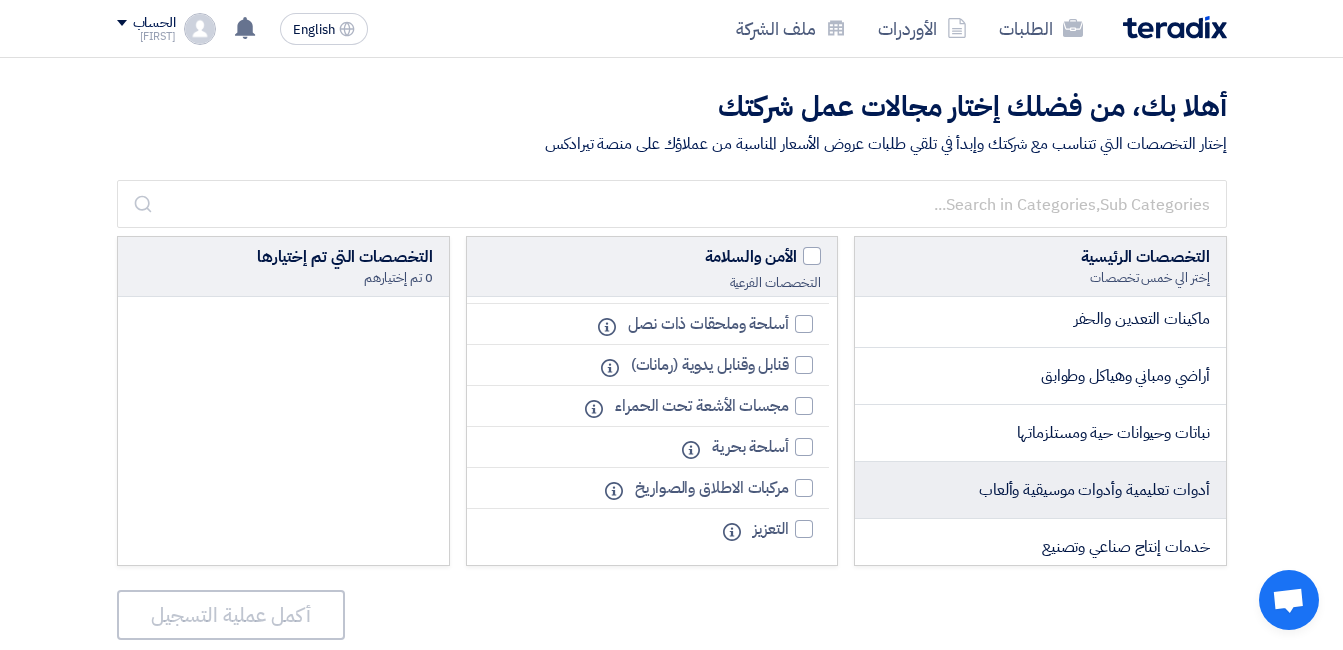 click on "أدوات تعليمية وأدوات موسيقية وألعاب" 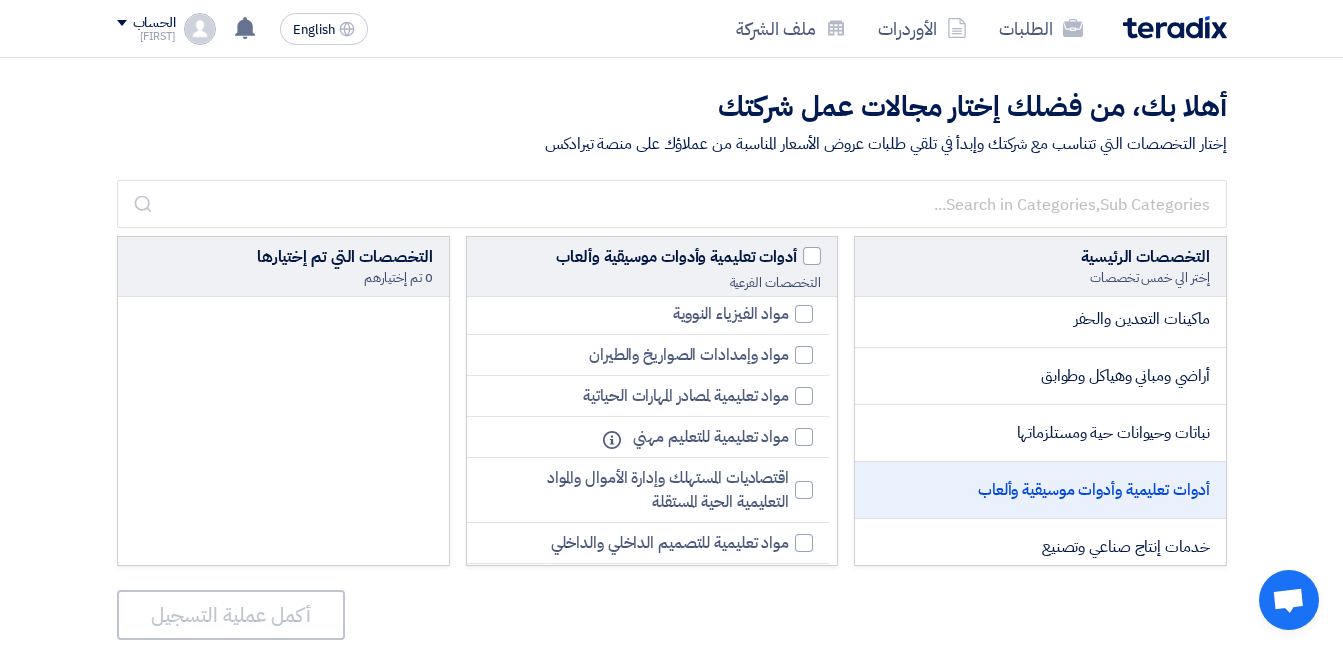 click on "أدوات تعليمية وأدوات موسيقية وألعاب" 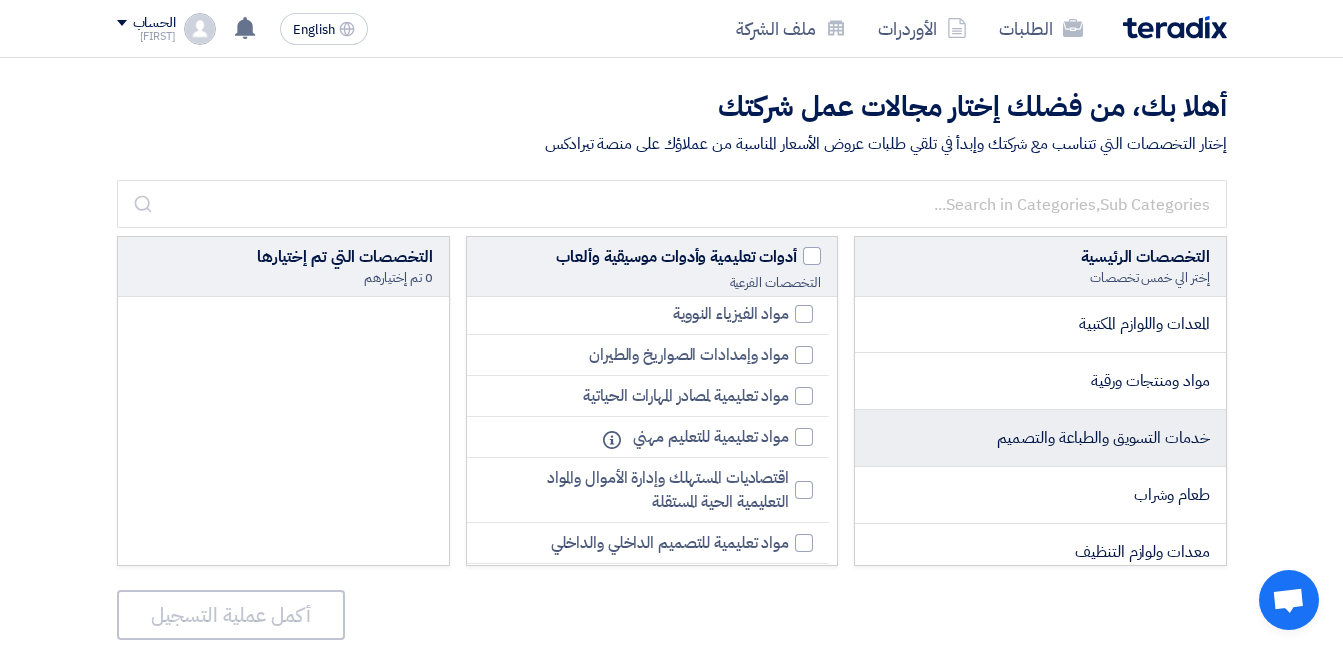 scroll, scrollTop: 0, scrollLeft: 0, axis: both 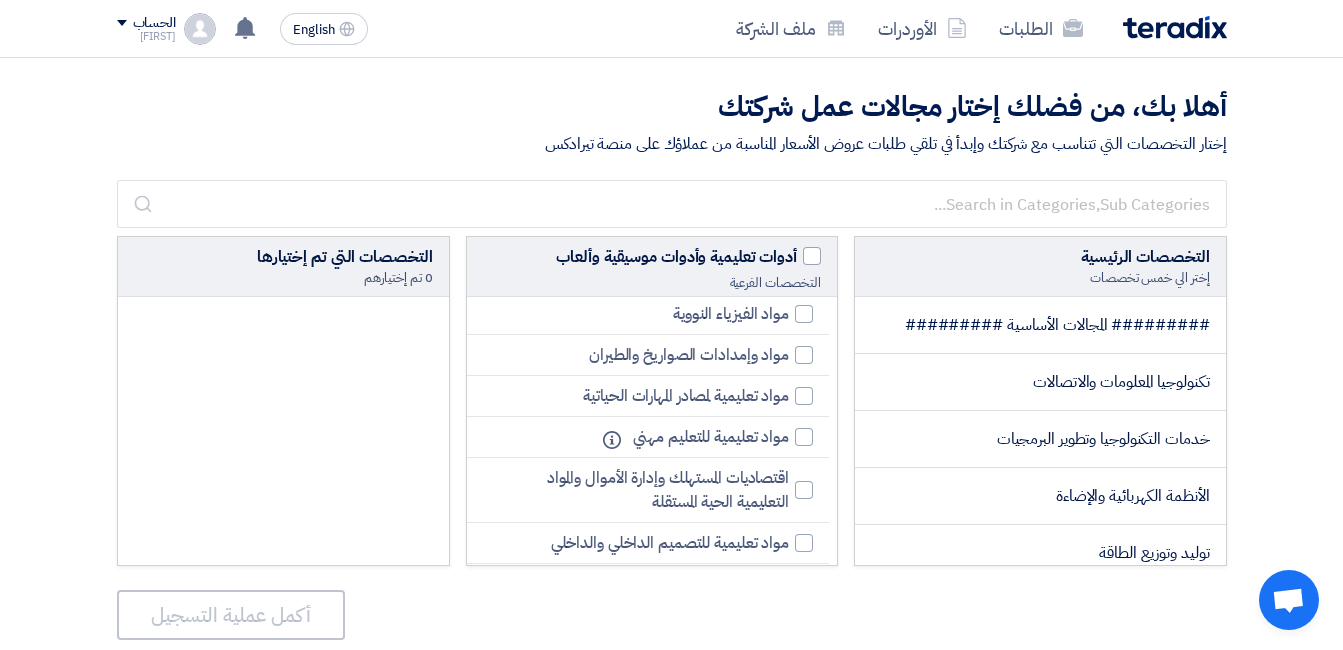 click on "أهلا بك، من فضلك إختار مجالات عمل شركتك
إختار التخصصات التي تتناسب مع شركتك وإبدأ في تلقي طلبات عروض الأسعار المناسبة من عملاؤك على منصة تيرادكس
التخصصات الرئيسية
إختر الي خمس تخصصات
######### المجالات الأساسية #########
تكنولوجيا المعلومات والاتصالات
خدمات التكنولوجيا وتطوير البرمجيات
الأنظمة الكهربائية والإضاءة" 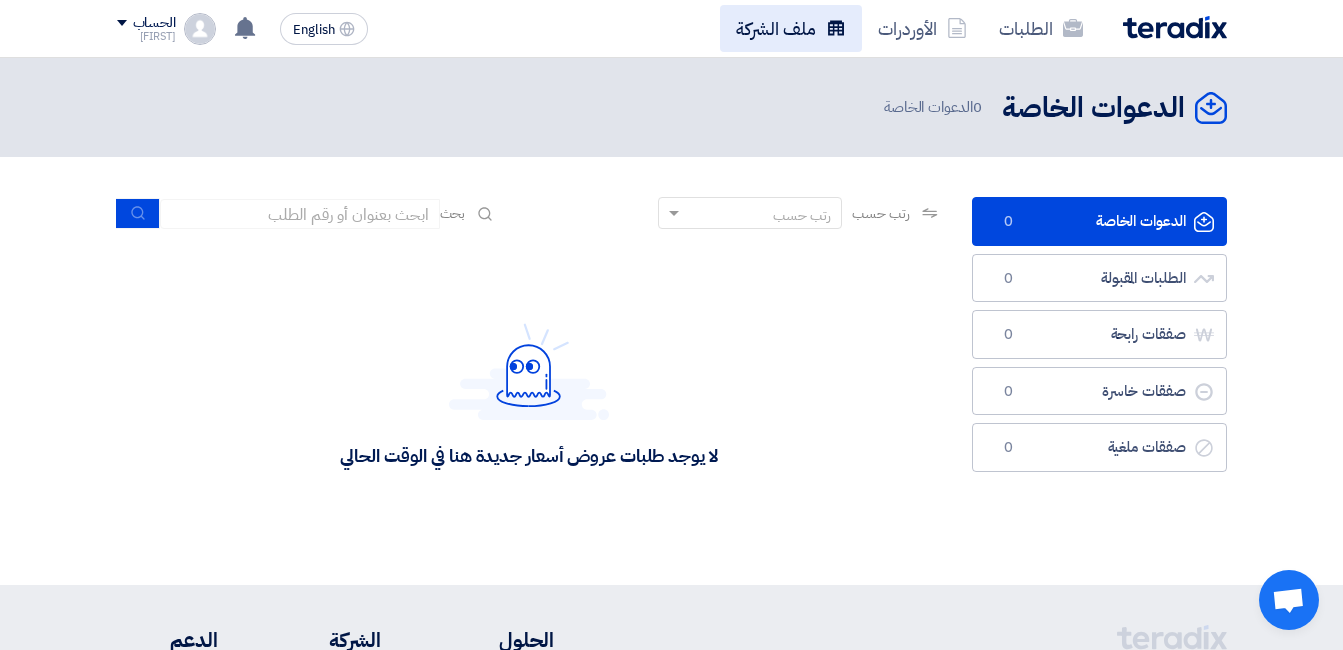click on "ملف الشركة" 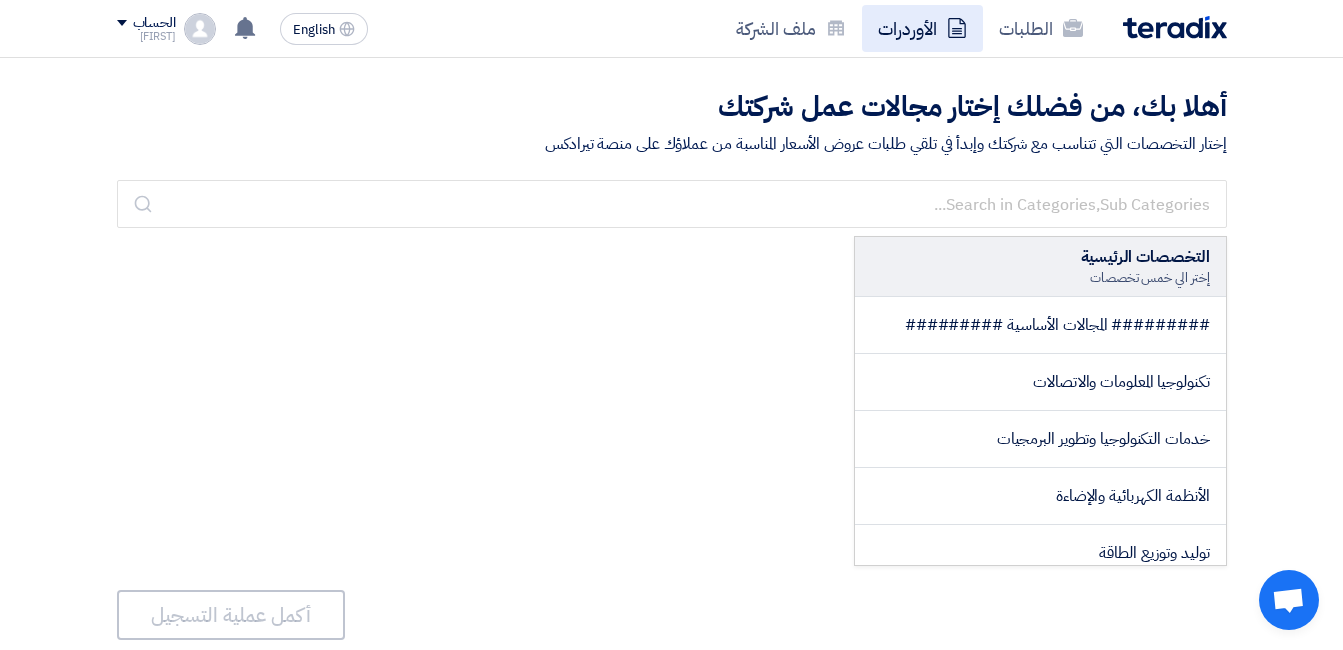 click on "الأوردرات" 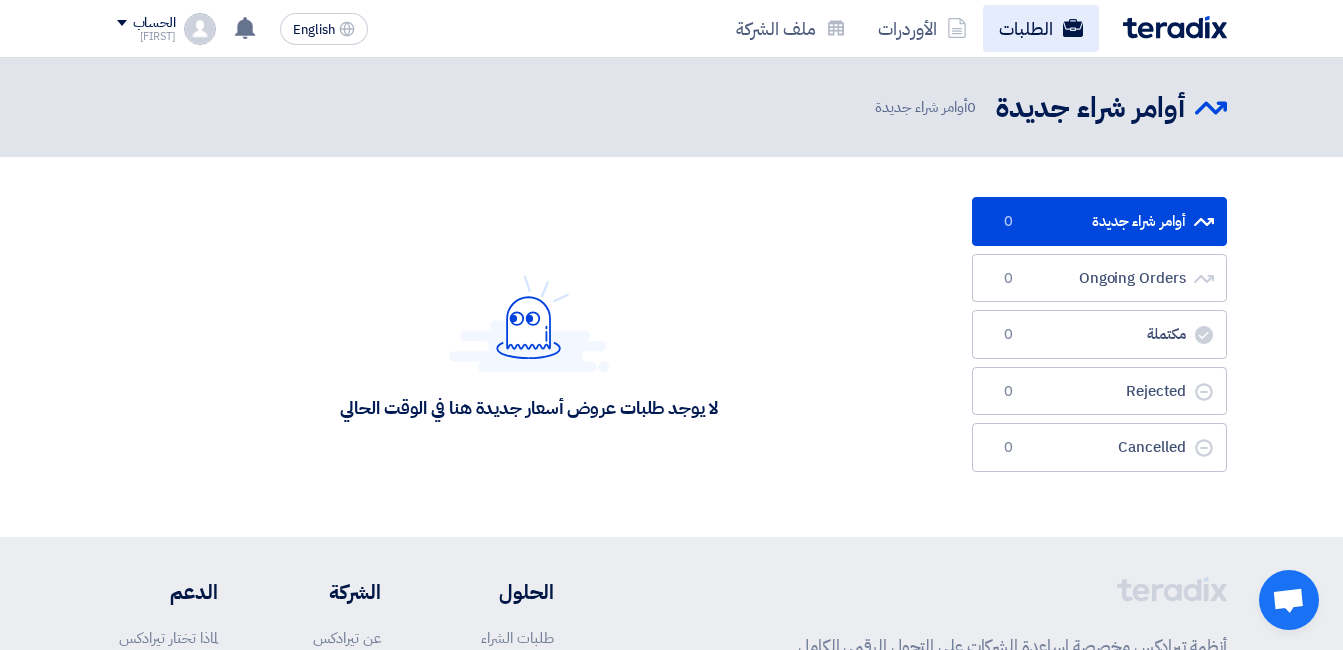 click on "الطلبات" 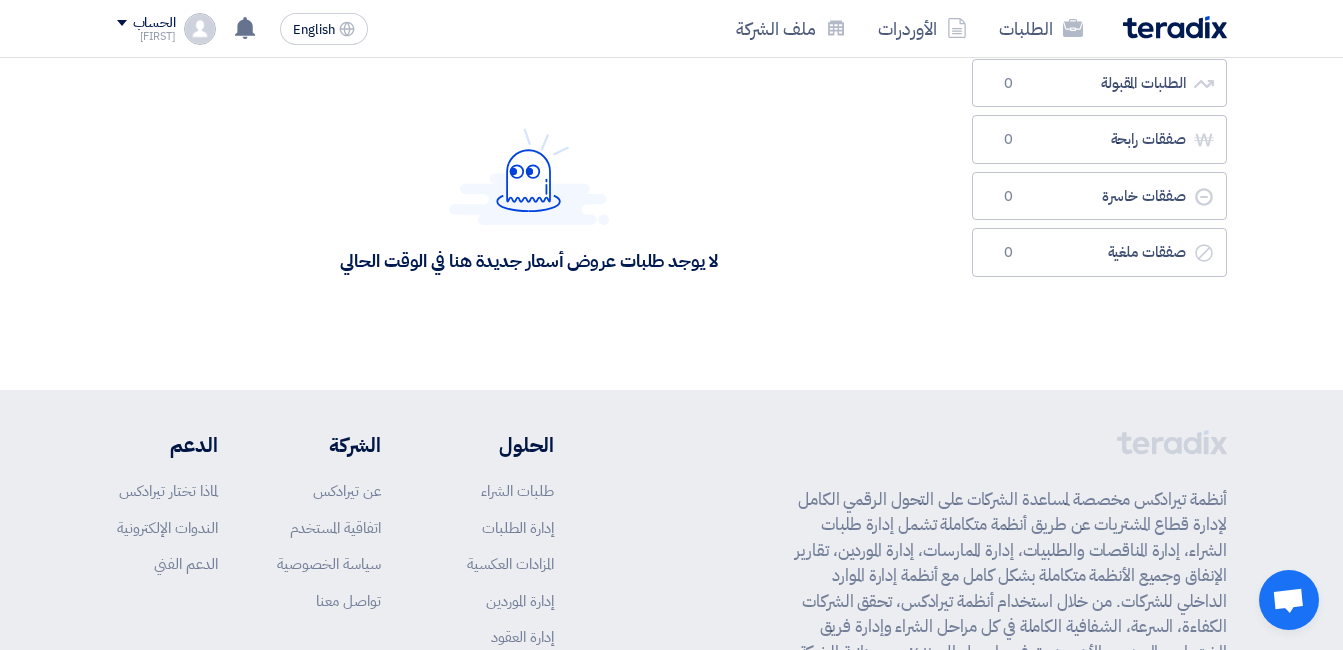 scroll, scrollTop: 0, scrollLeft: 0, axis: both 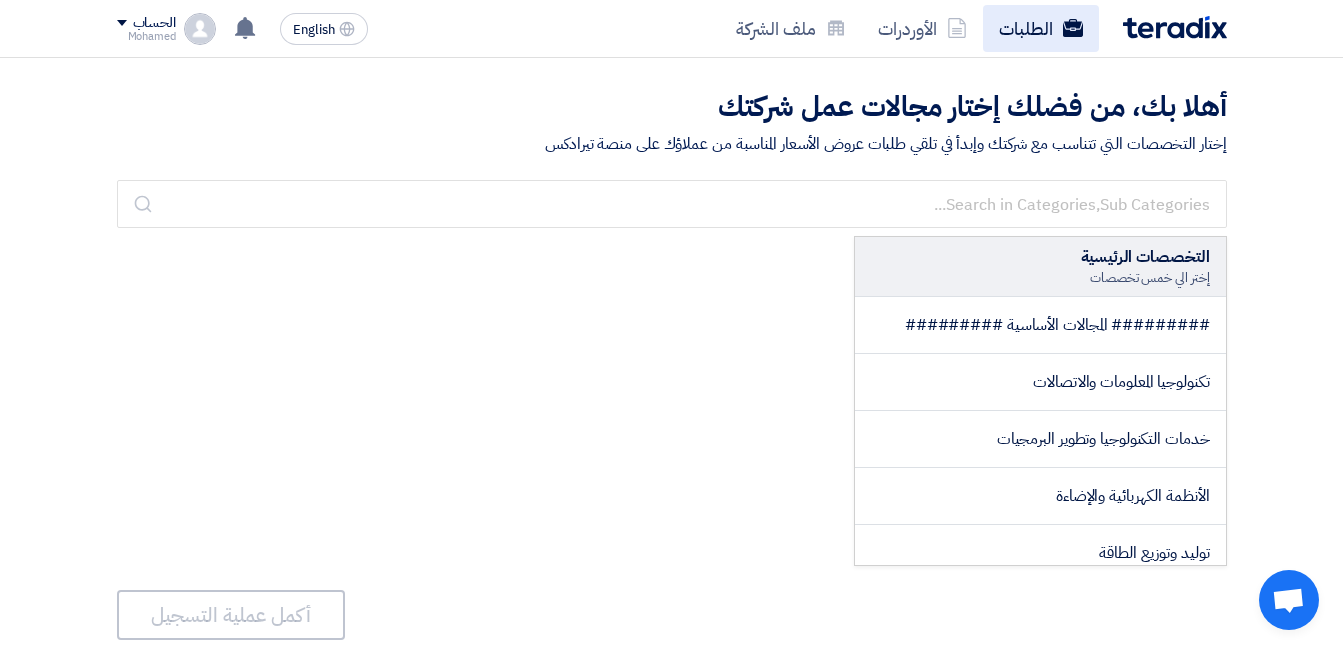 click 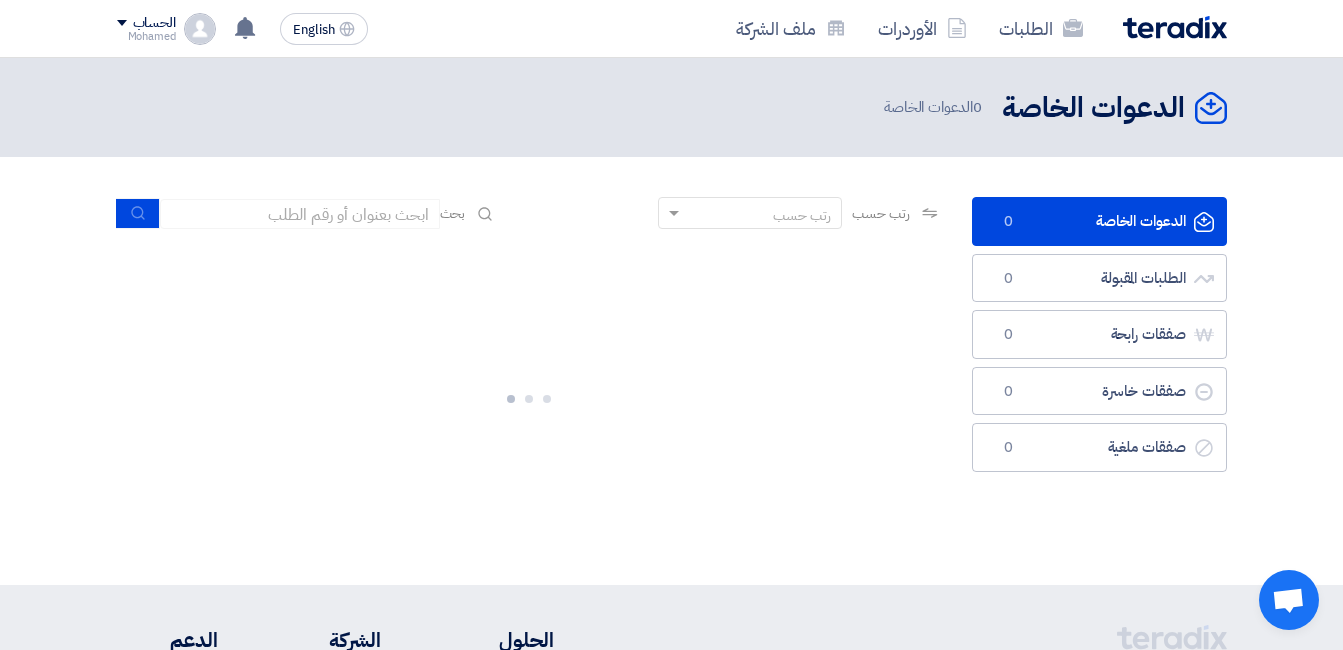 click on "الدعوات الخاصة
الدعوات الخاصة
0" 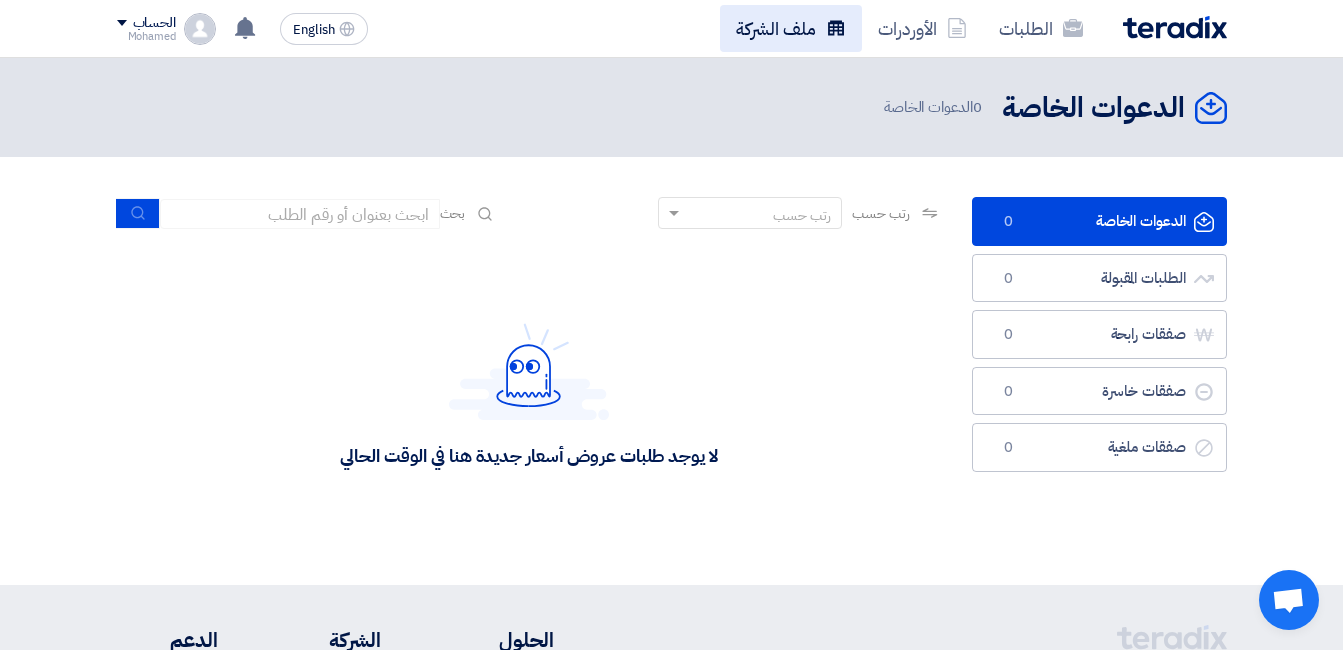 click on "ملف الشركة" 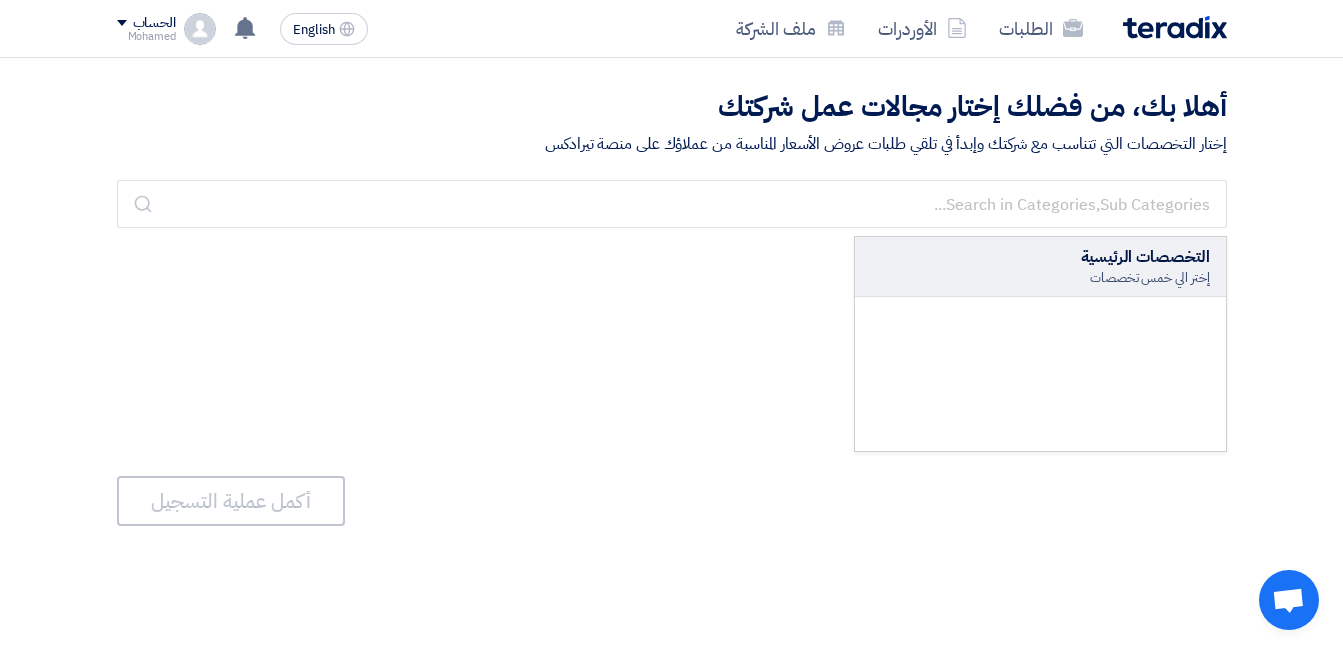 click on "التخصصات الرئيسية
إختر الي خمس تخصصات" 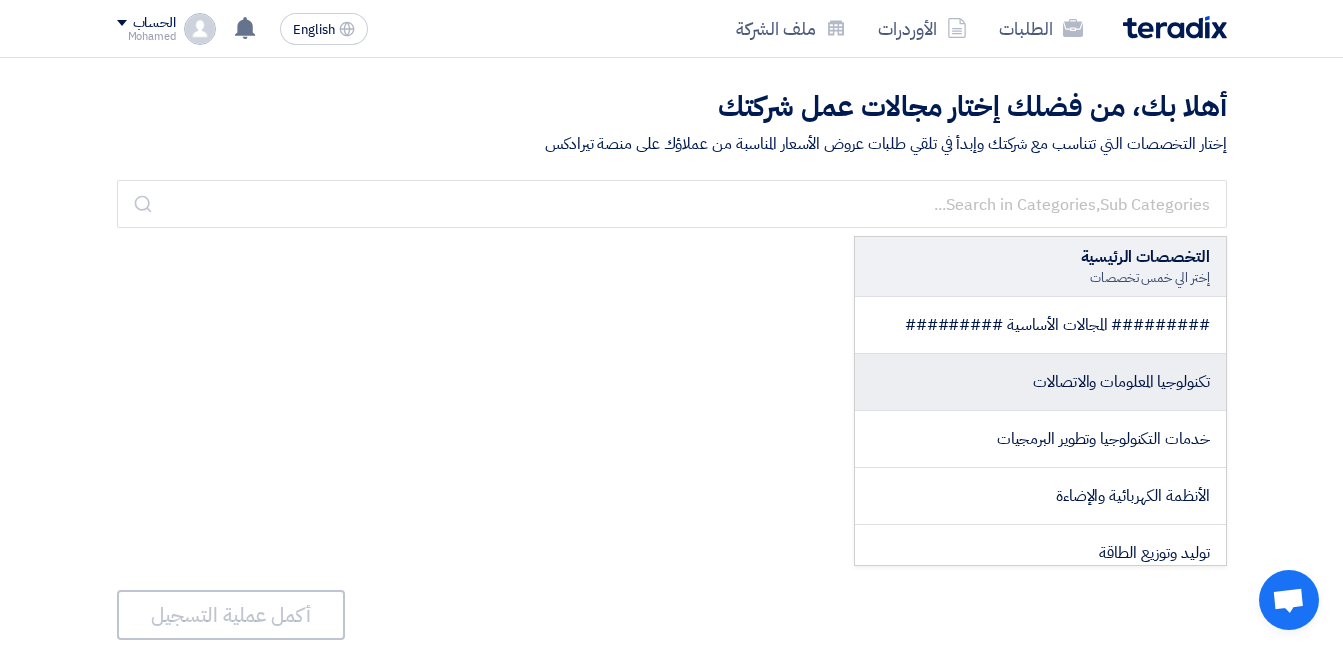 click on "تكنولوجيا المعلومات والاتصالات" 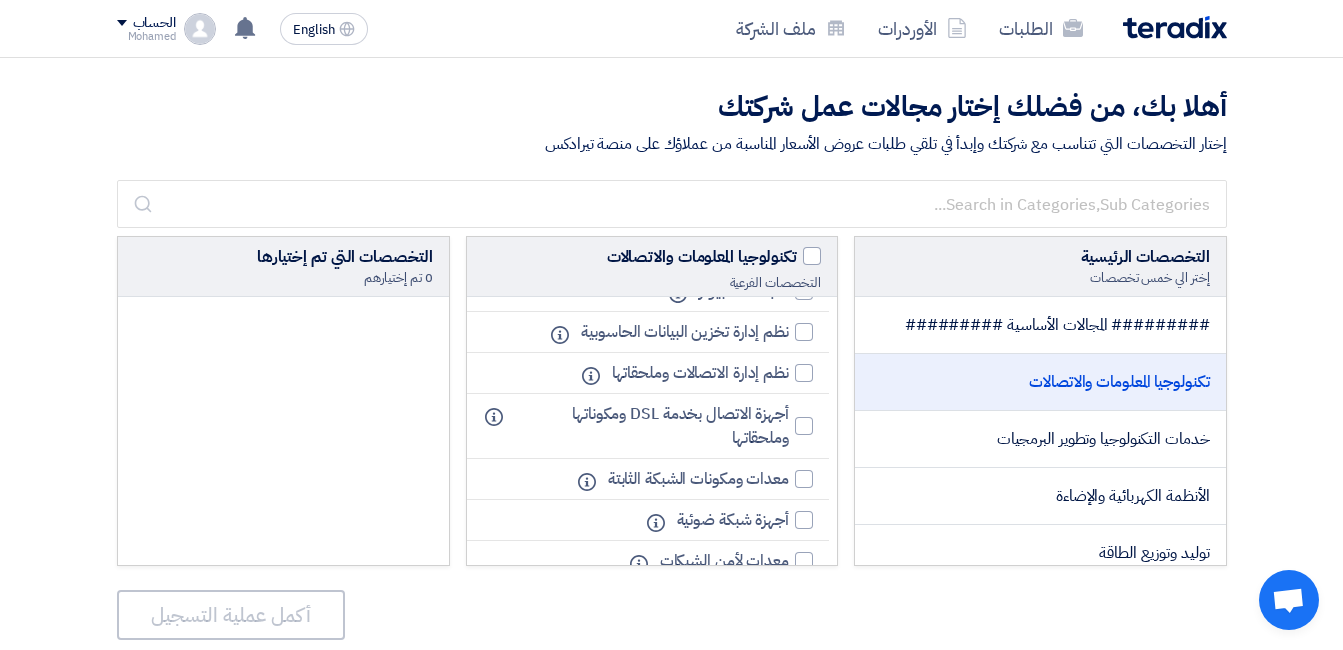 scroll, scrollTop: 700, scrollLeft: 0, axis: vertical 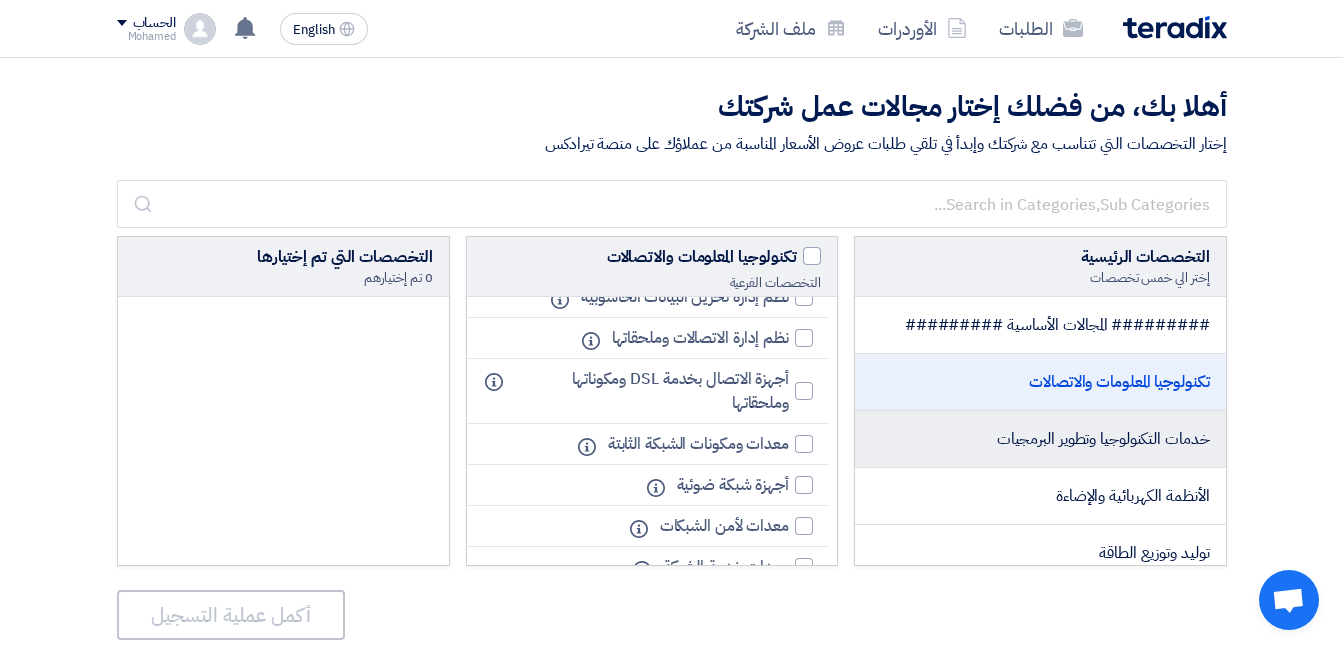 click on "خدمات التكنولوجيا وتطوير البرمجيات" 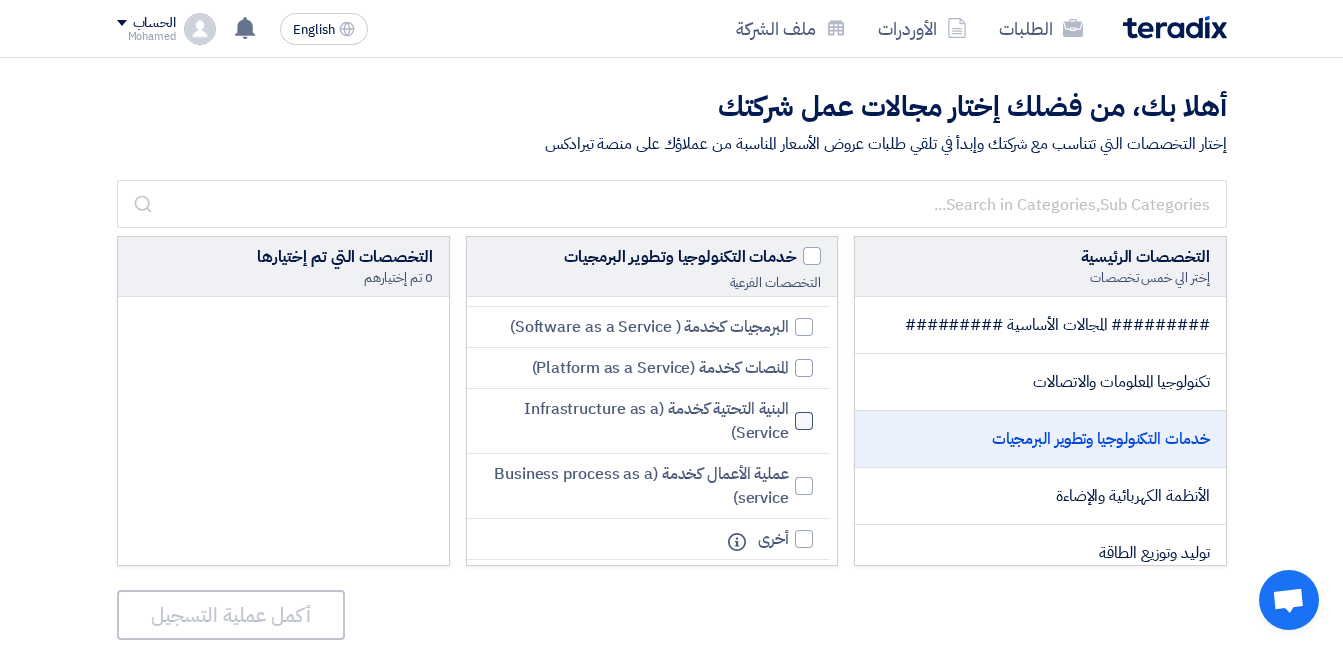 scroll, scrollTop: 851, scrollLeft: 0, axis: vertical 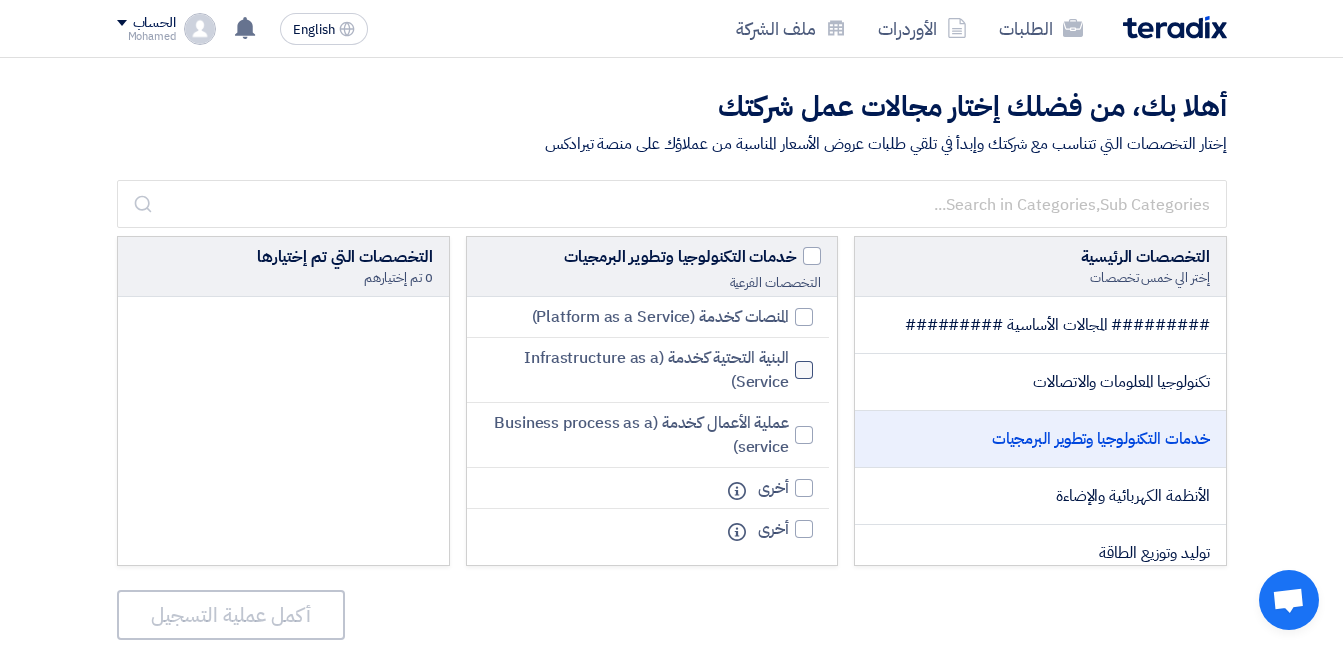click 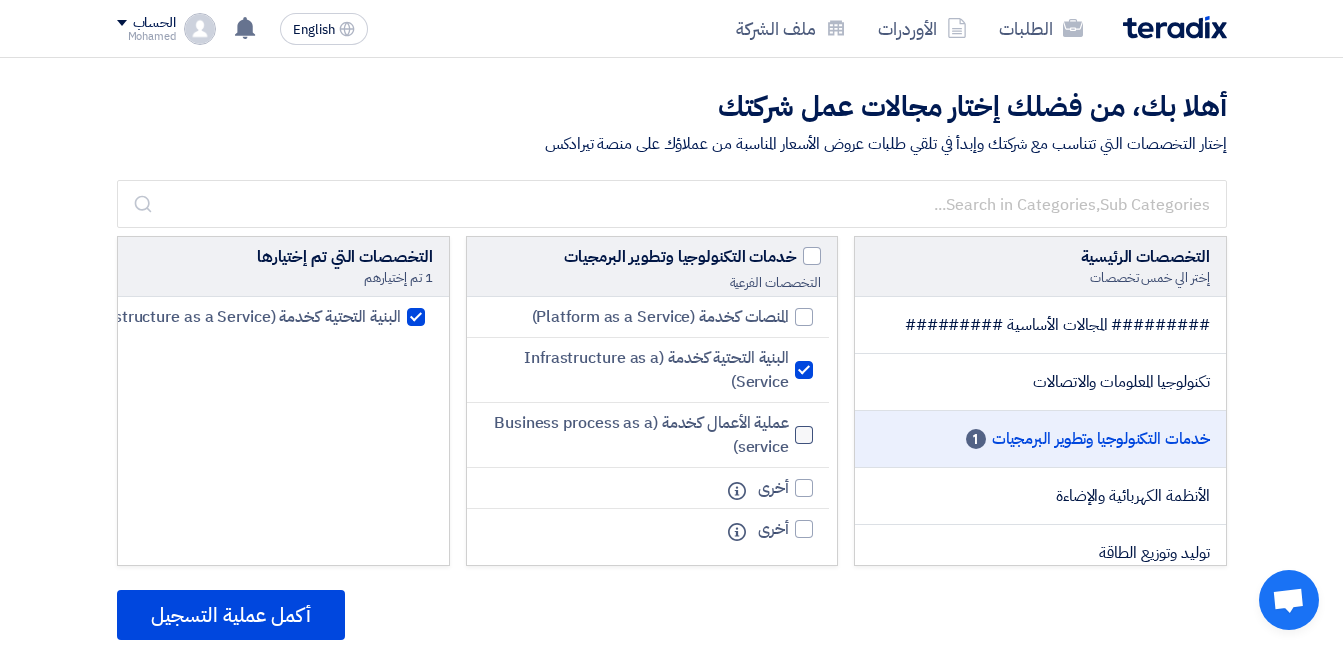 click 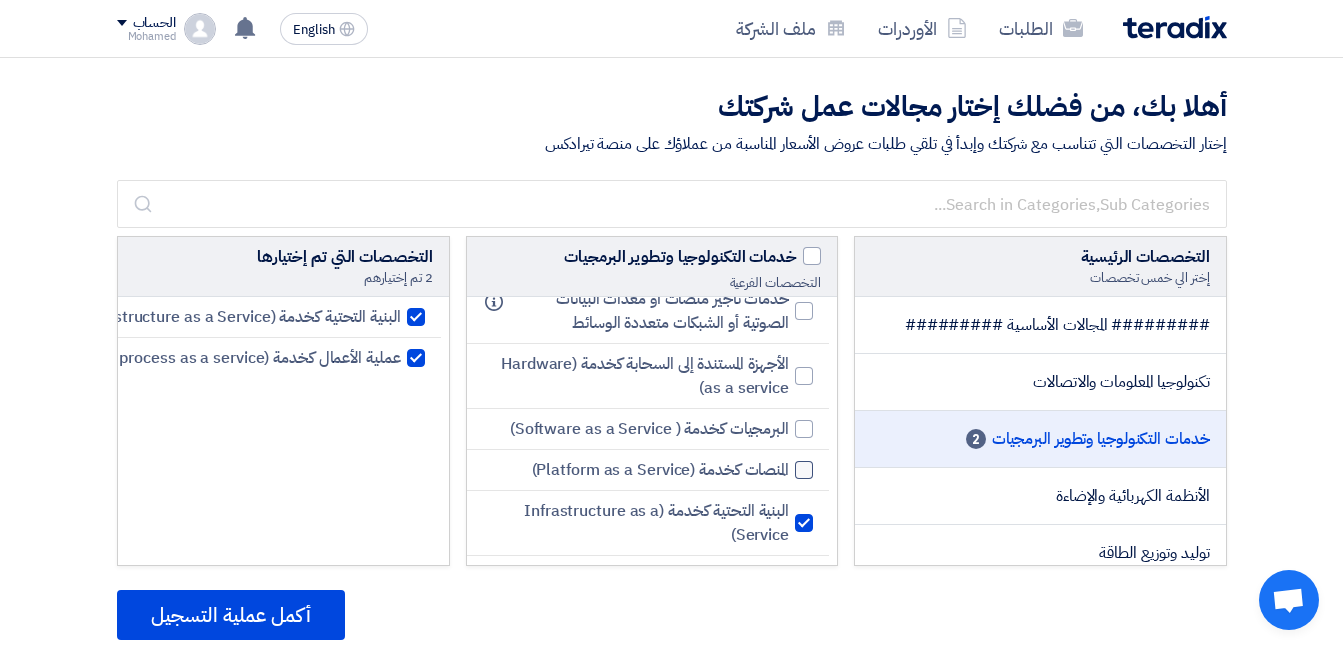 scroll, scrollTop: 651, scrollLeft: 0, axis: vertical 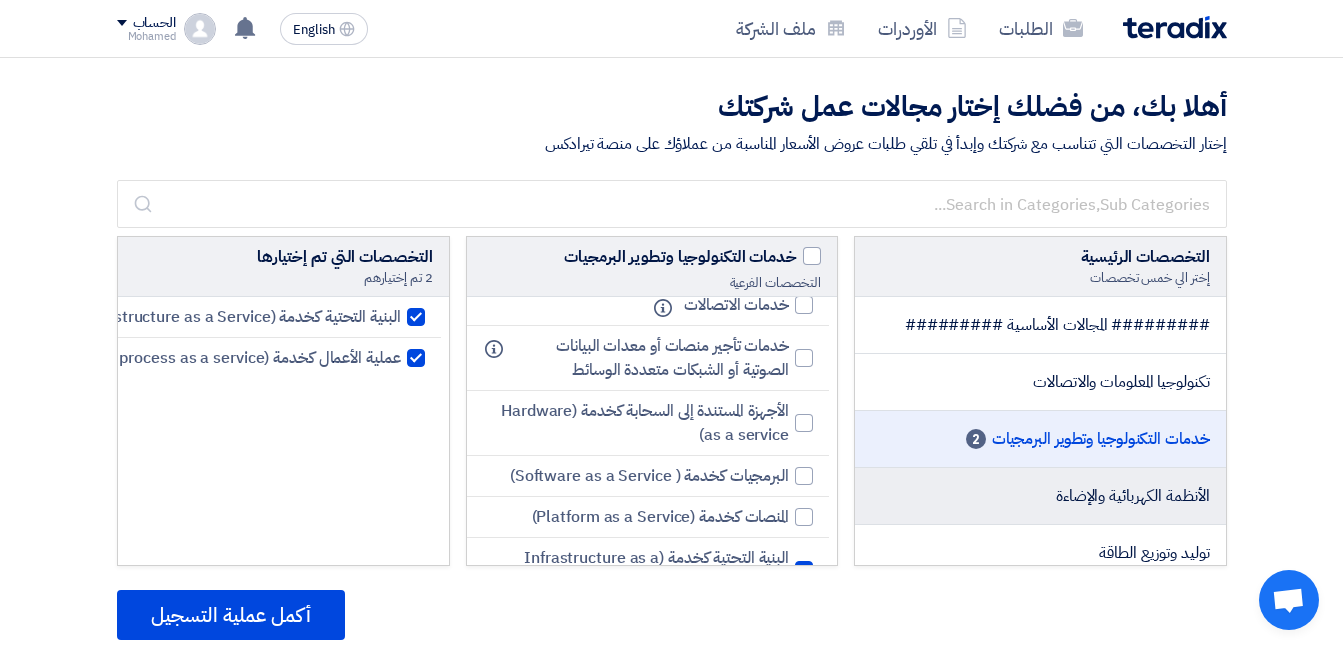 click on "الأنظمة الكهربائية والإضاءة" 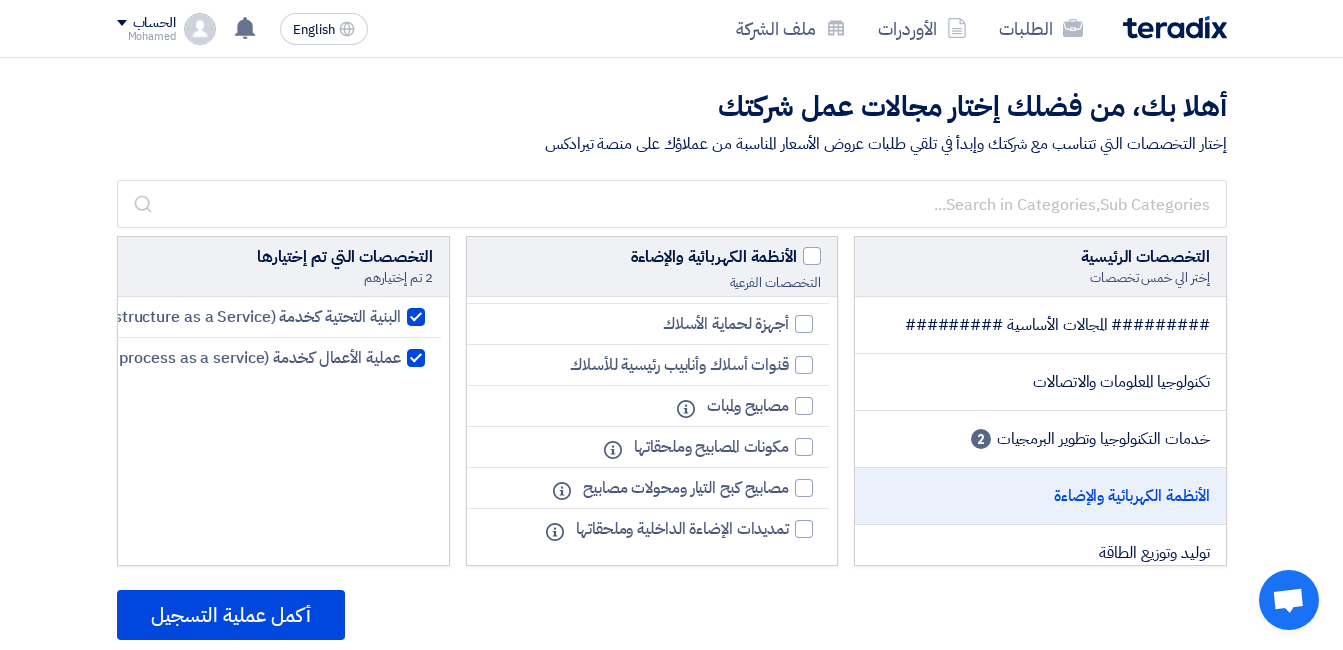 scroll, scrollTop: 1042, scrollLeft: 0, axis: vertical 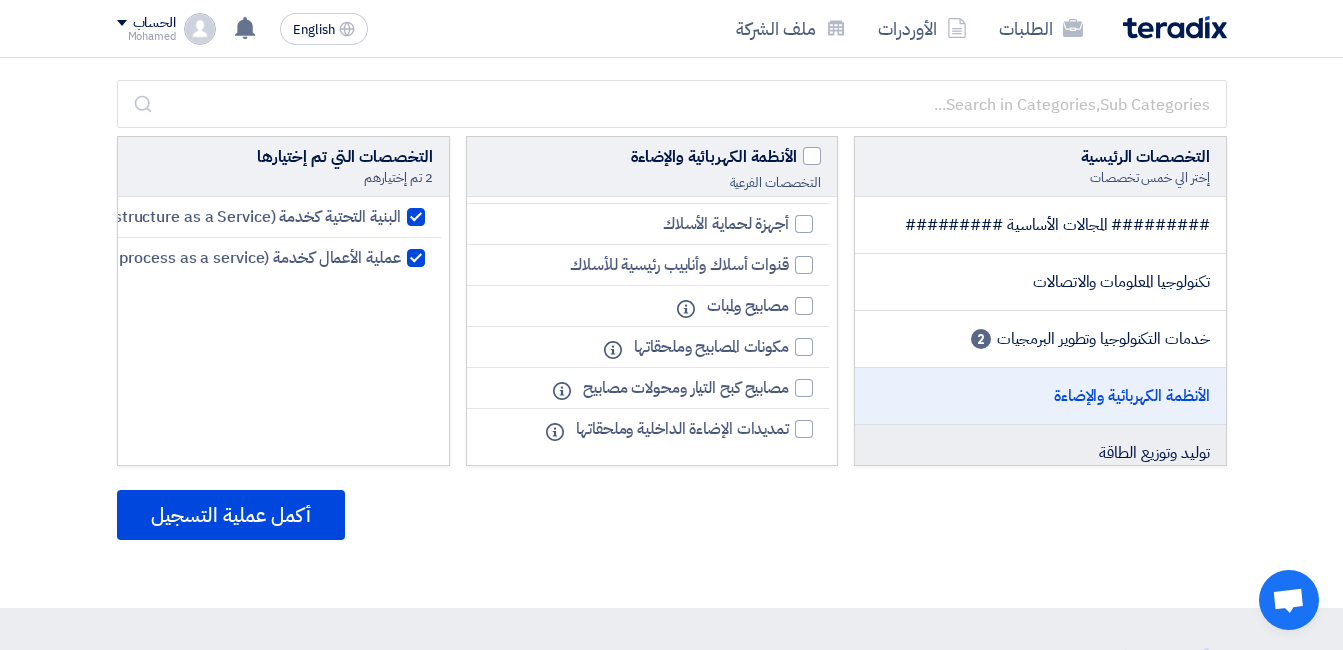 click on "توليد وتوزيع الطاقة" 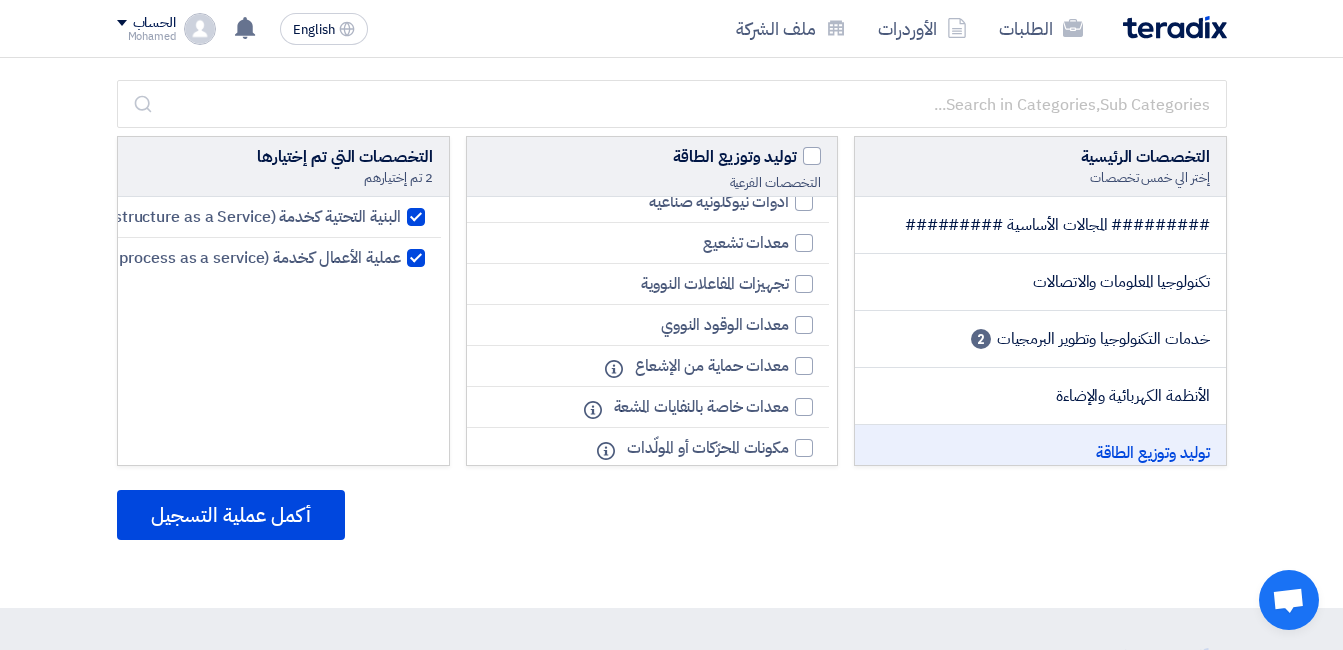 scroll, scrollTop: 1059, scrollLeft: 0, axis: vertical 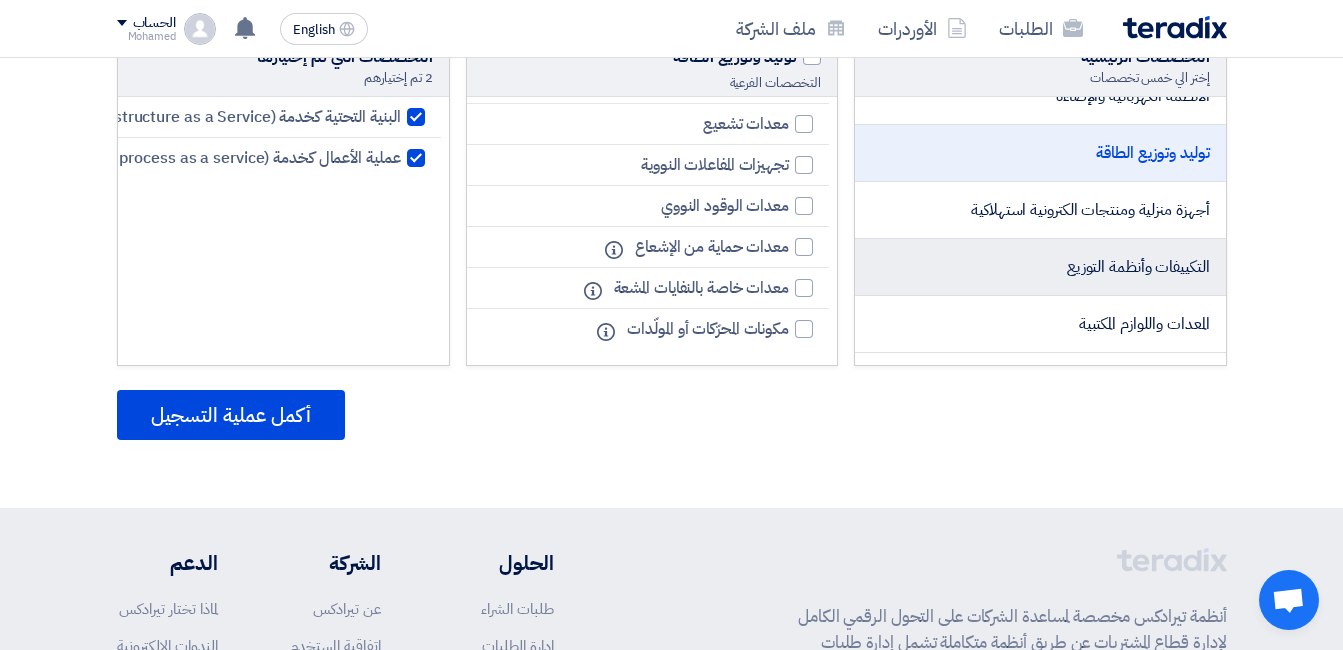 click on "التكييفات وأنظمة التوزيع" 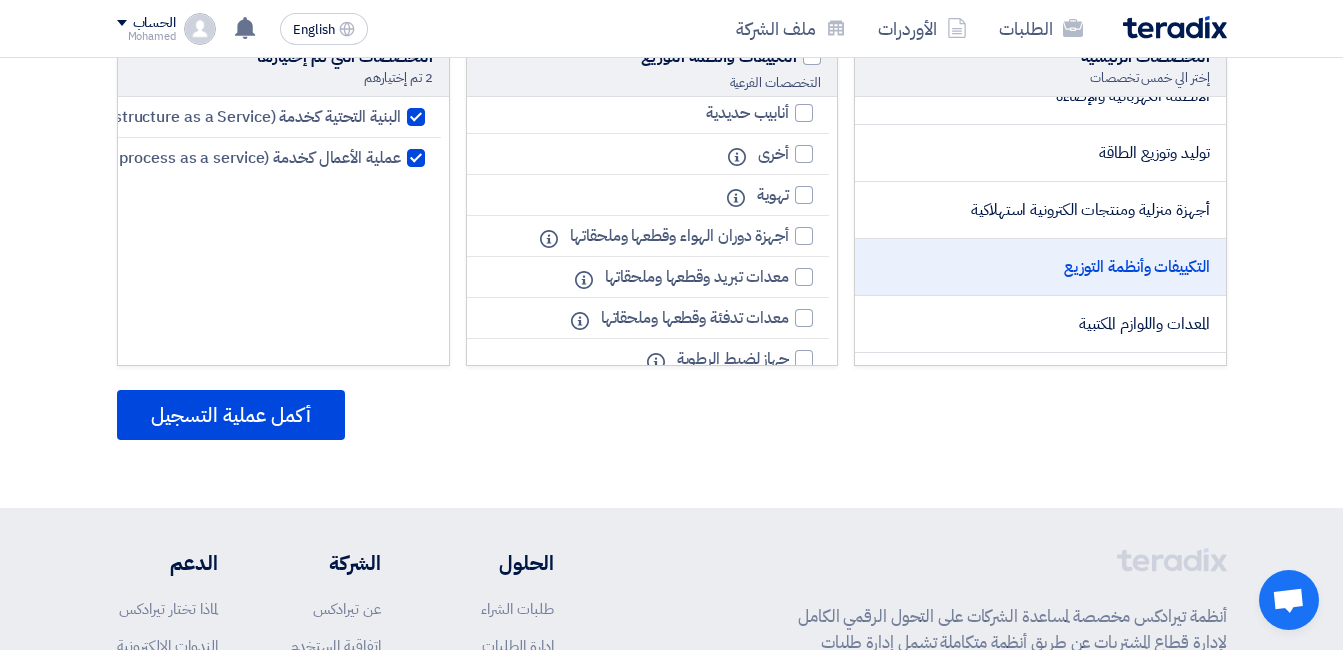 scroll, scrollTop: 2986, scrollLeft: 0, axis: vertical 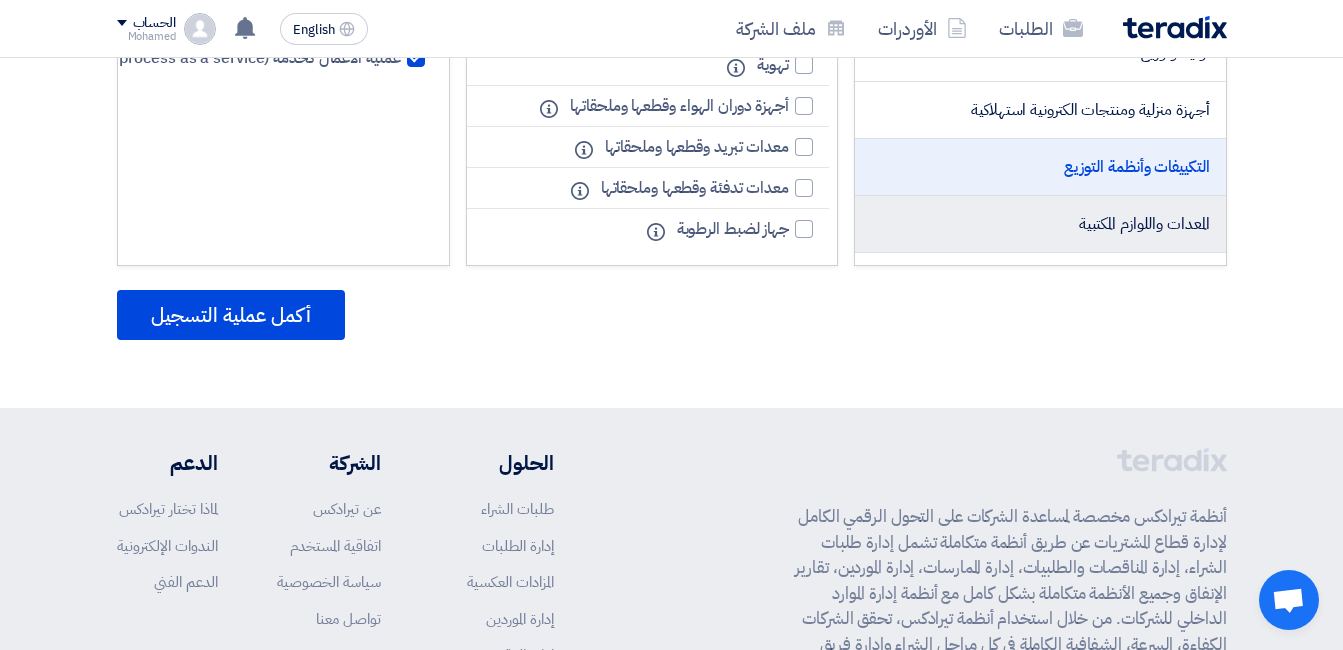 click on "المعدات واللوازم المكتبية" 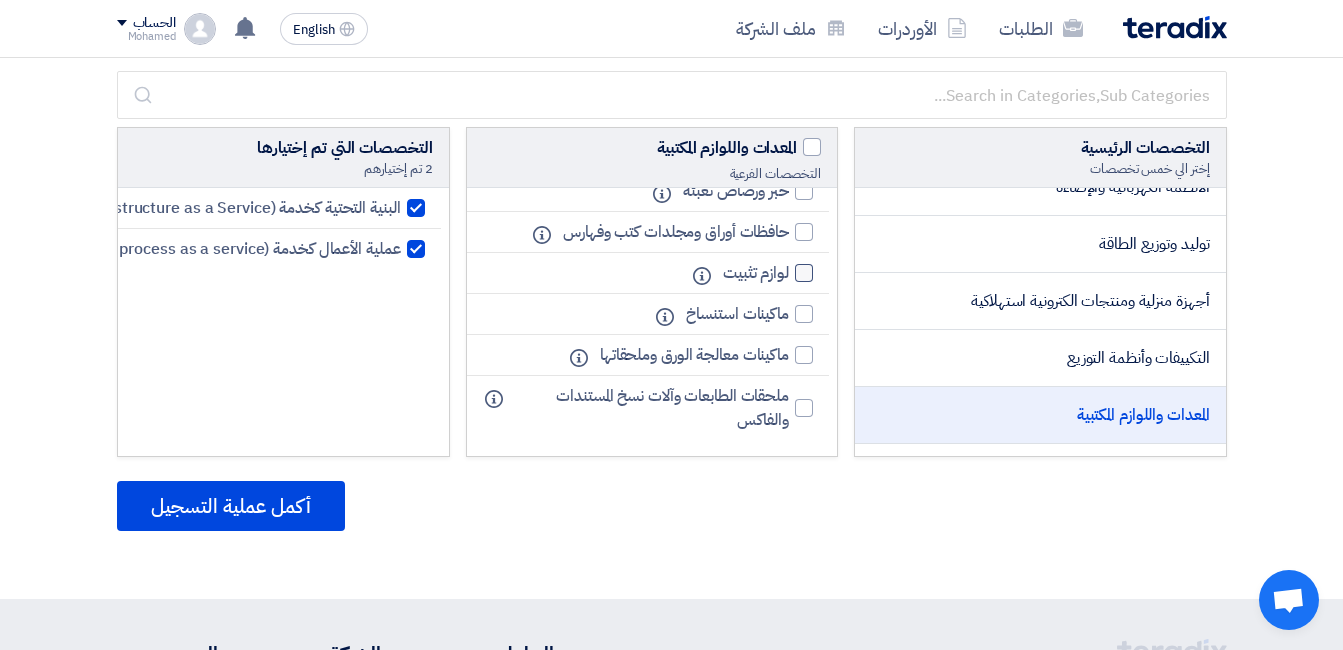 scroll, scrollTop: 100, scrollLeft: 0, axis: vertical 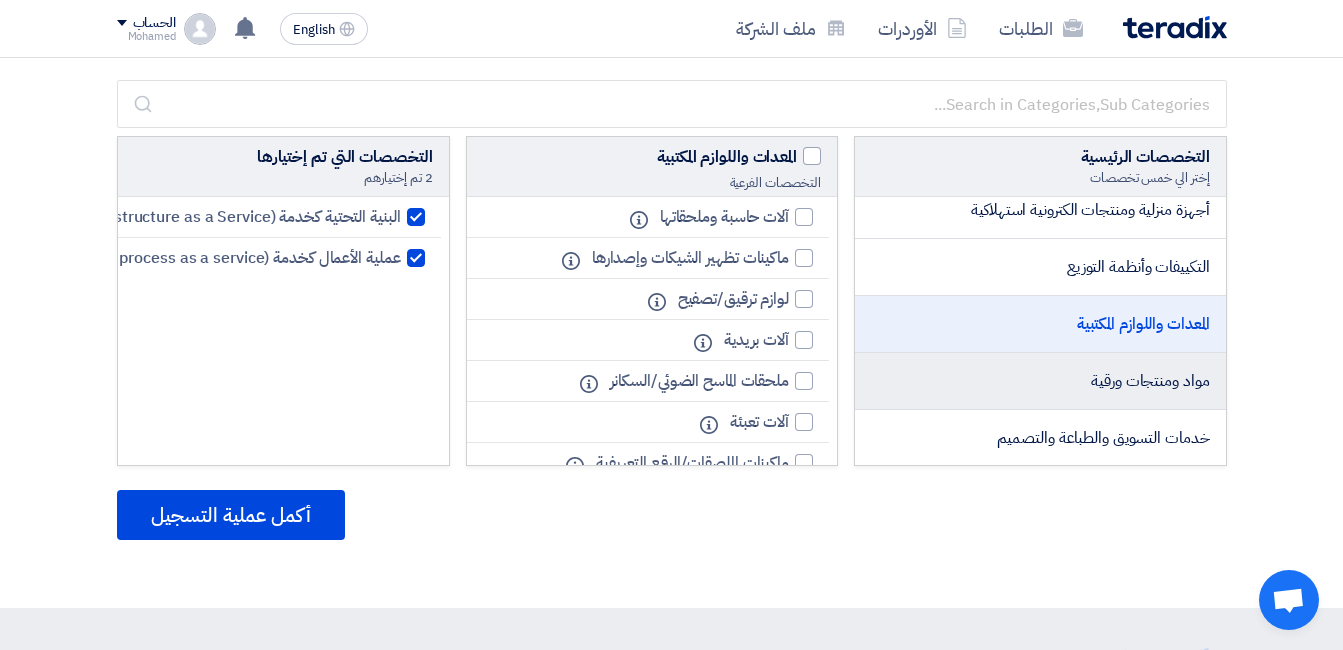 click on "مواد ومنتجات ورقية" 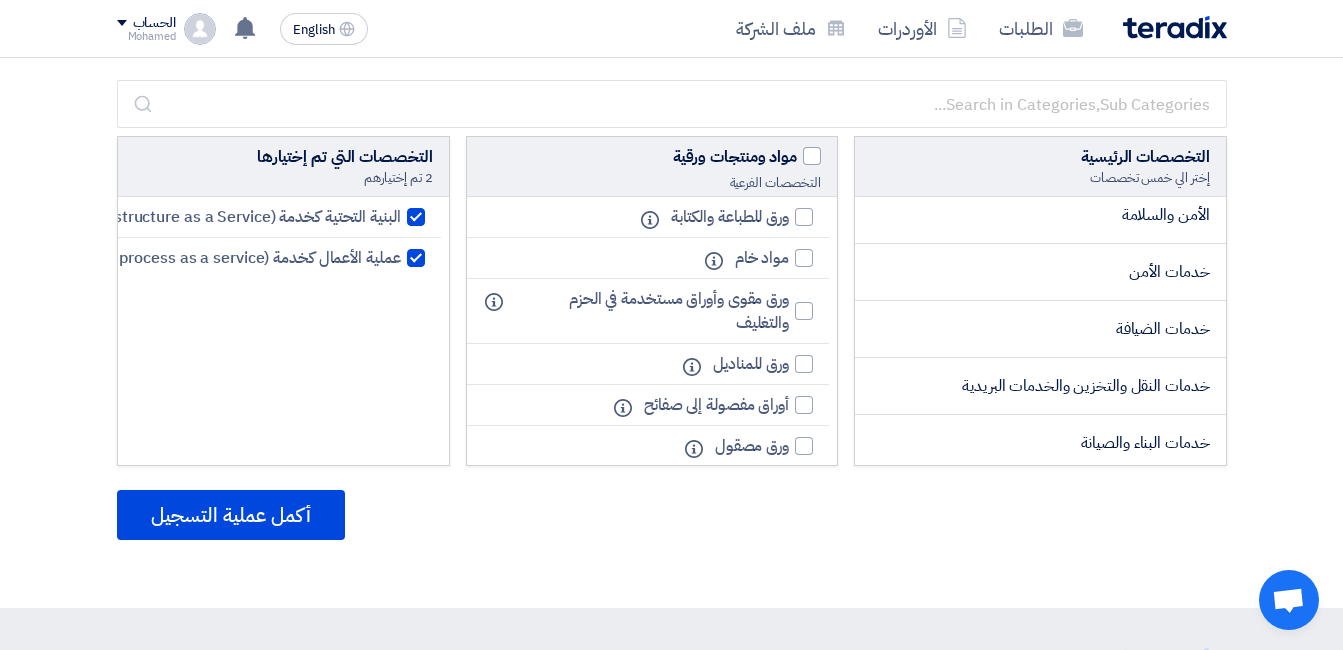 scroll, scrollTop: 900, scrollLeft: 0, axis: vertical 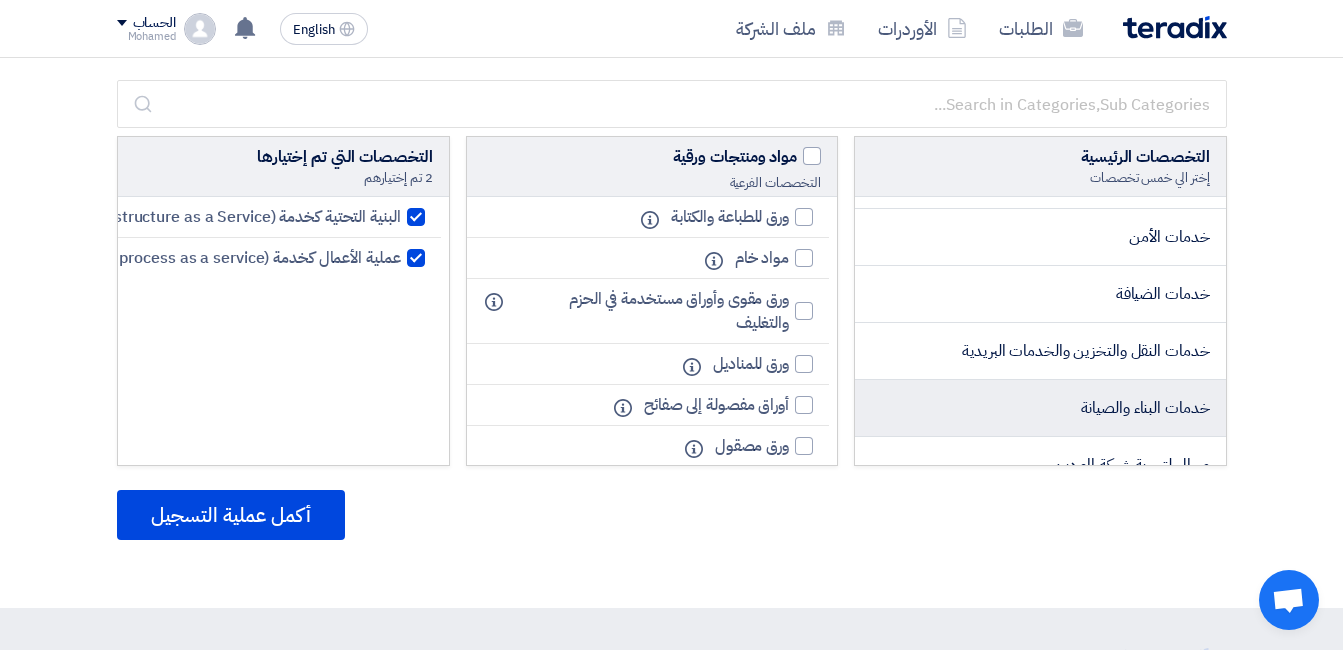 click on "خدمات البناء والصيانة" 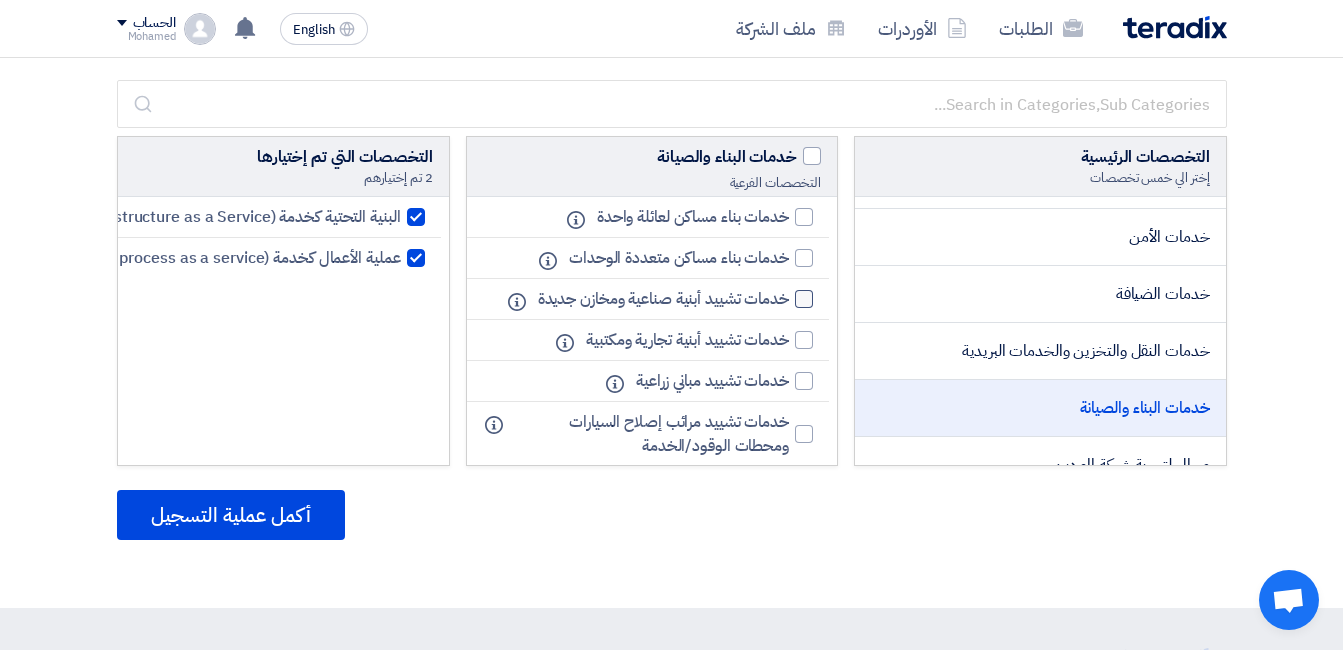 click 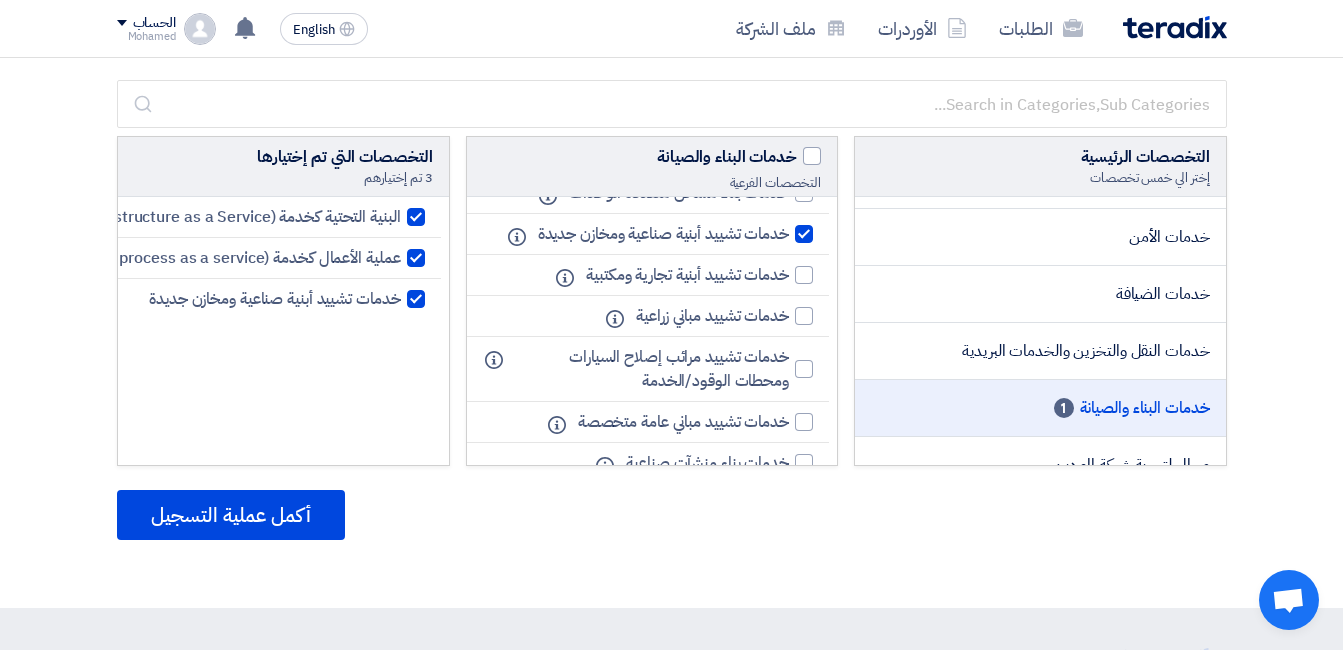 scroll, scrollTop: 100, scrollLeft: 0, axis: vertical 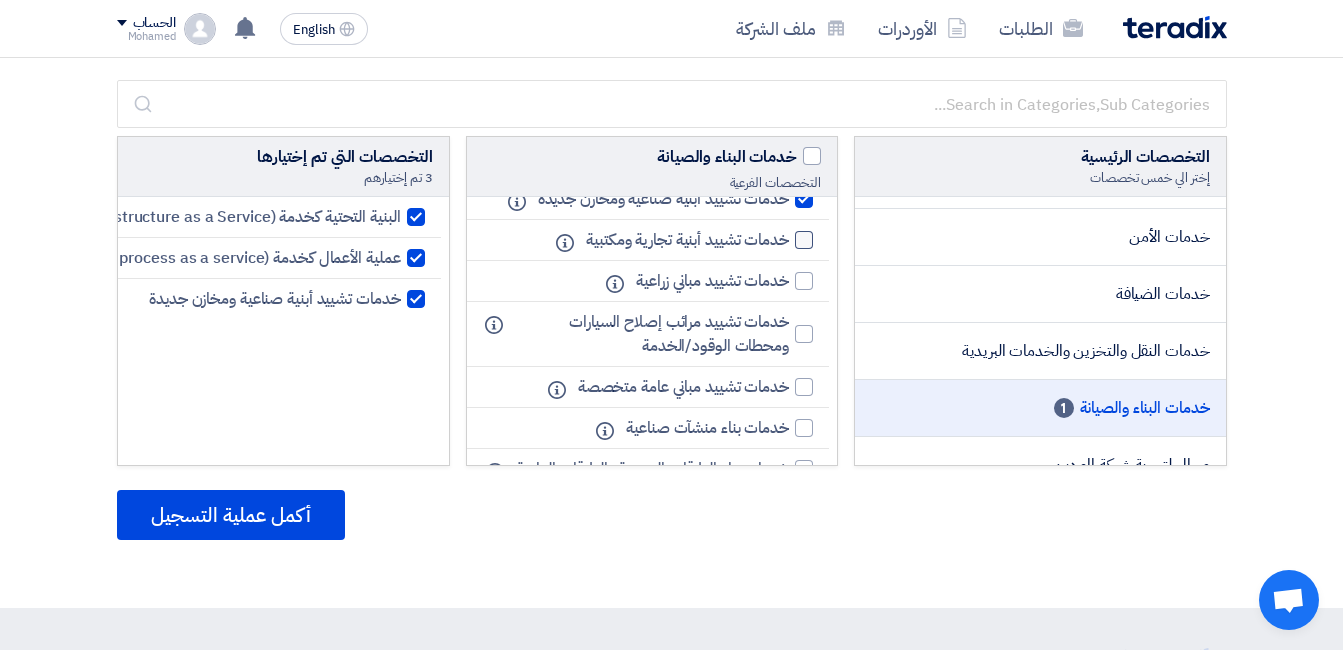 click 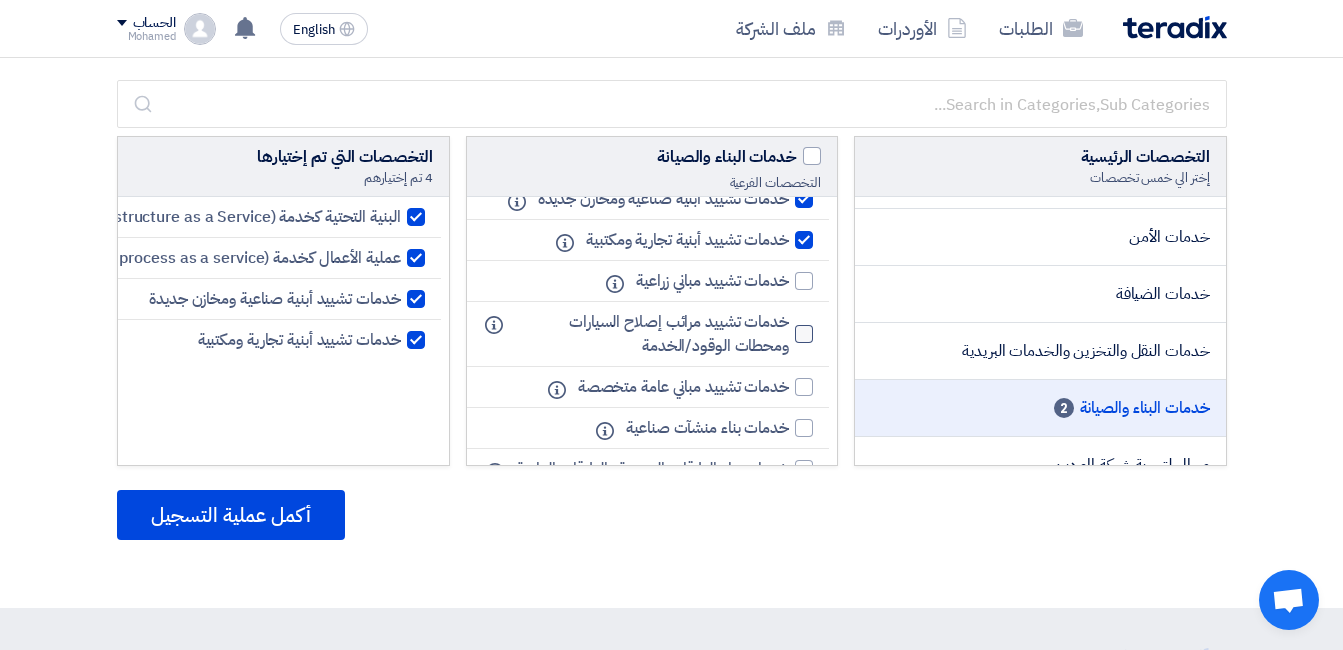 scroll, scrollTop: 200, scrollLeft: 0, axis: vertical 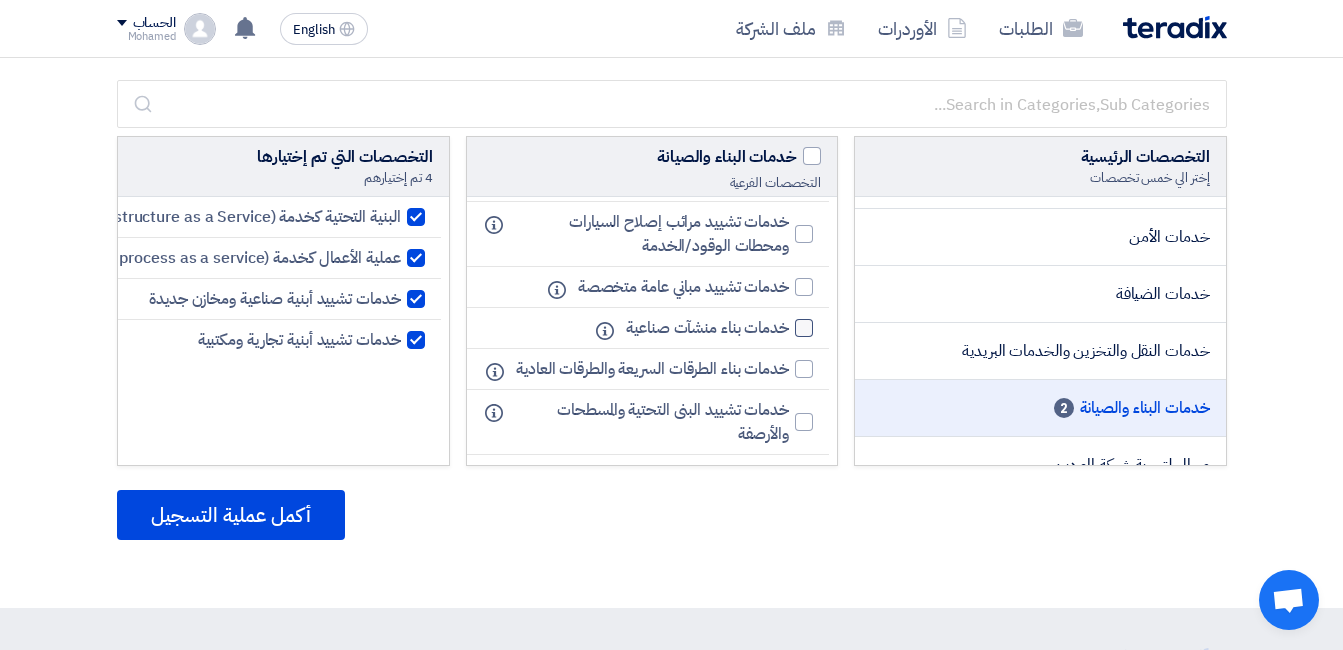 click 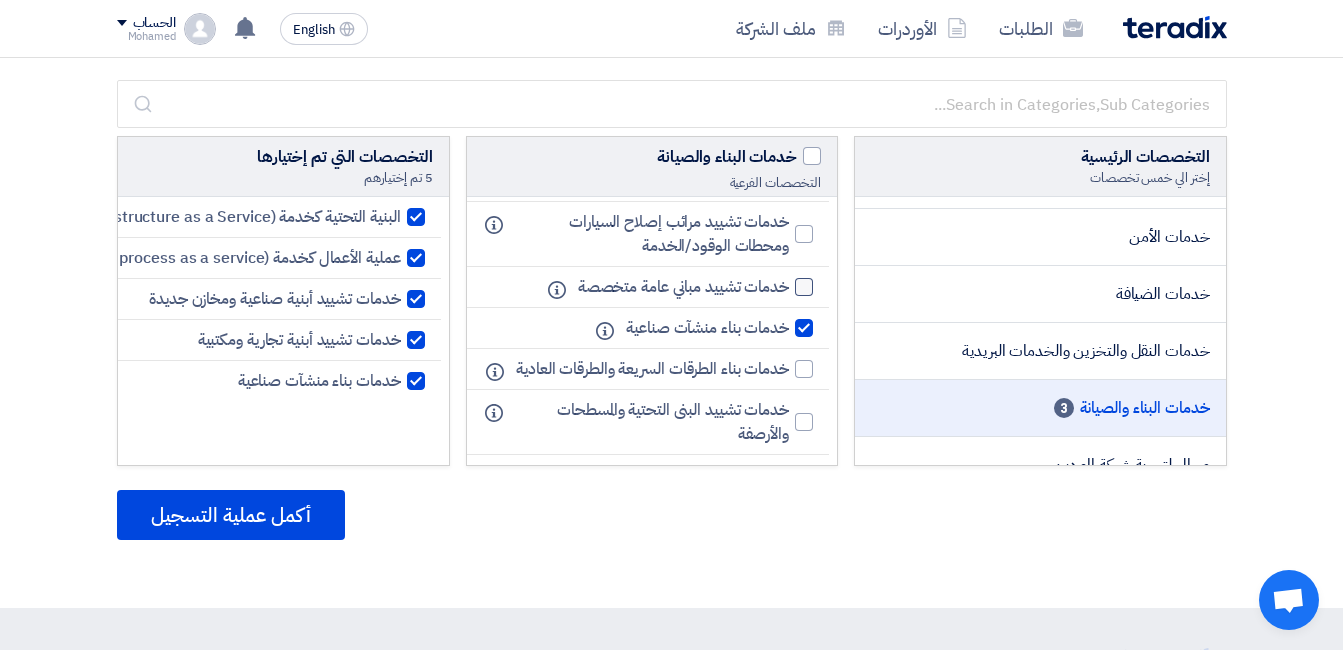 click 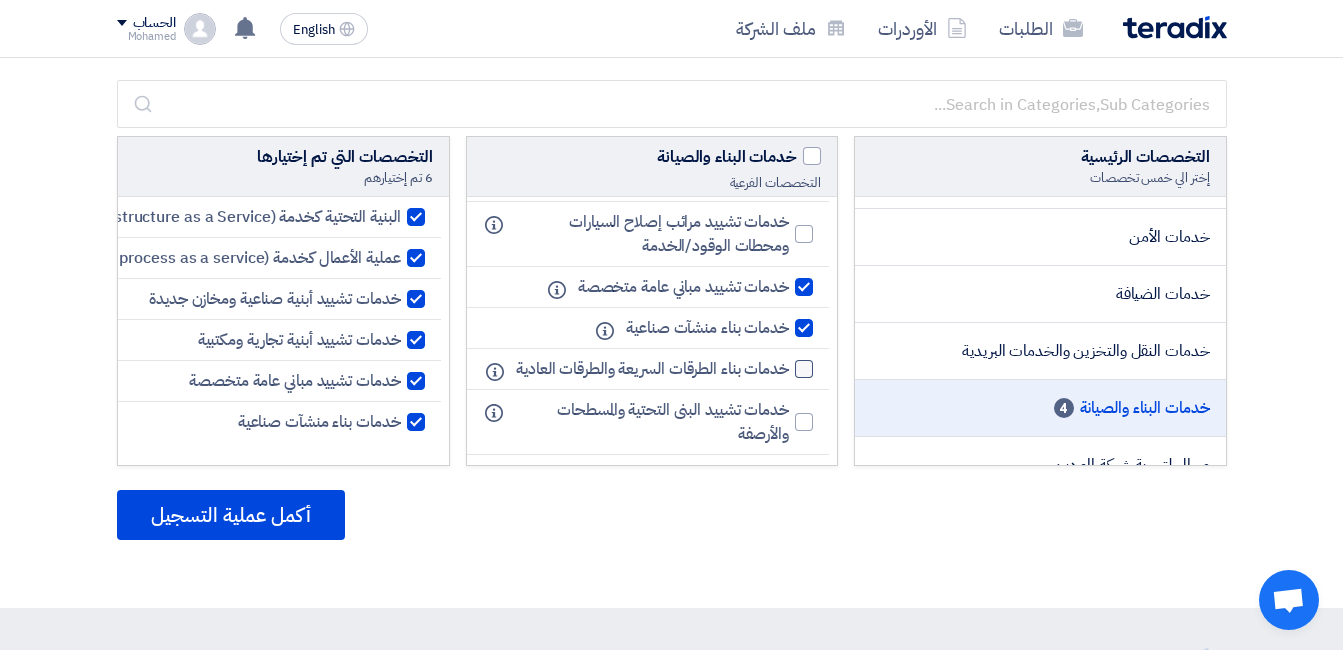 click 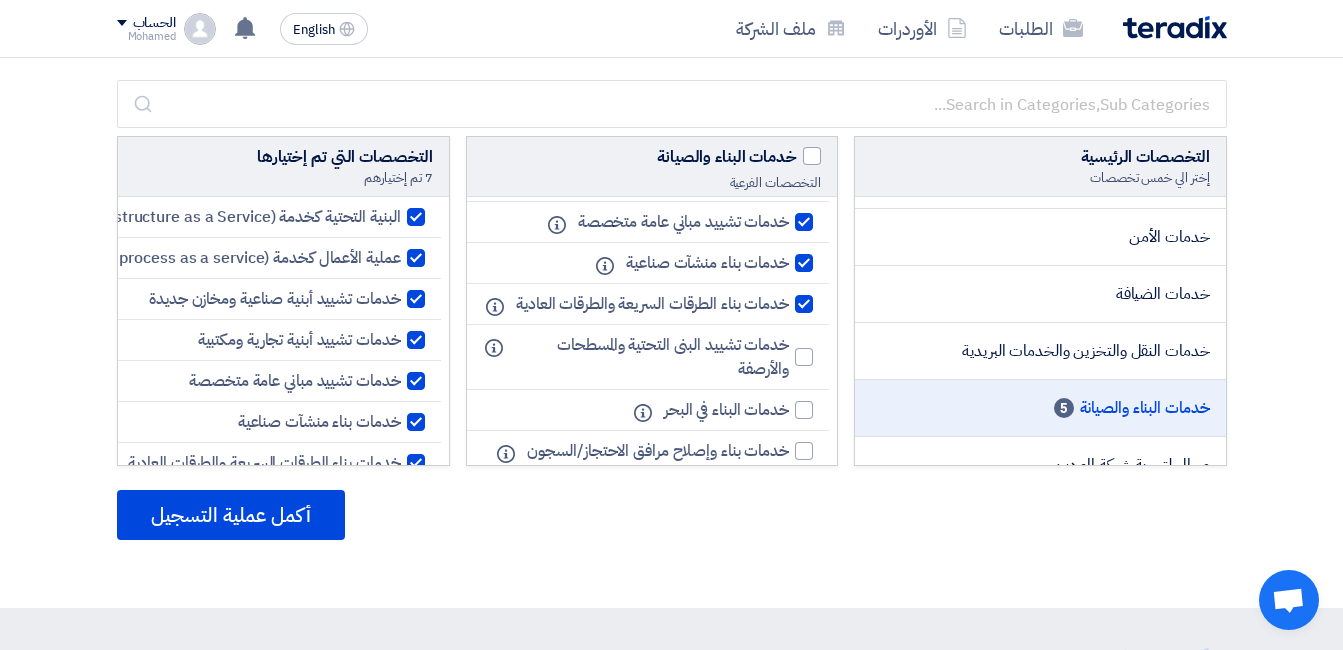 scroll, scrollTop: 300, scrollLeft: 0, axis: vertical 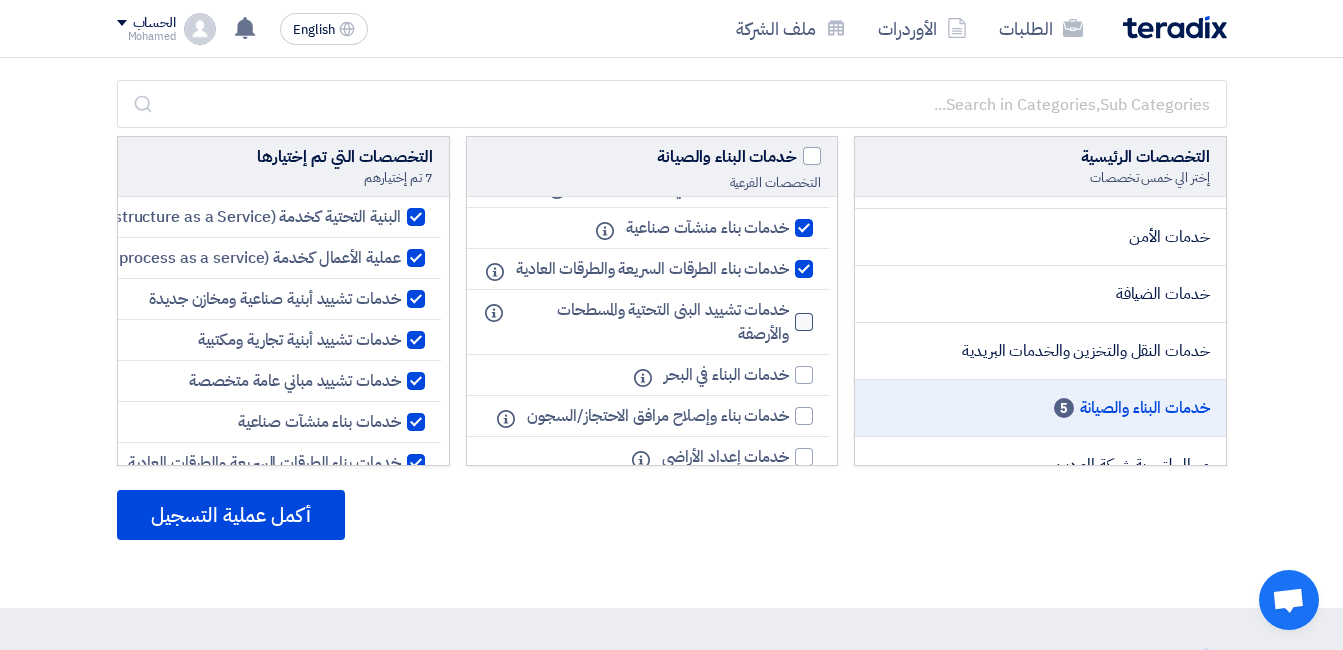 click 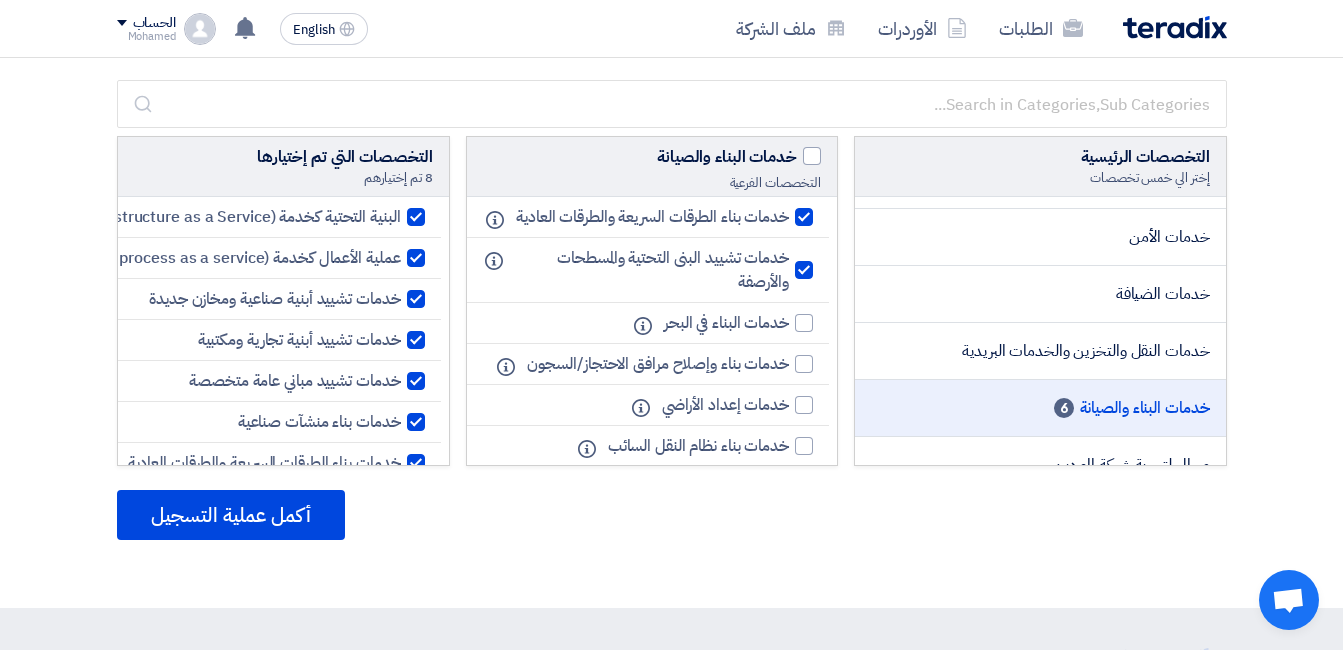 scroll, scrollTop: 400, scrollLeft: 0, axis: vertical 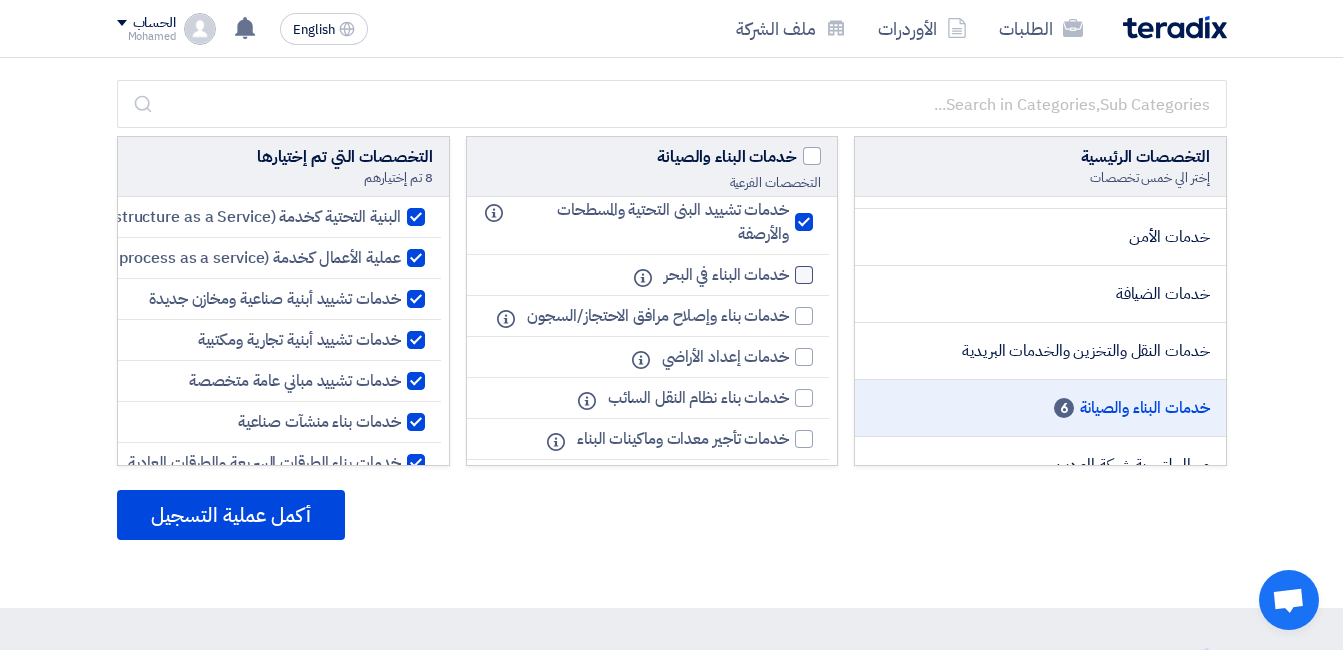 click 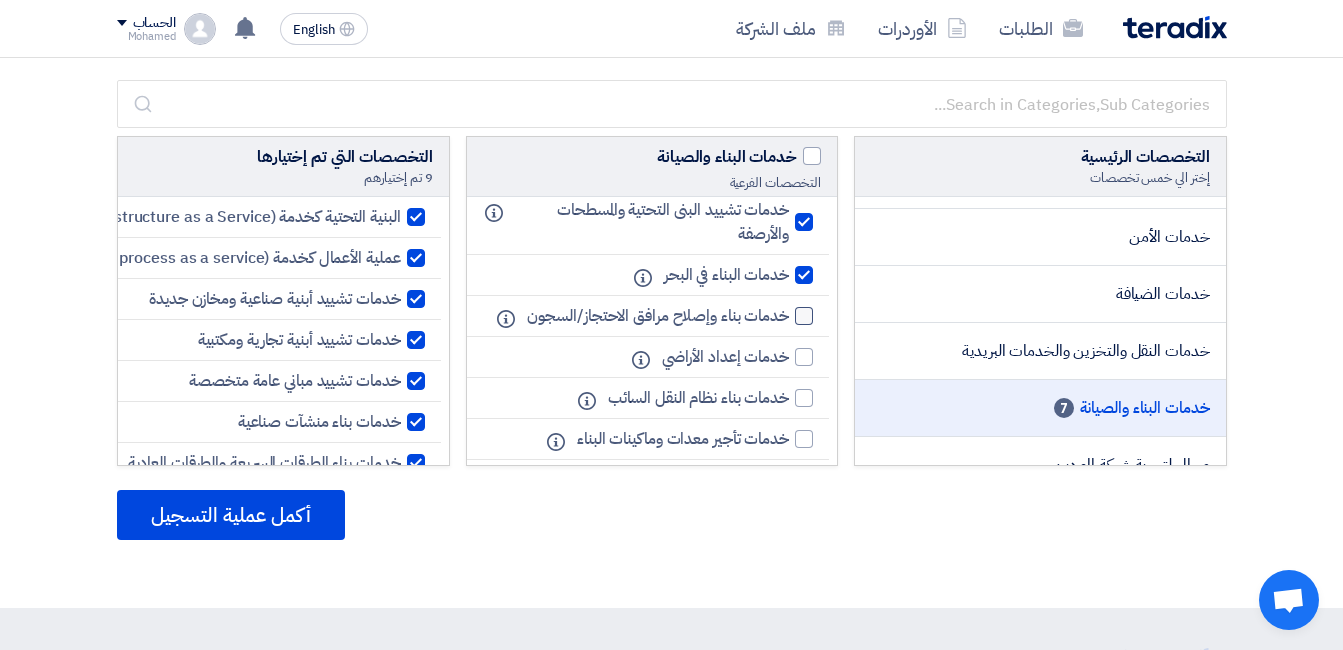 click 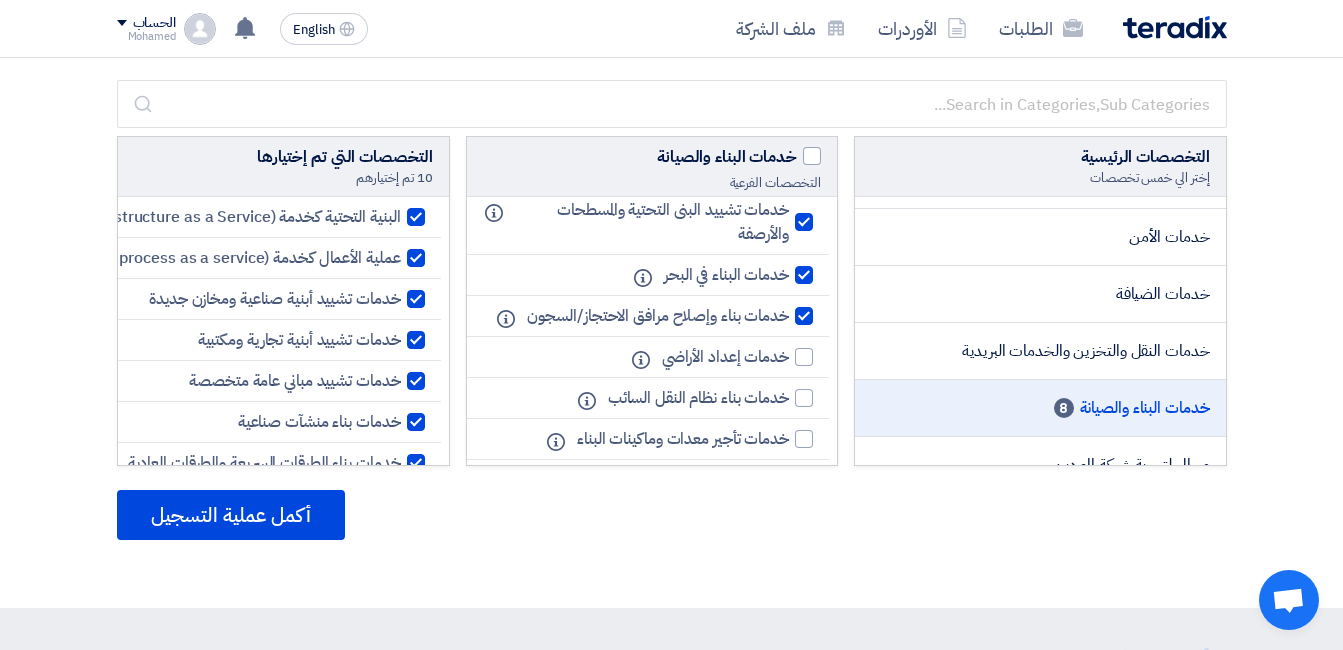 scroll, scrollTop: 500, scrollLeft: 0, axis: vertical 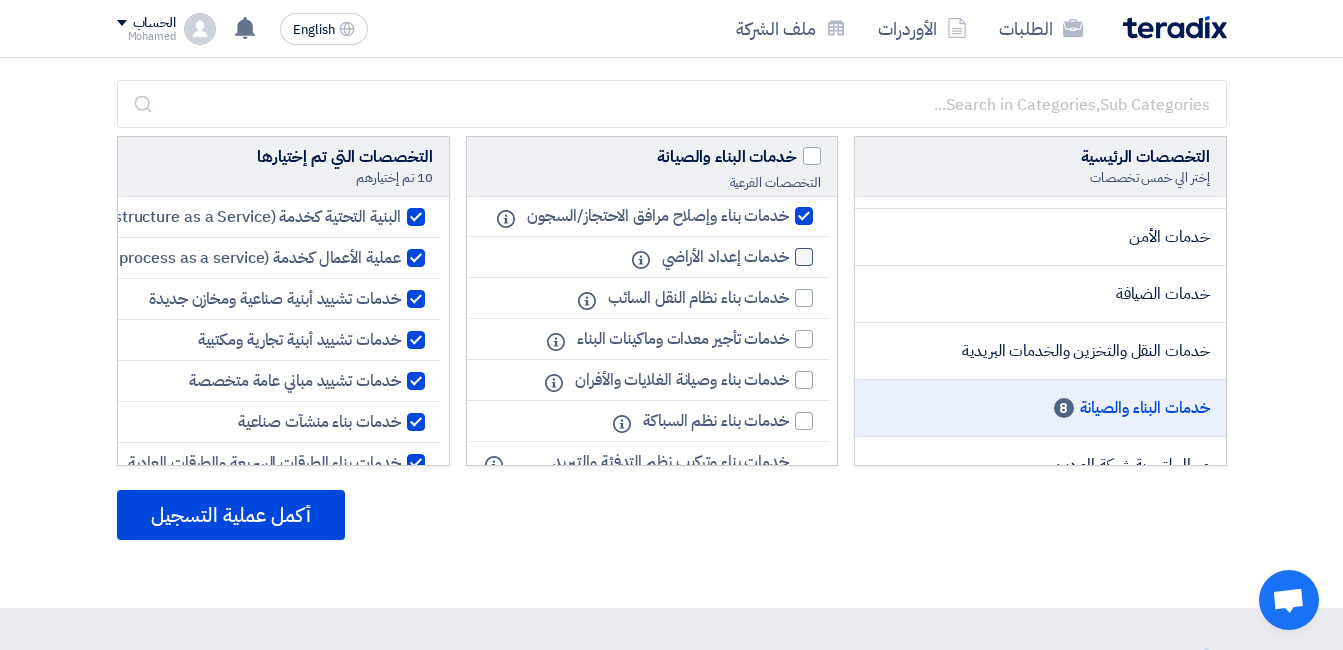 click 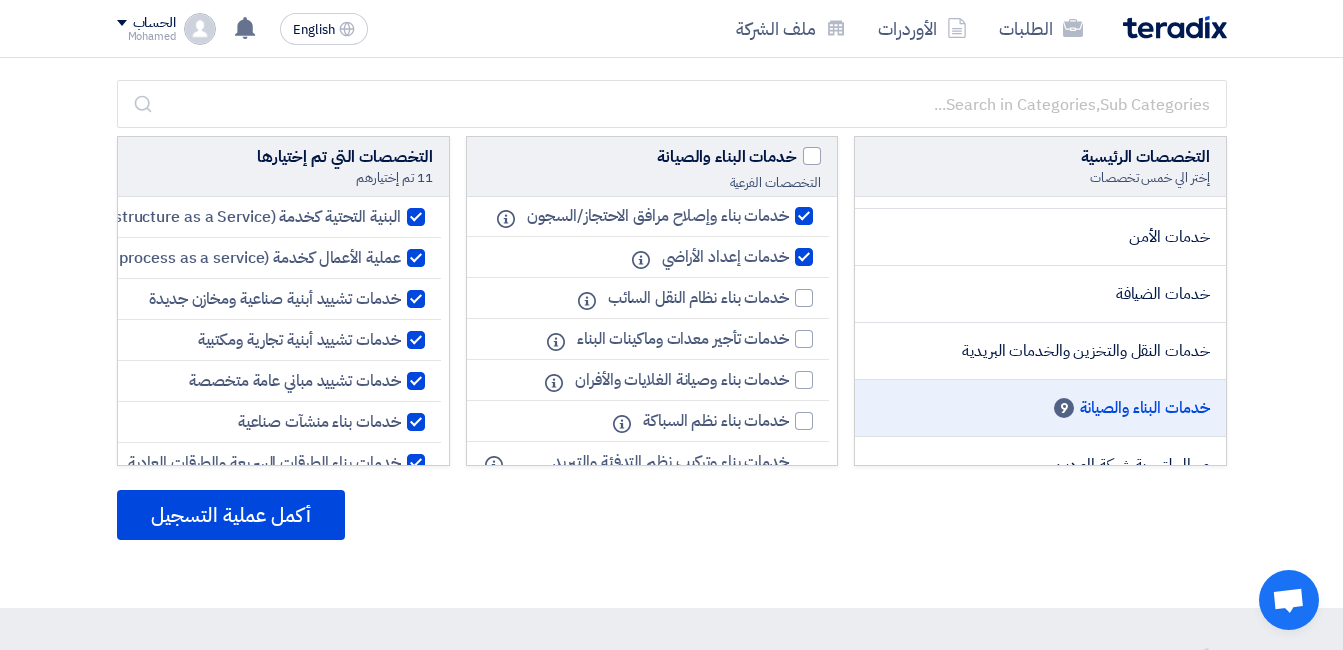 scroll, scrollTop: 600, scrollLeft: 0, axis: vertical 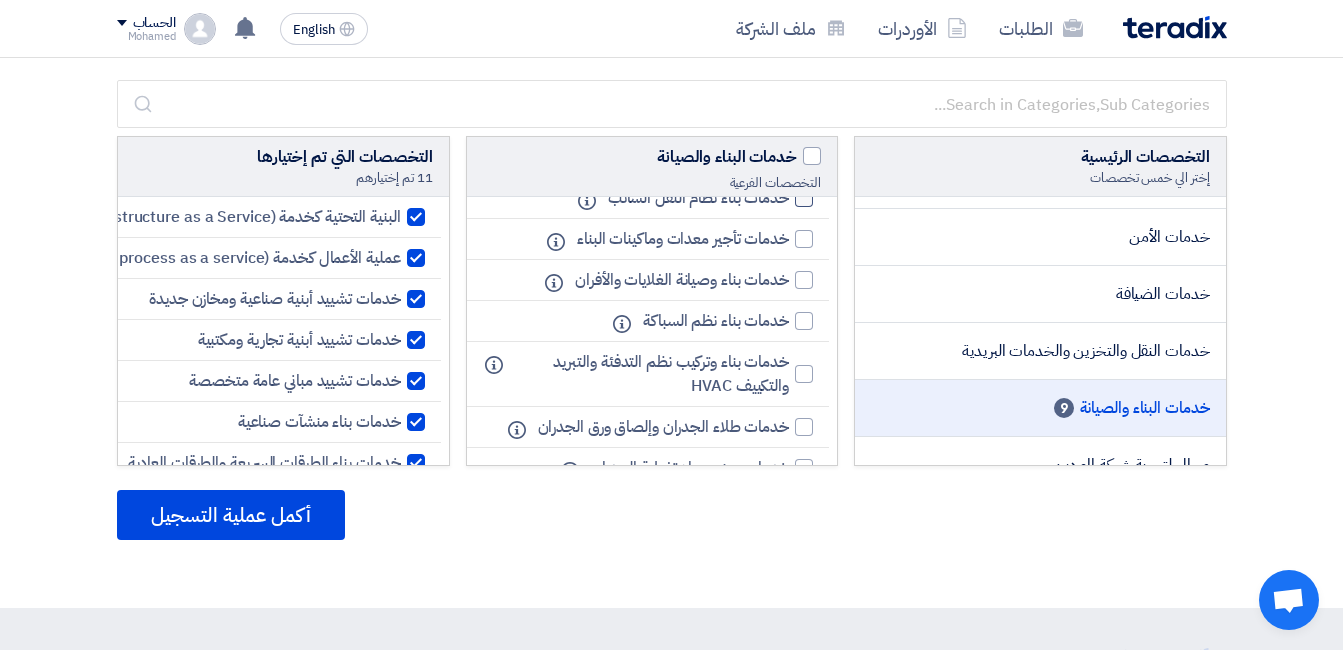 click 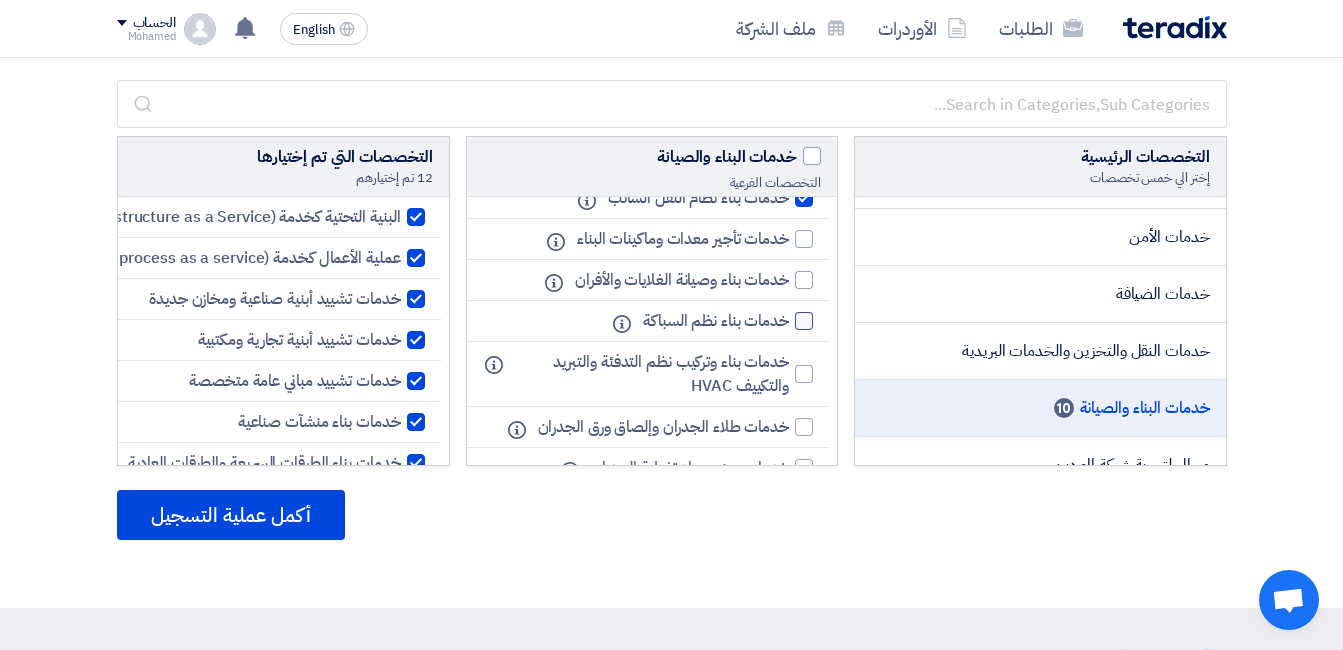 click 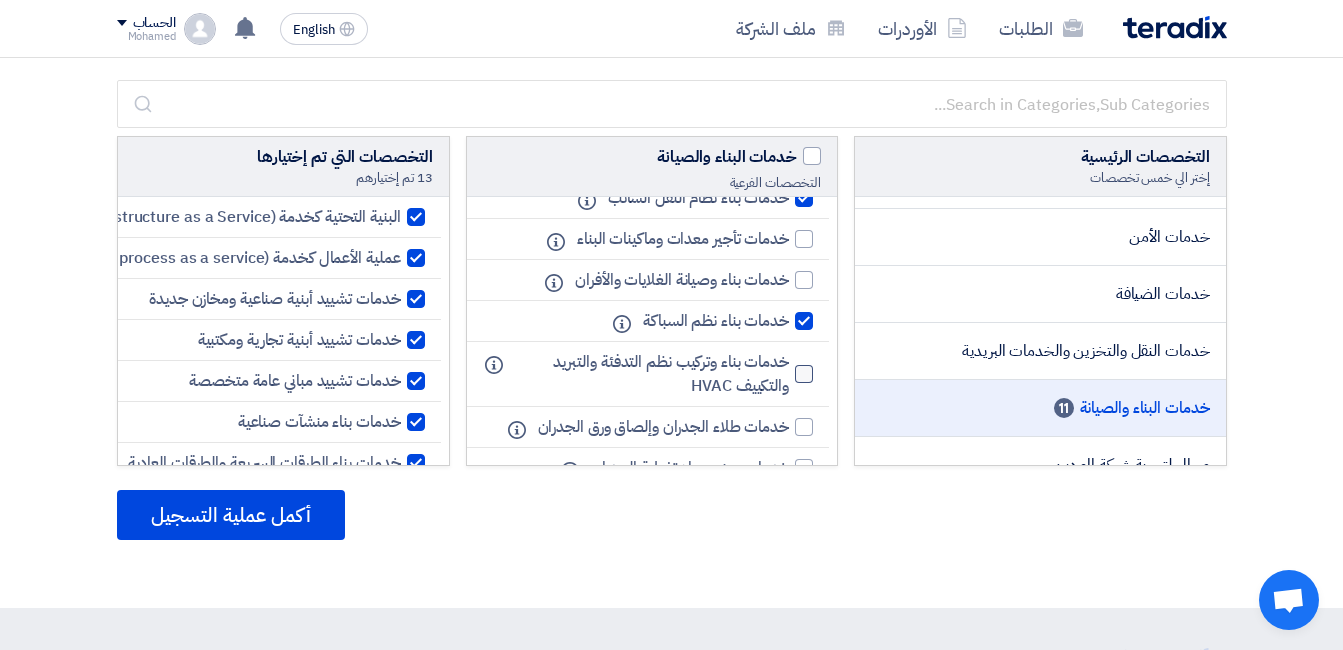 click 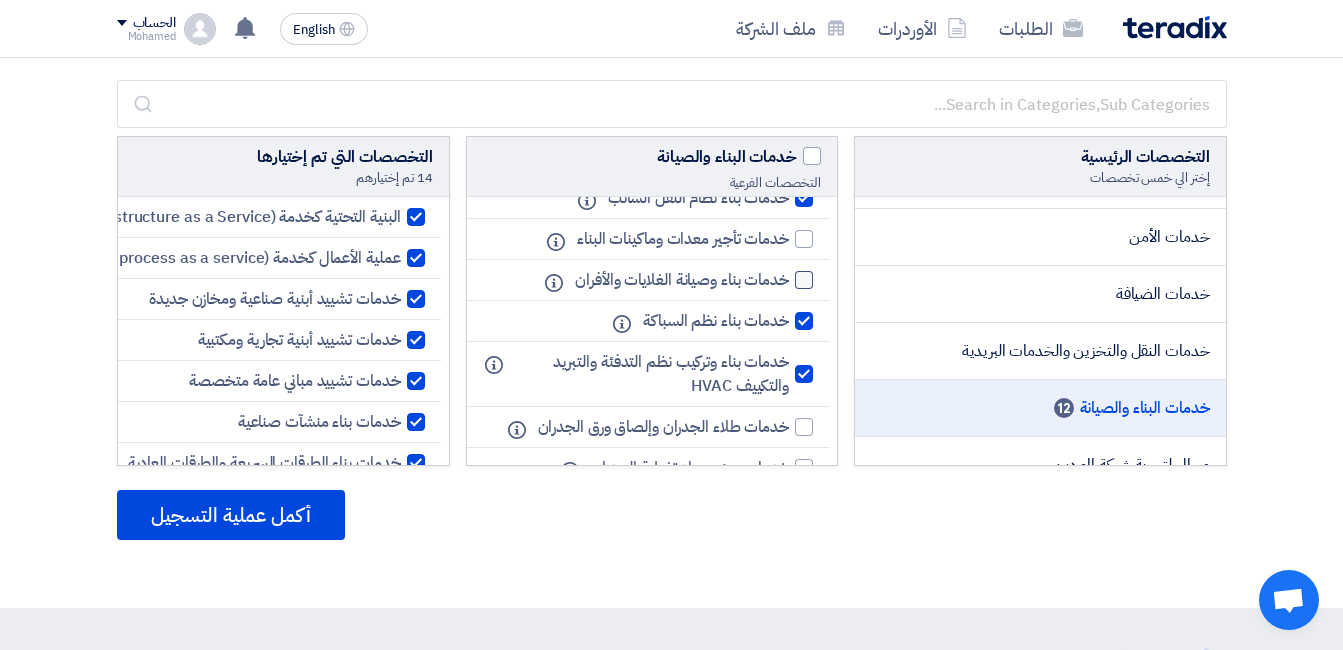 click 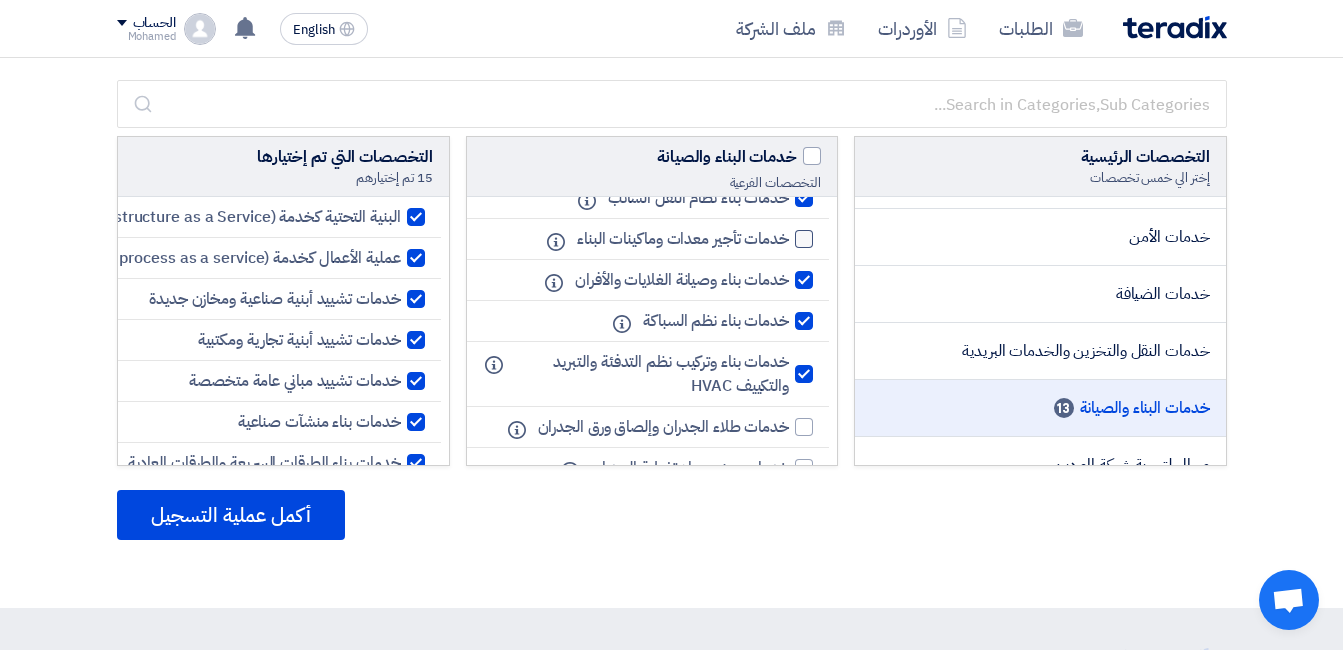 click 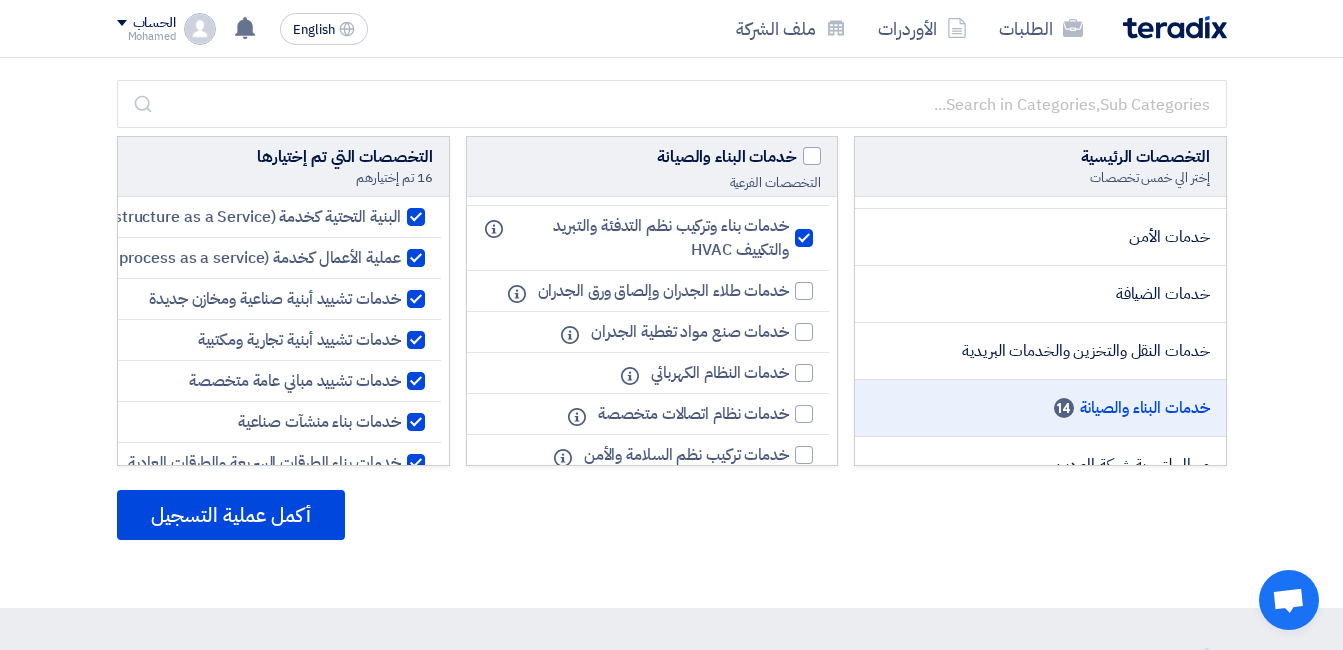 scroll, scrollTop: 800, scrollLeft: 0, axis: vertical 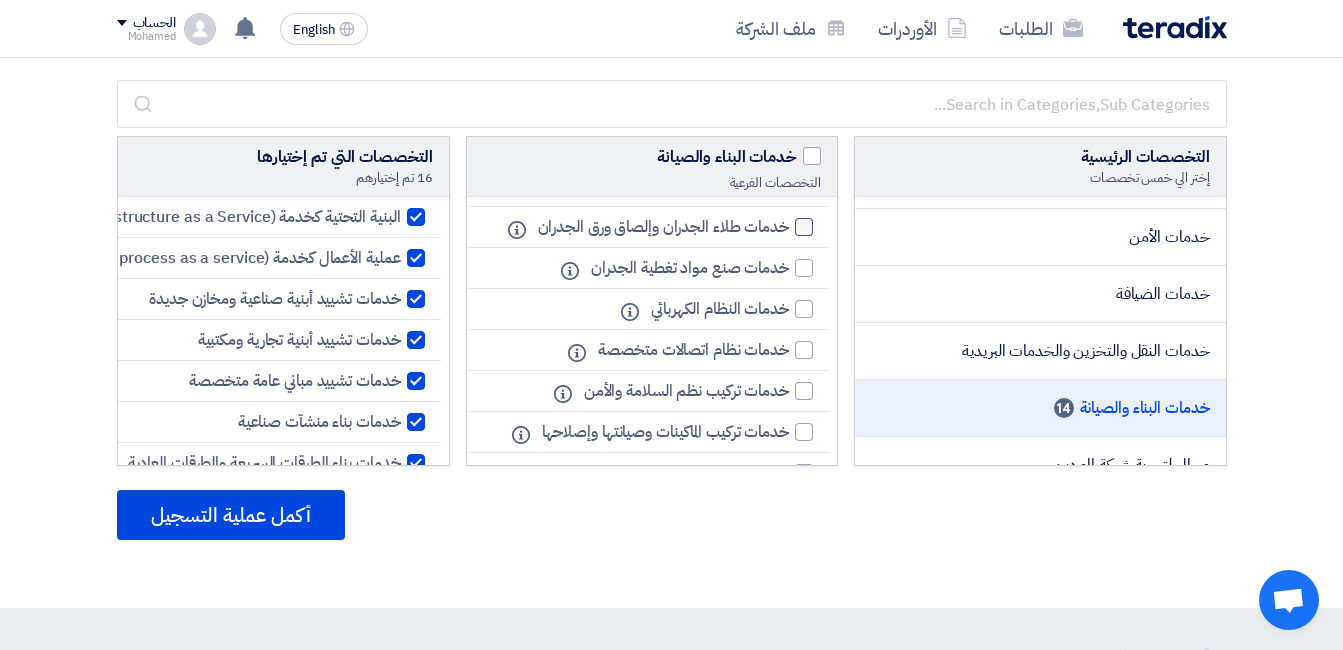 click 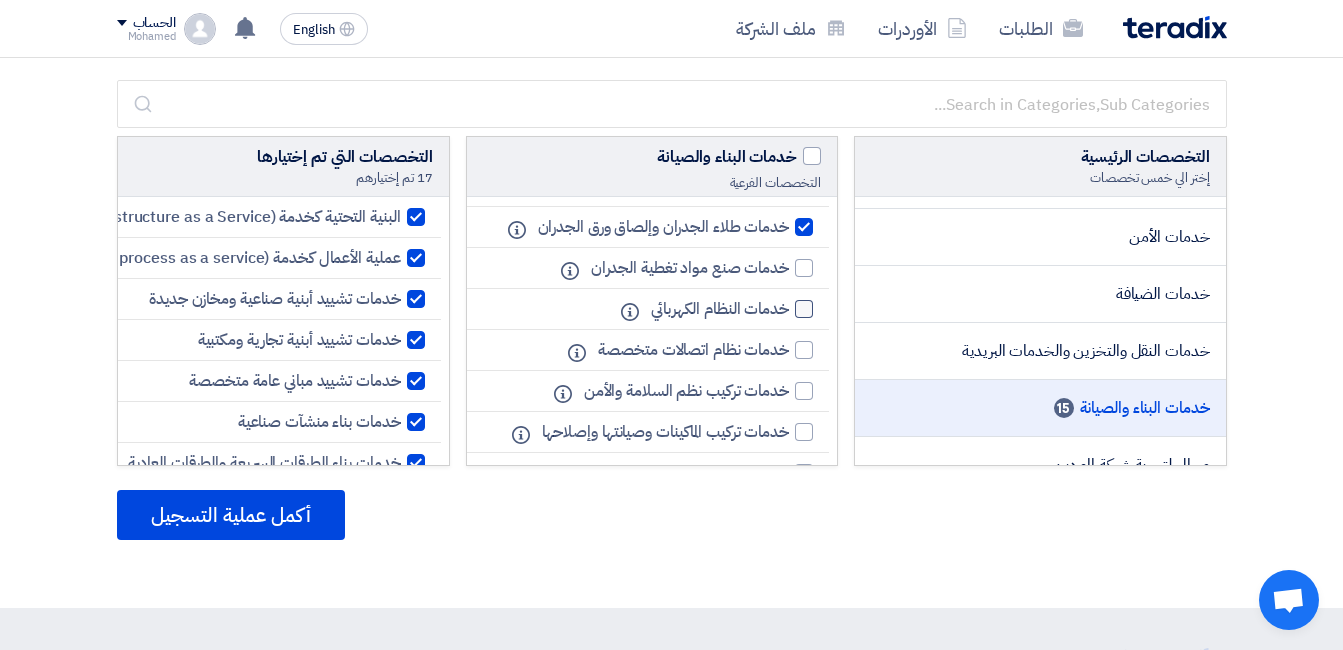 click 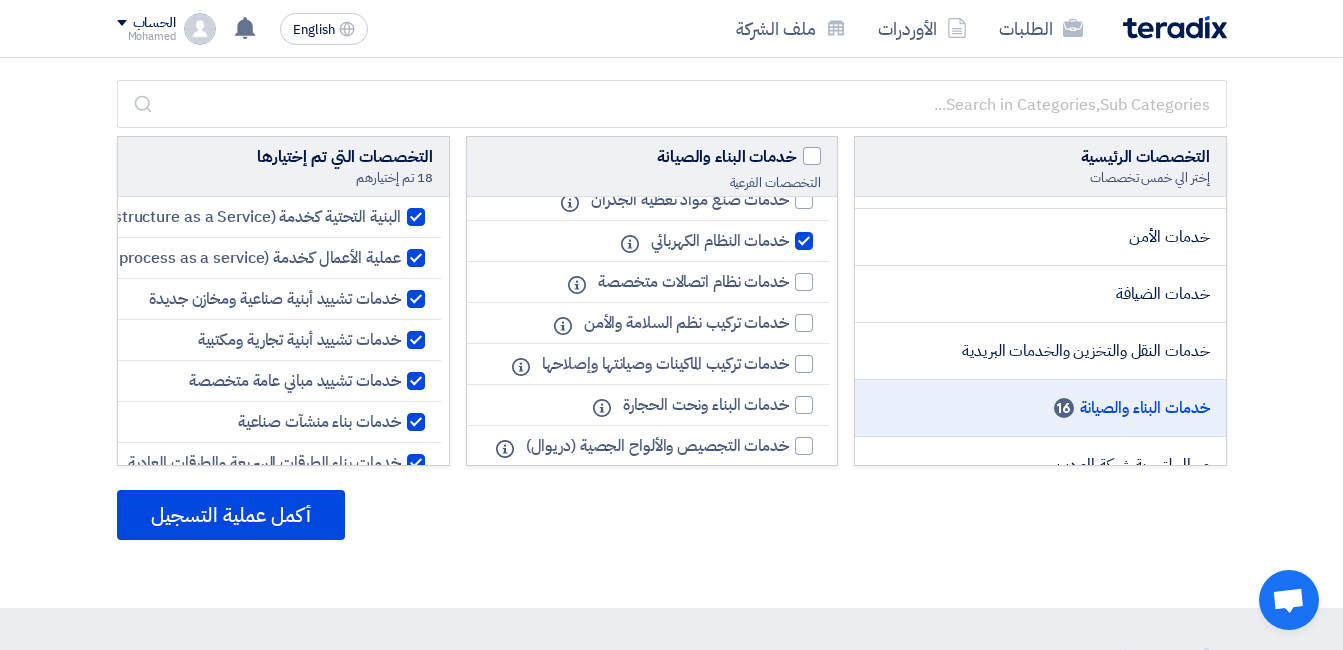 scroll, scrollTop: 900, scrollLeft: 0, axis: vertical 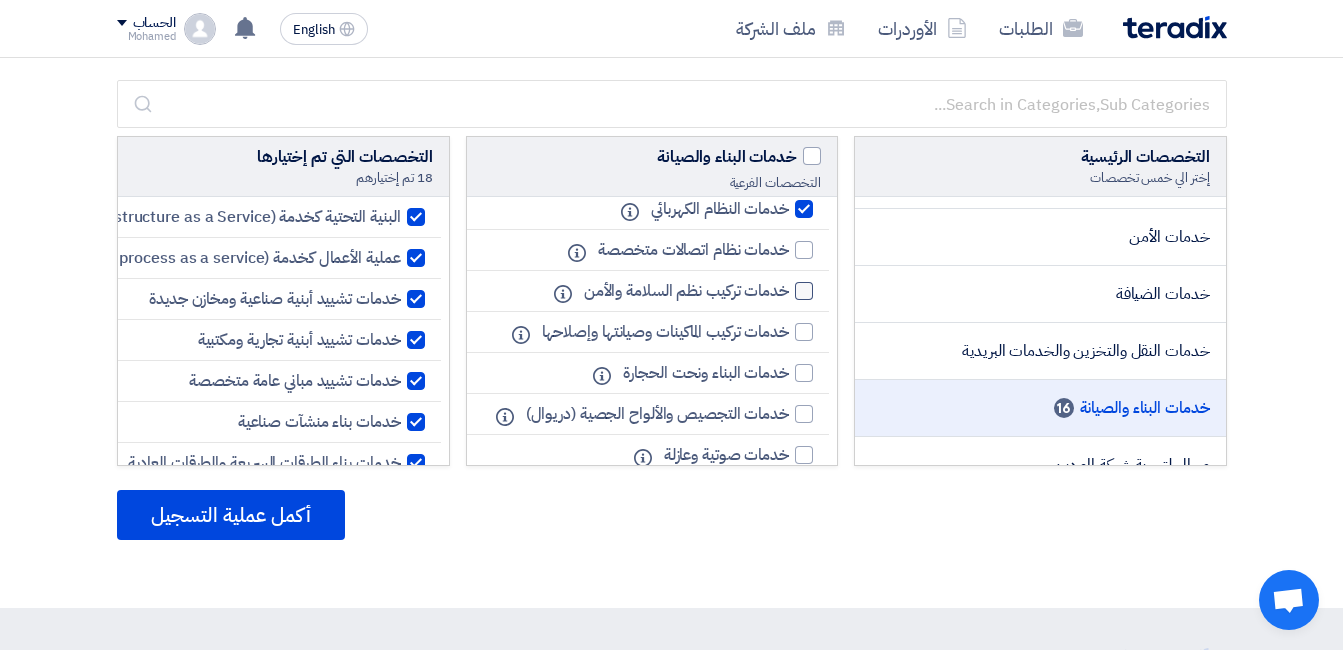 click 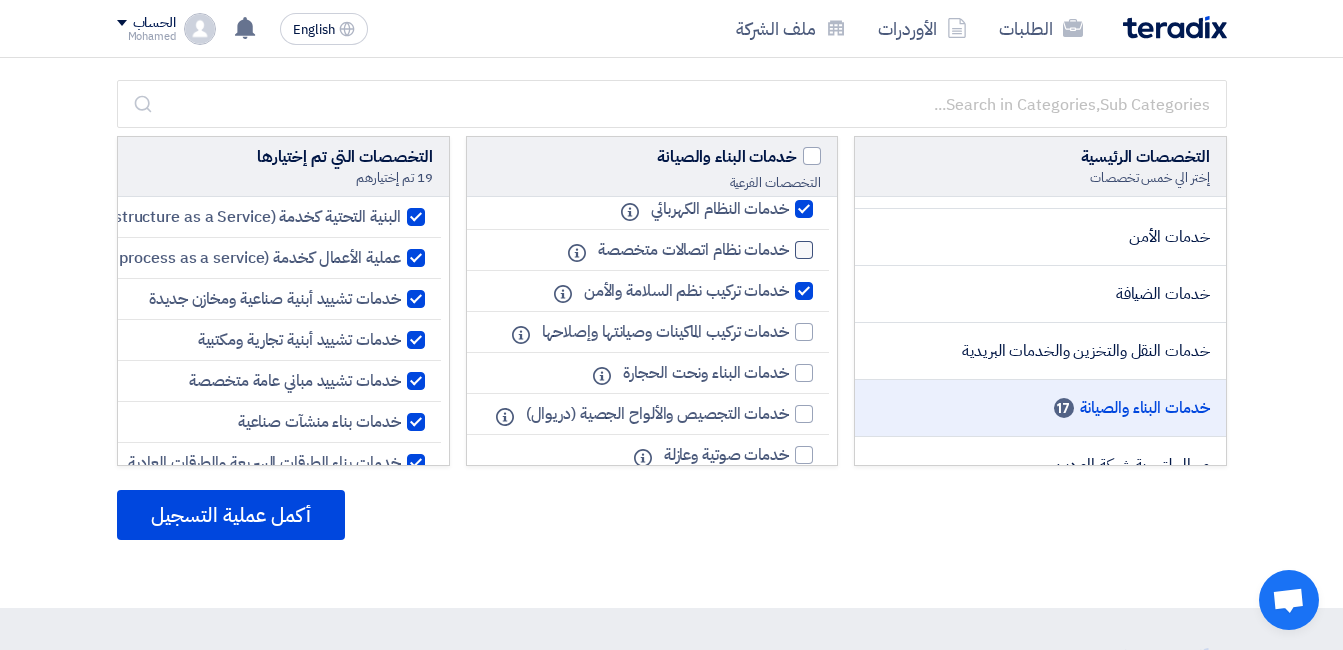 click 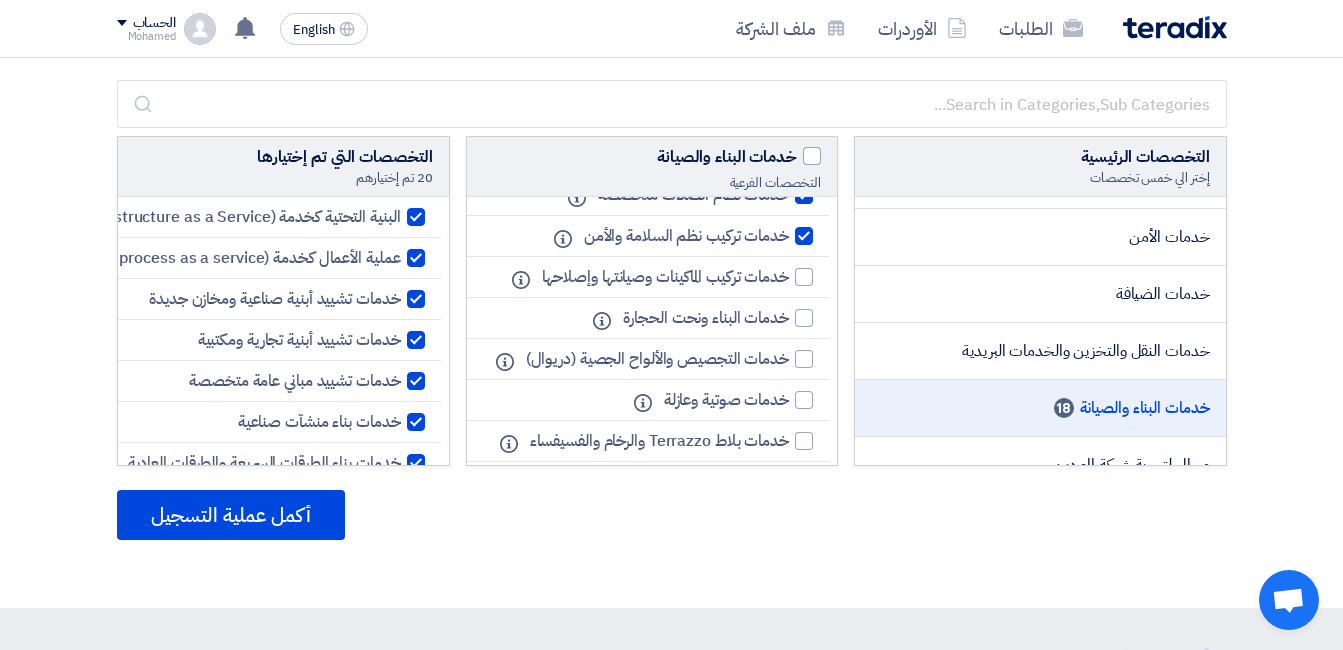 scroll, scrollTop: 1000, scrollLeft: 0, axis: vertical 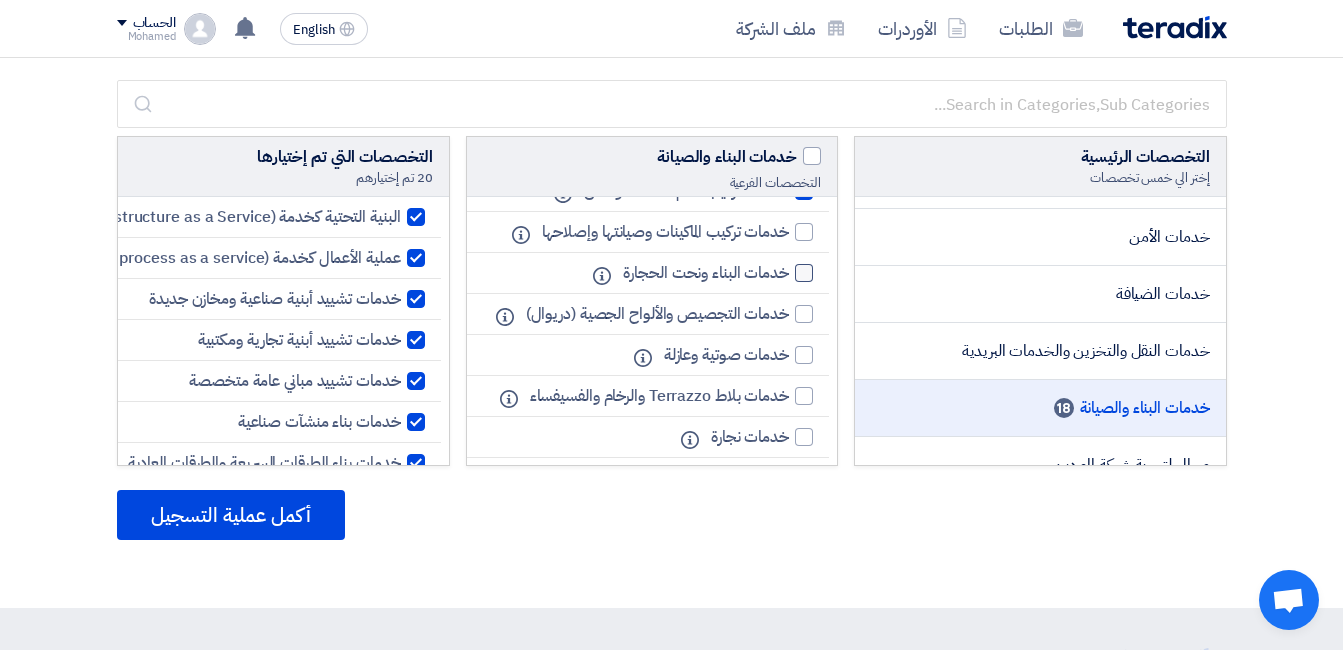click 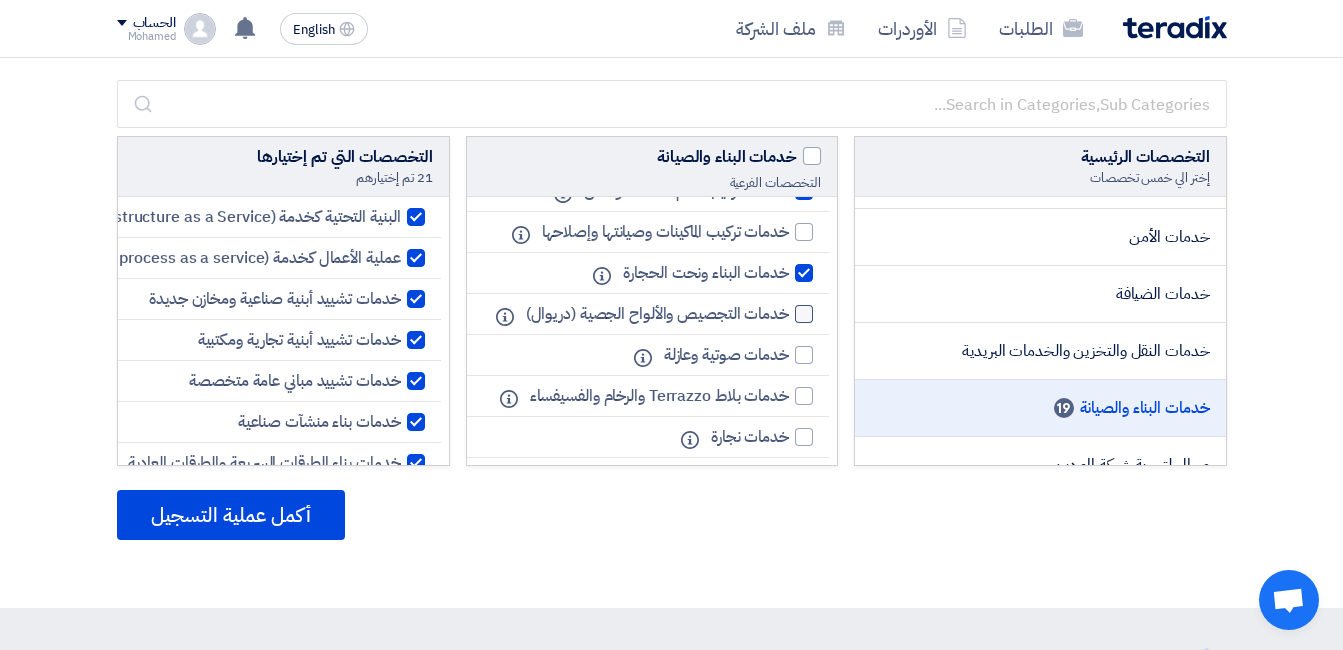 click 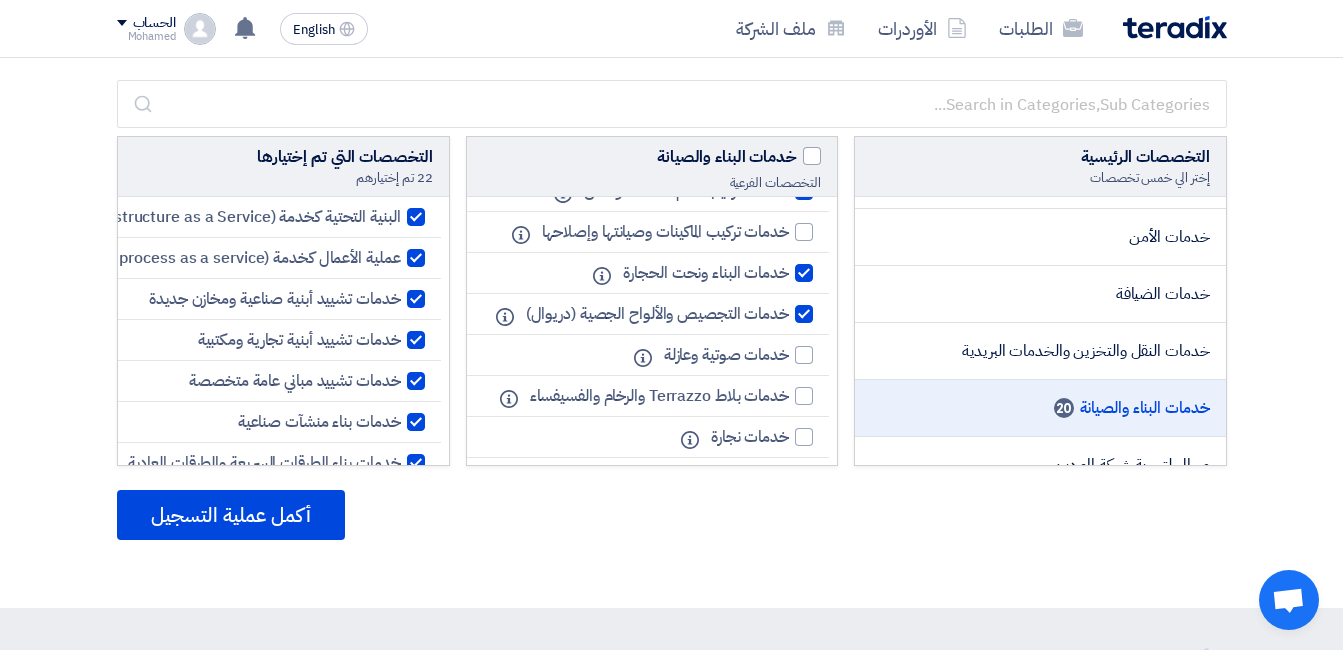 scroll, scrollTop: 1100, scrollLeft: 0, axis: vertical 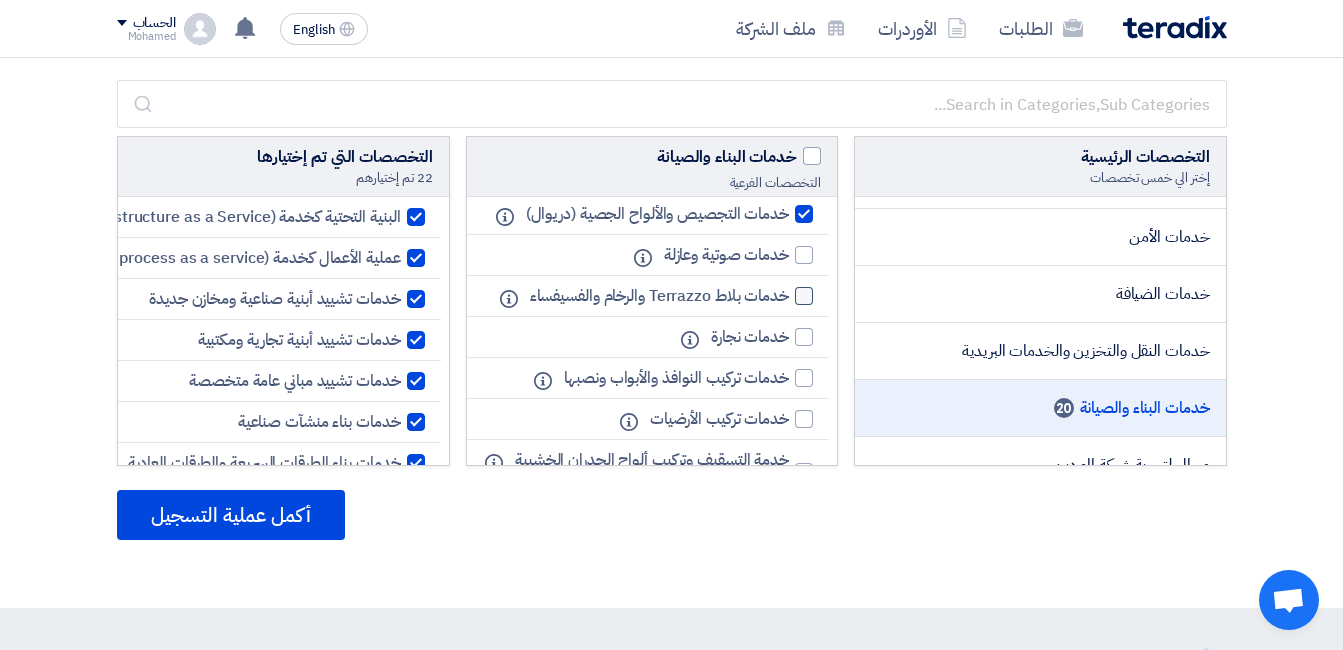 click on "خدمات بلاط Terrazzo والرخام والفسيفساء" 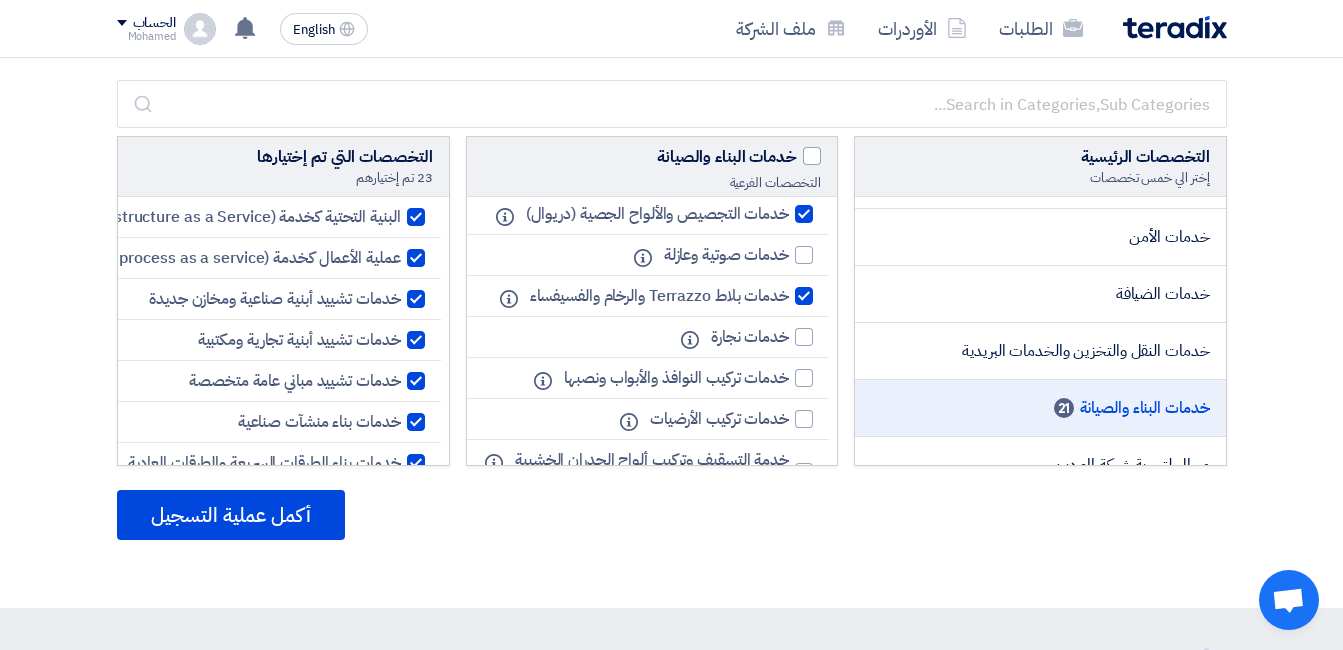 scroll, scrollTop: 1200, scrollLeft: 0, axis: vertical 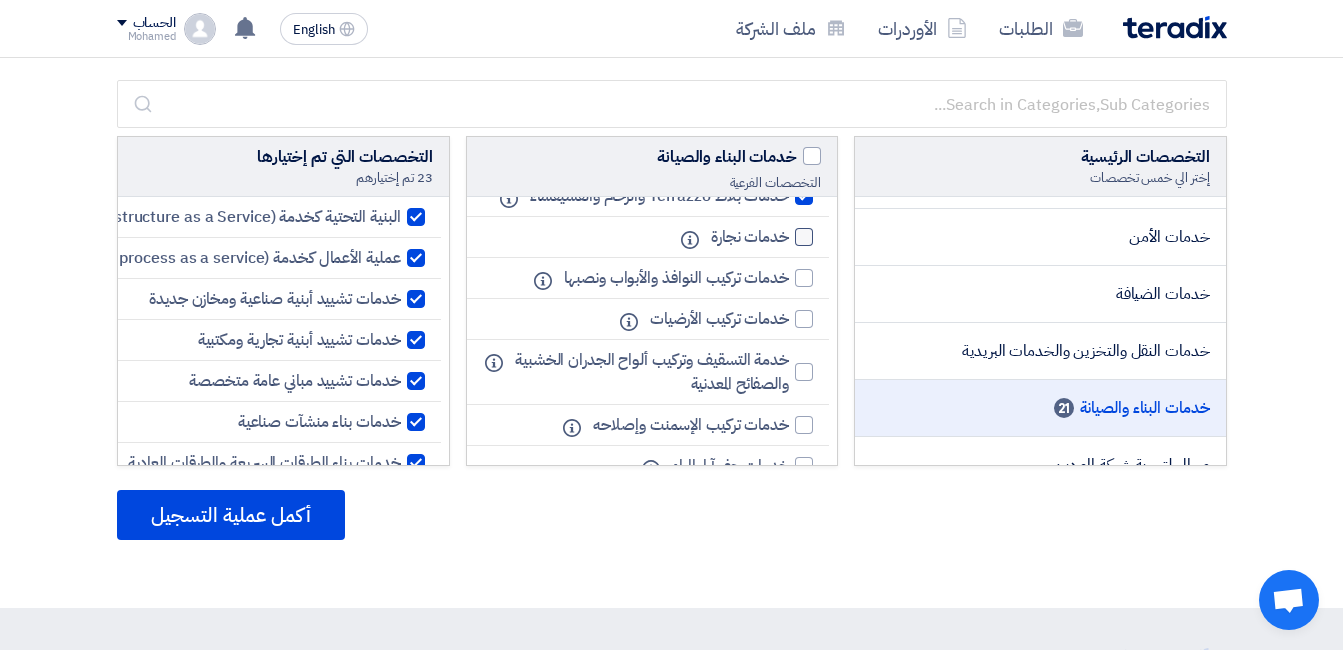 click 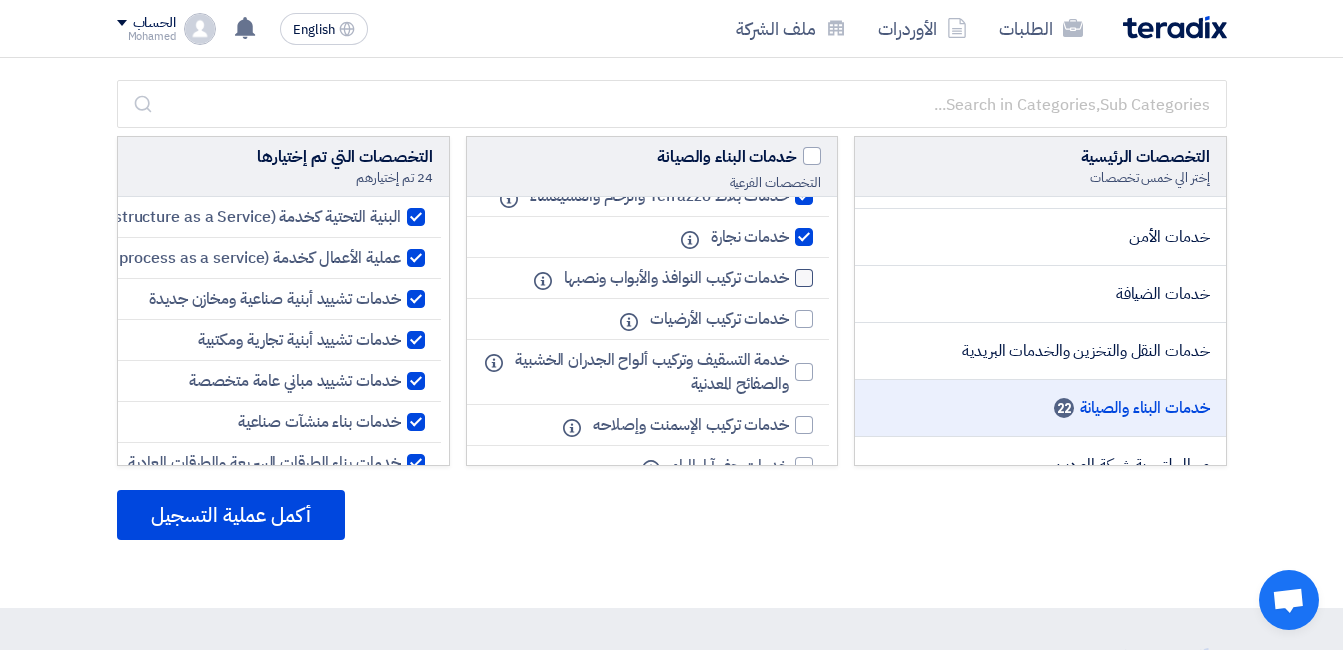 click 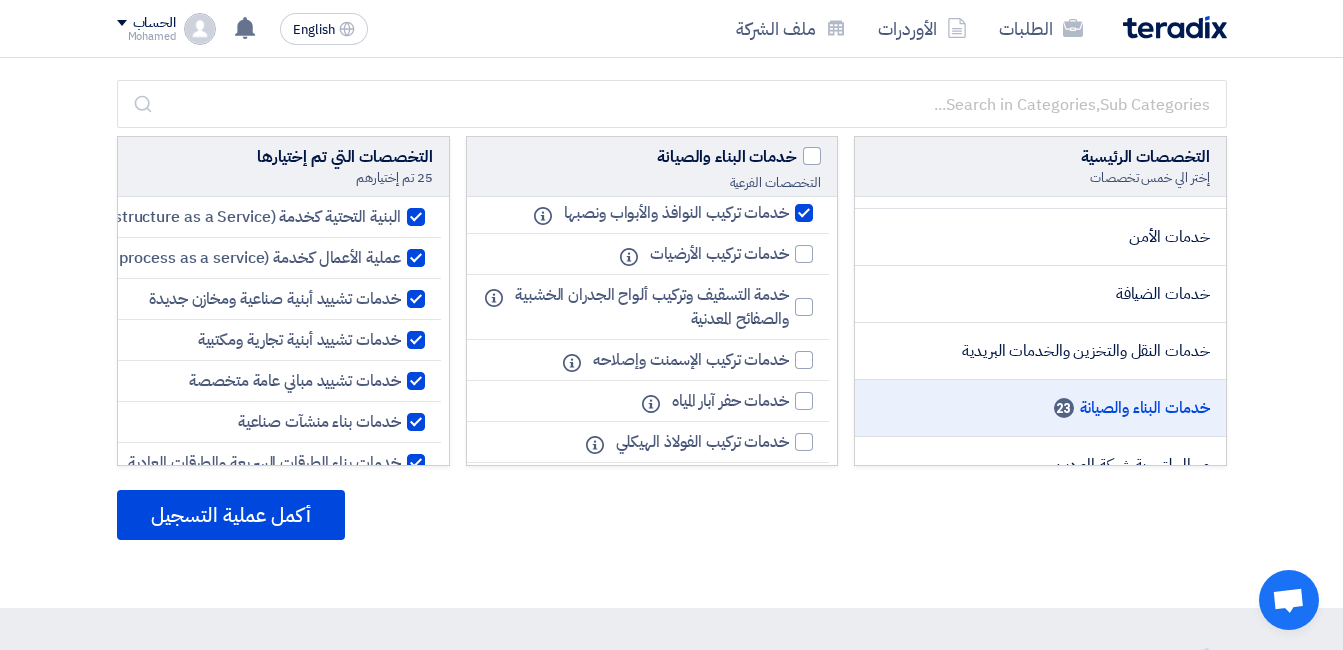 scroll, scrollTop: 1300, scrollLeft: 0, axis: vertical 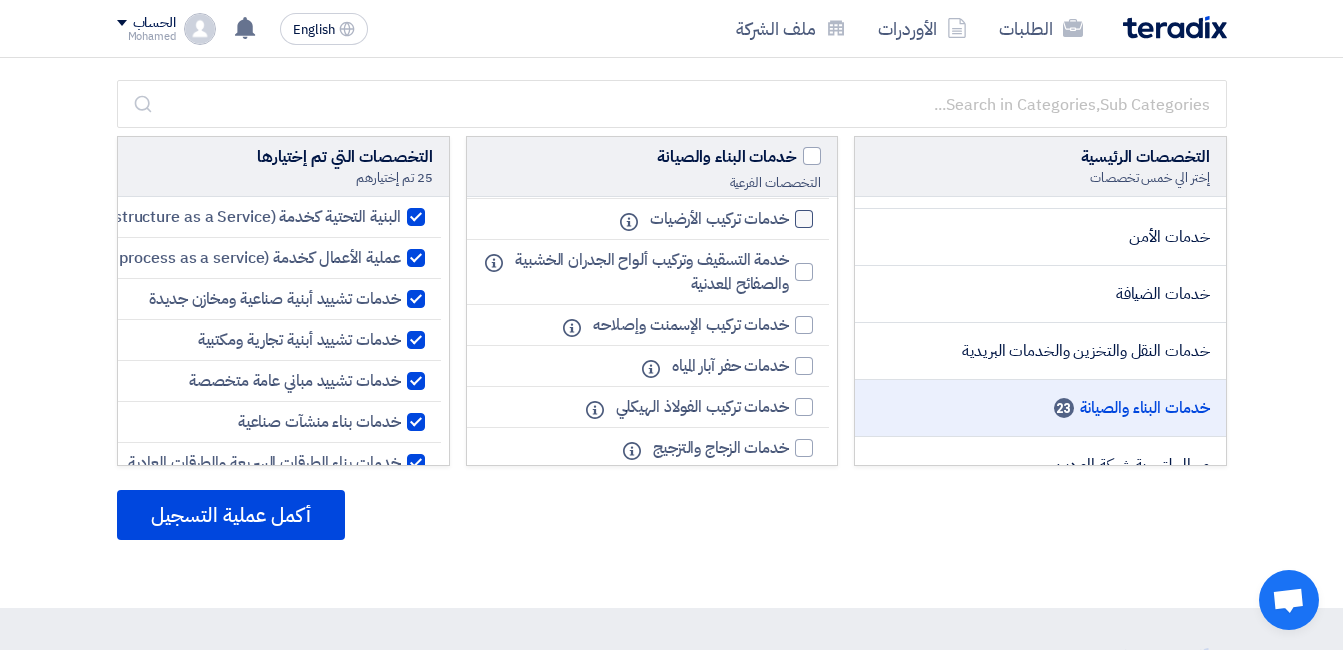 click 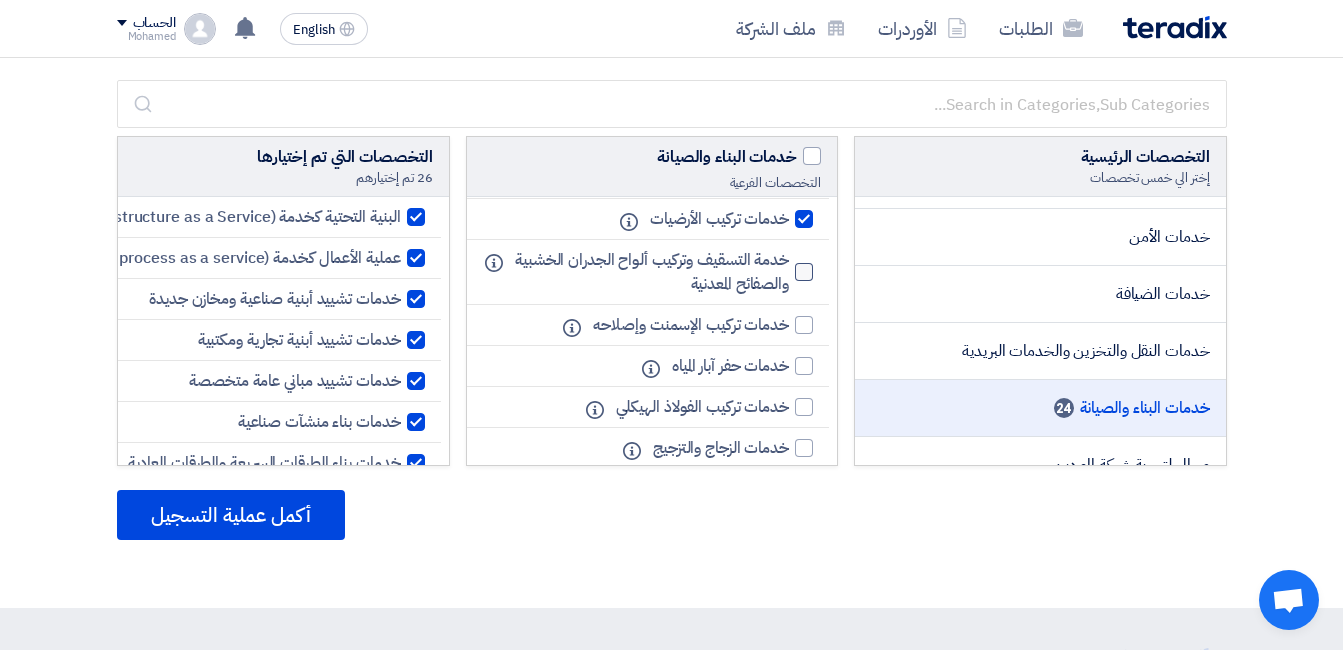click 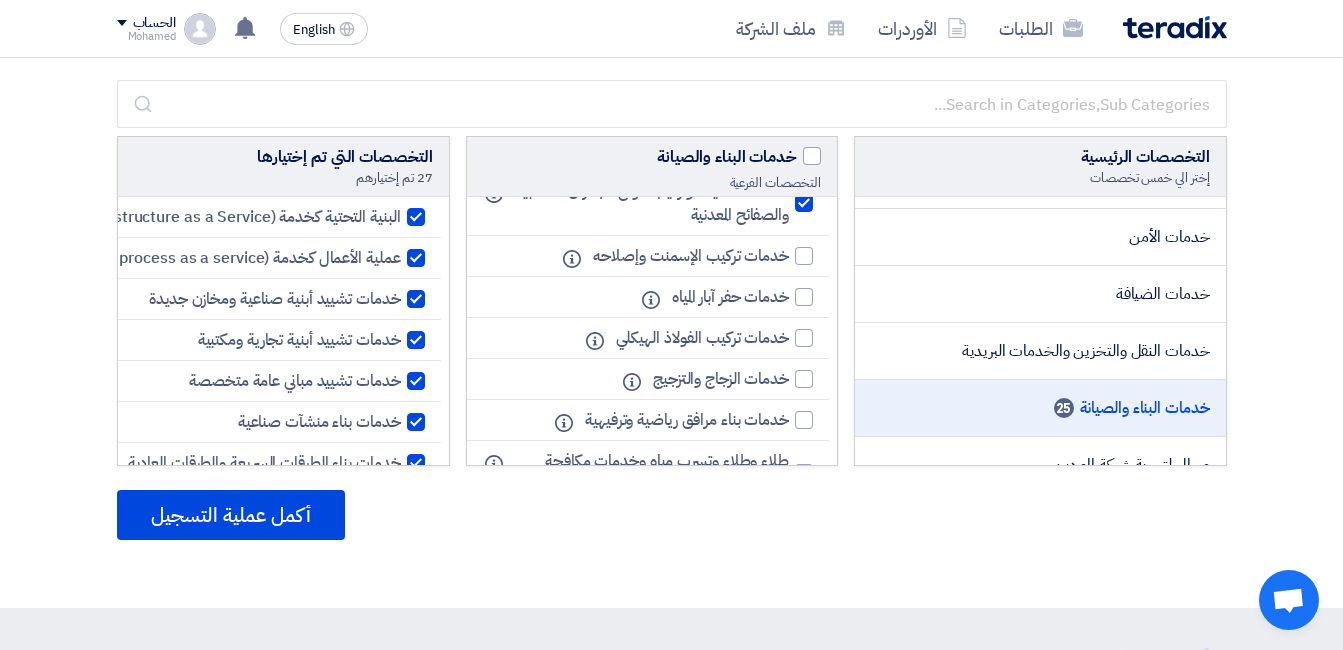 scroll, scrollTop: 1400, scrollLeft: 0, axis: vertical 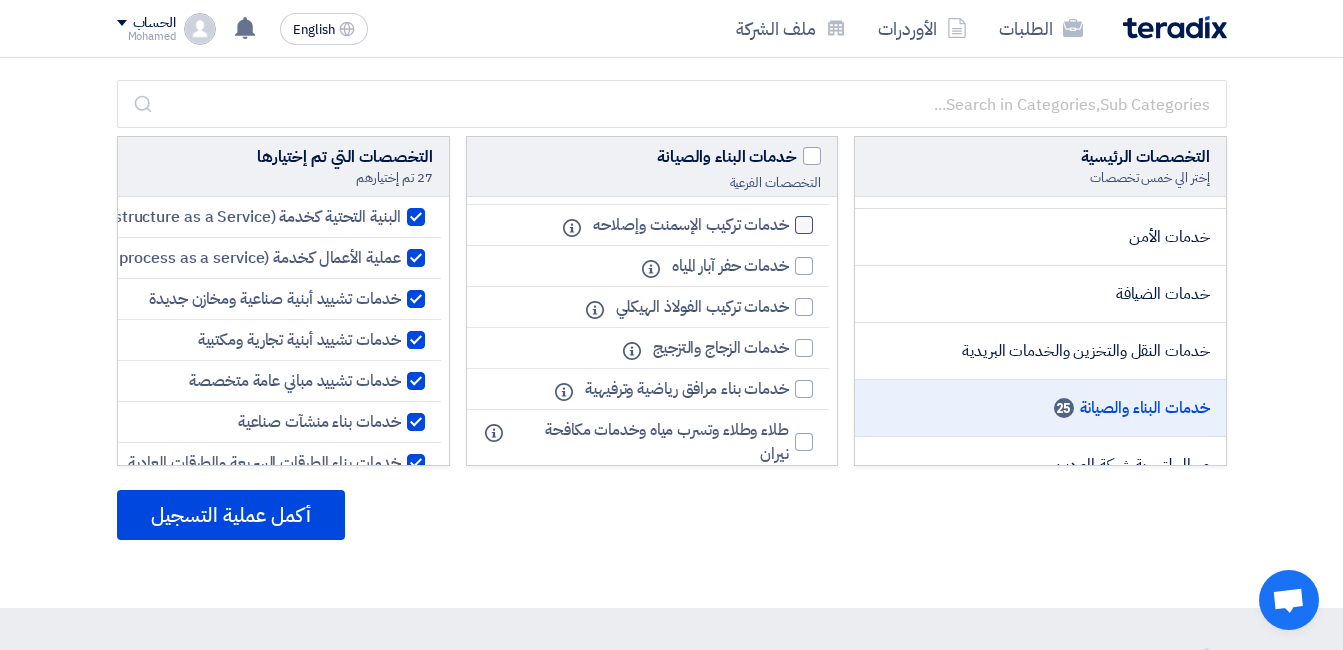 click 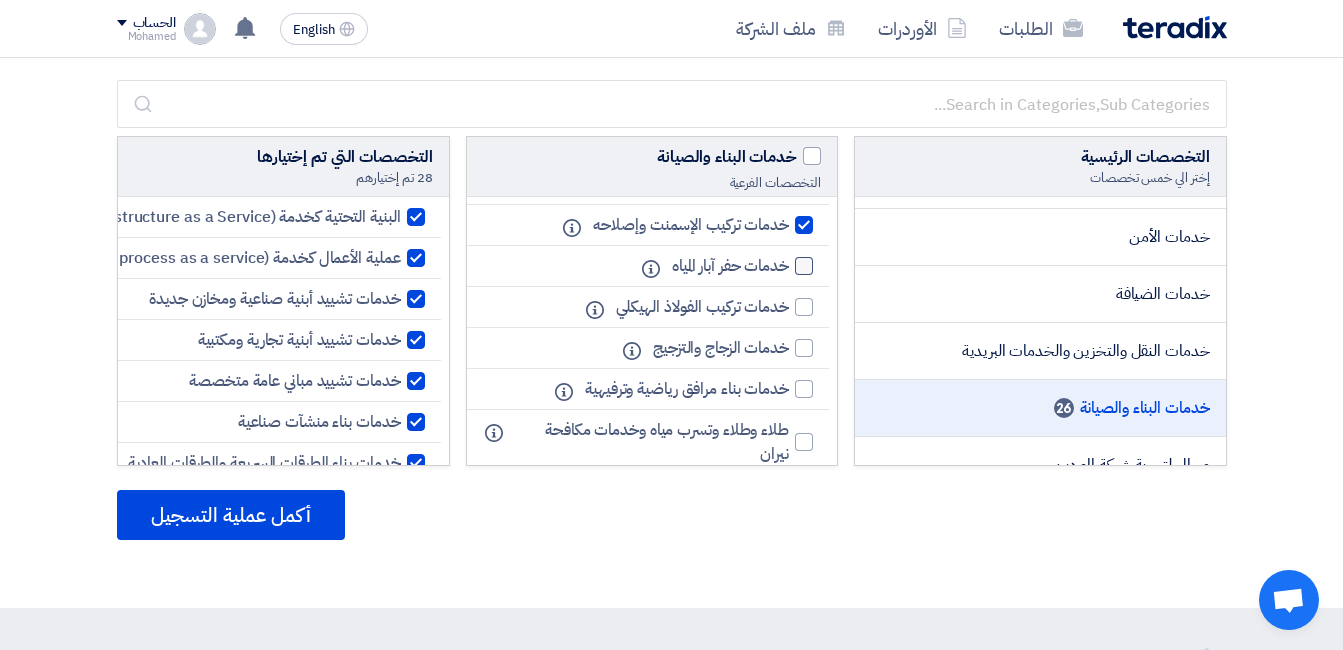 click 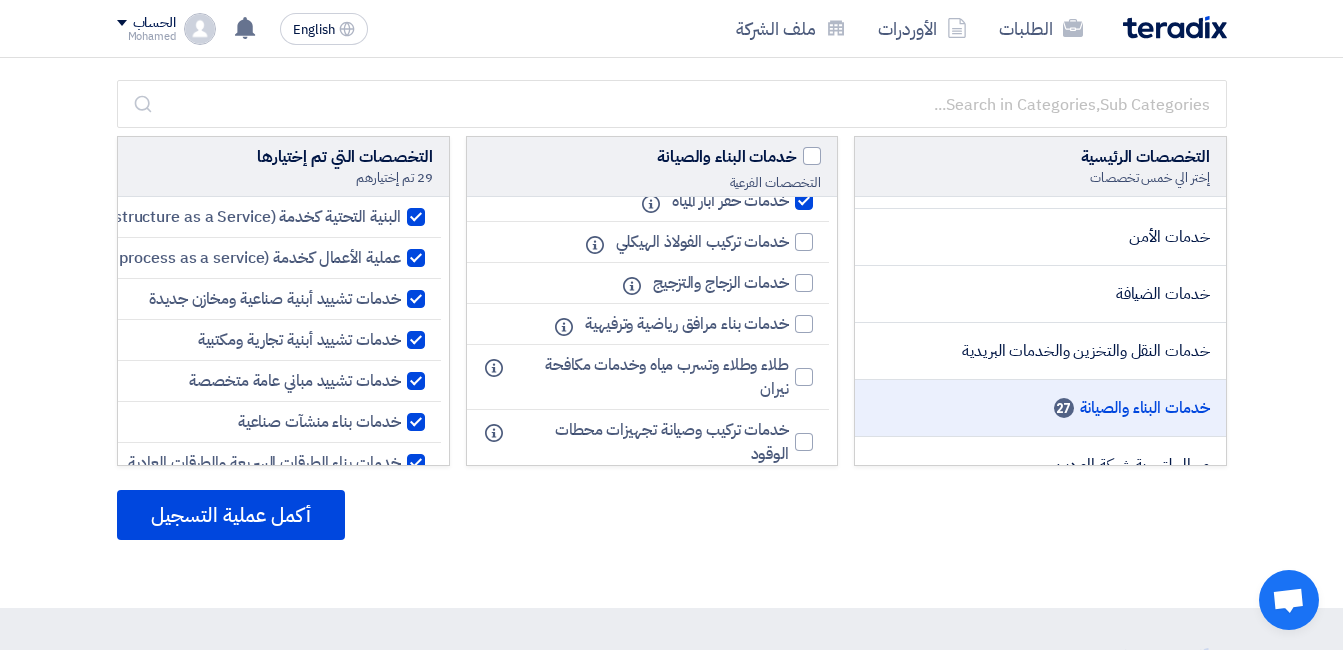 scroll, scrollTop: 1500, scrollLeft: 0, axis: vertical 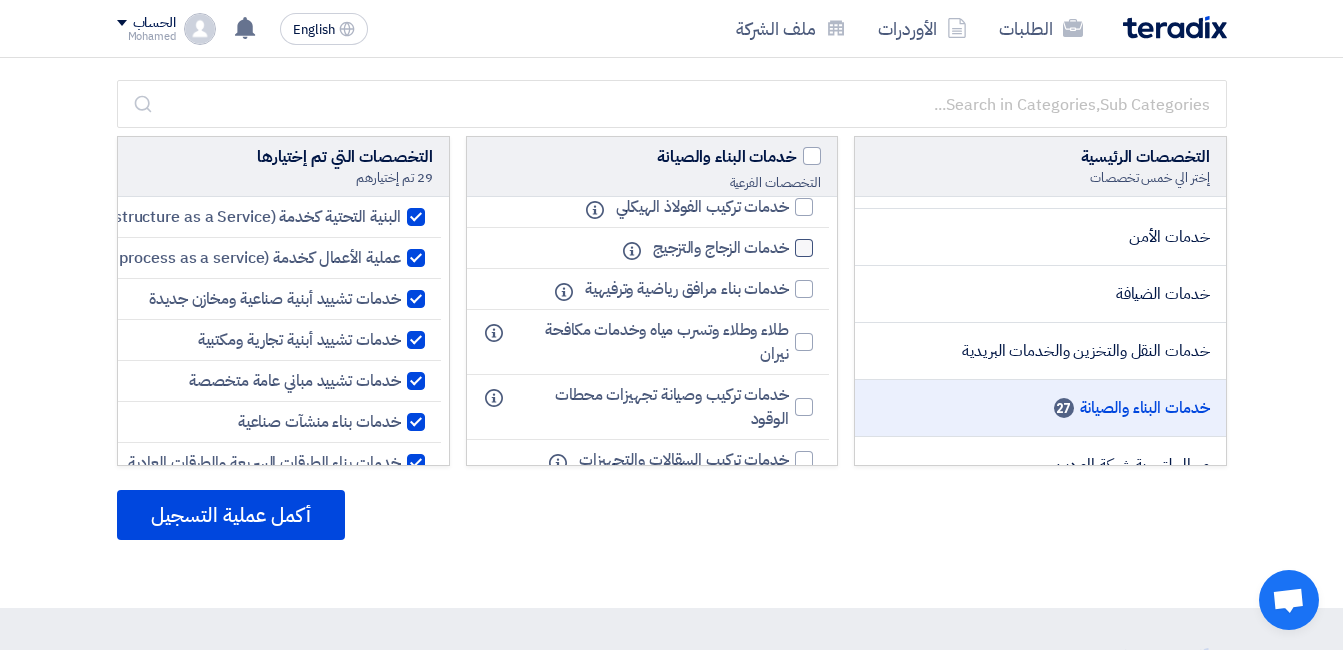click 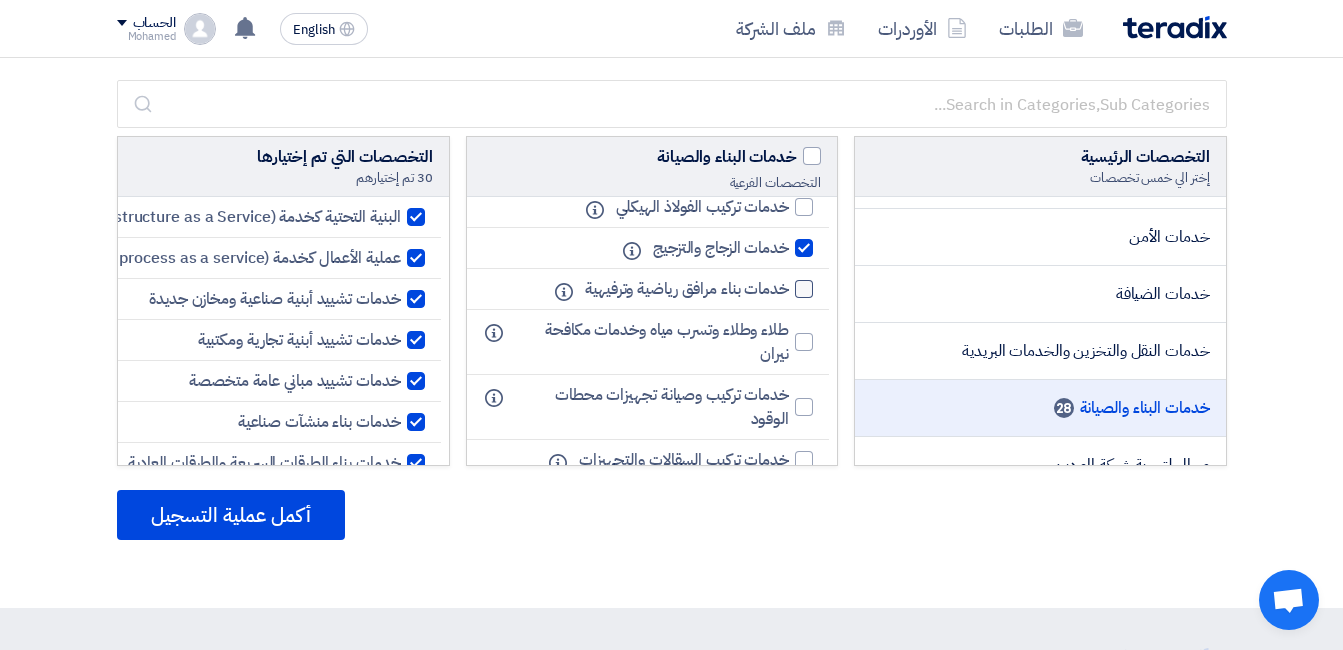 click on "خدمات بناء مرافق رياضية وترفيهية" 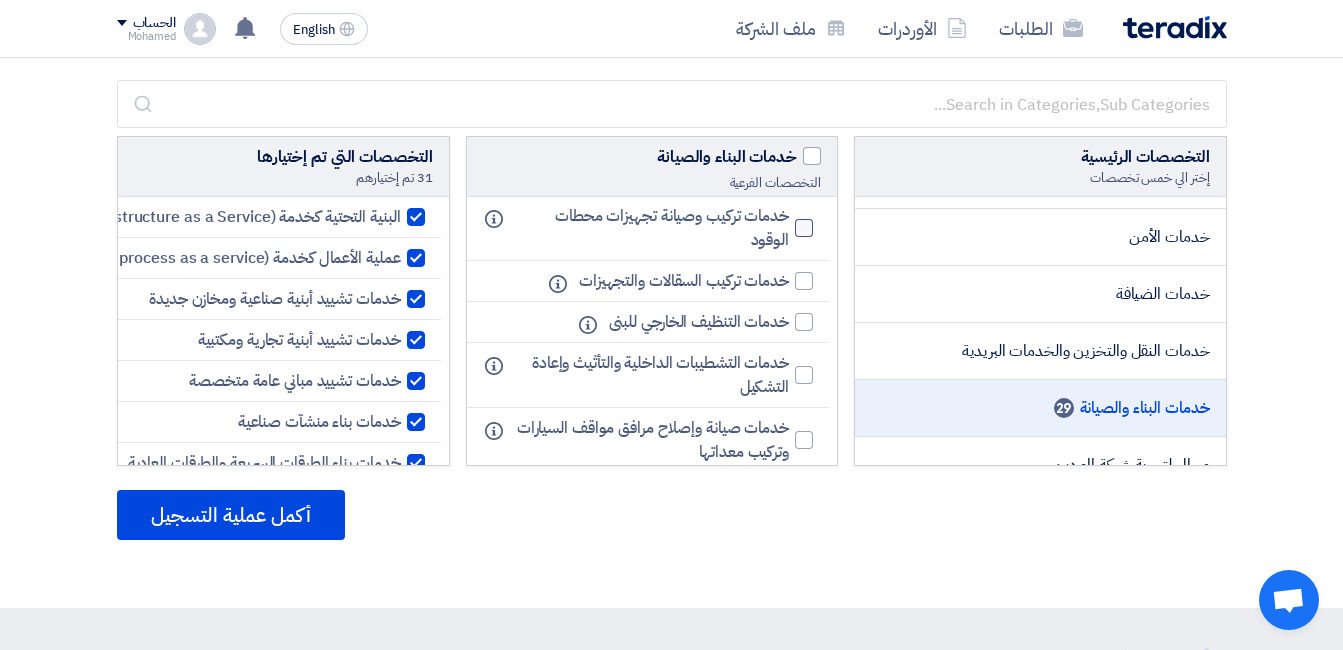 scroll, scrollTop: 1700, scrollLeft: 0, axis: vertical 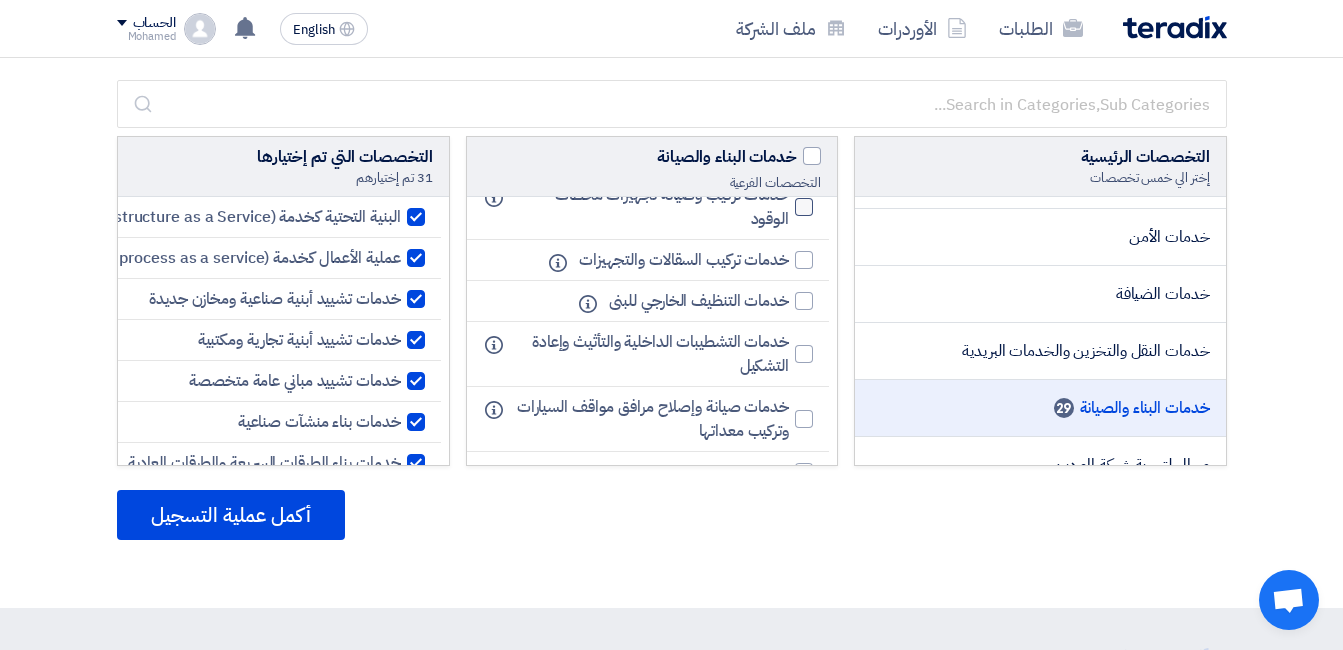 click 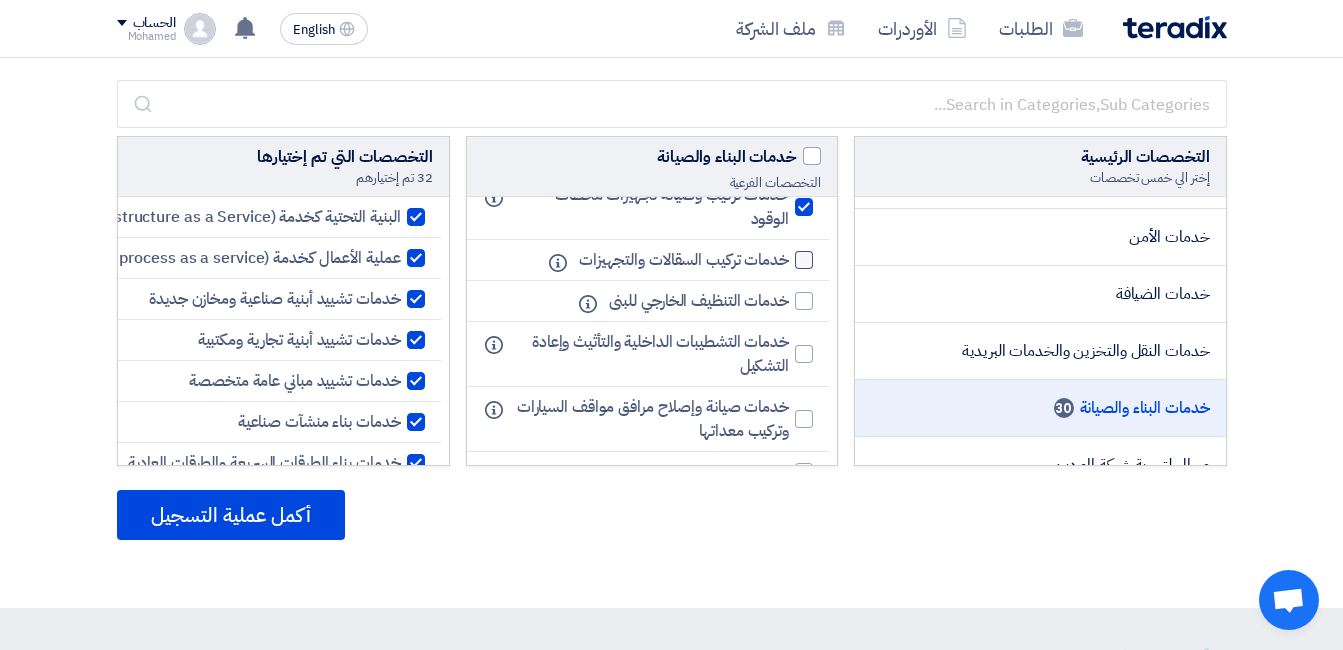 click 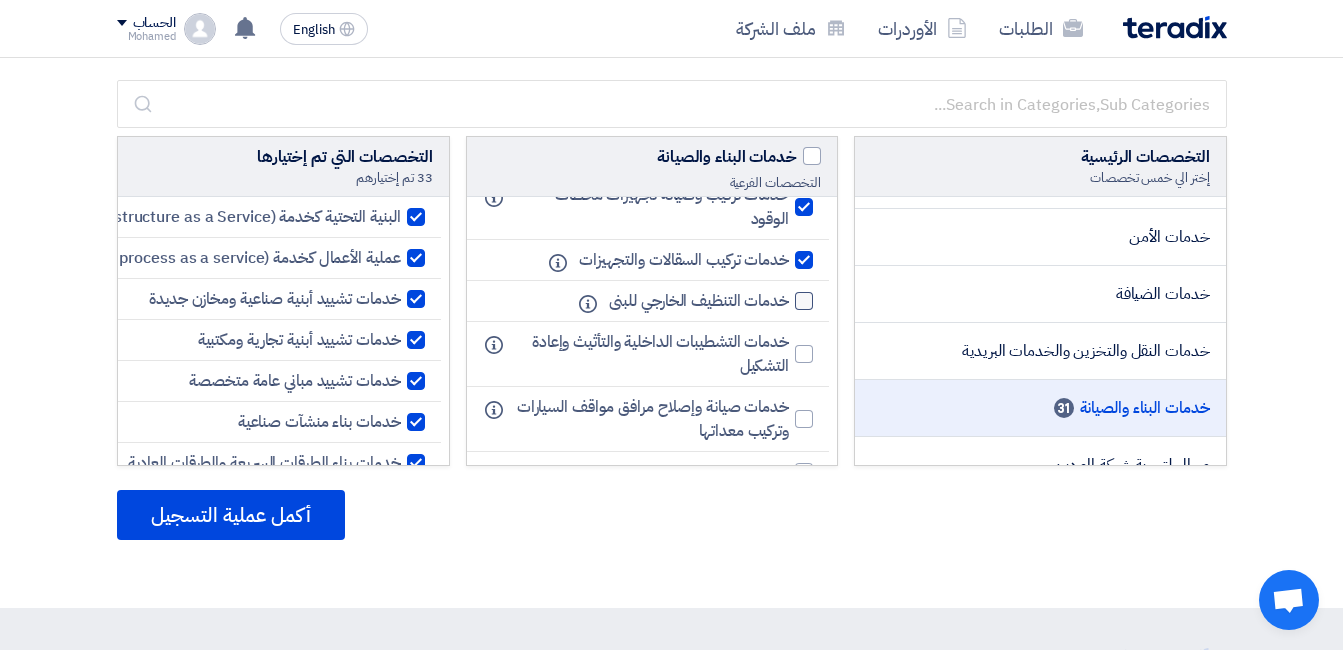 click 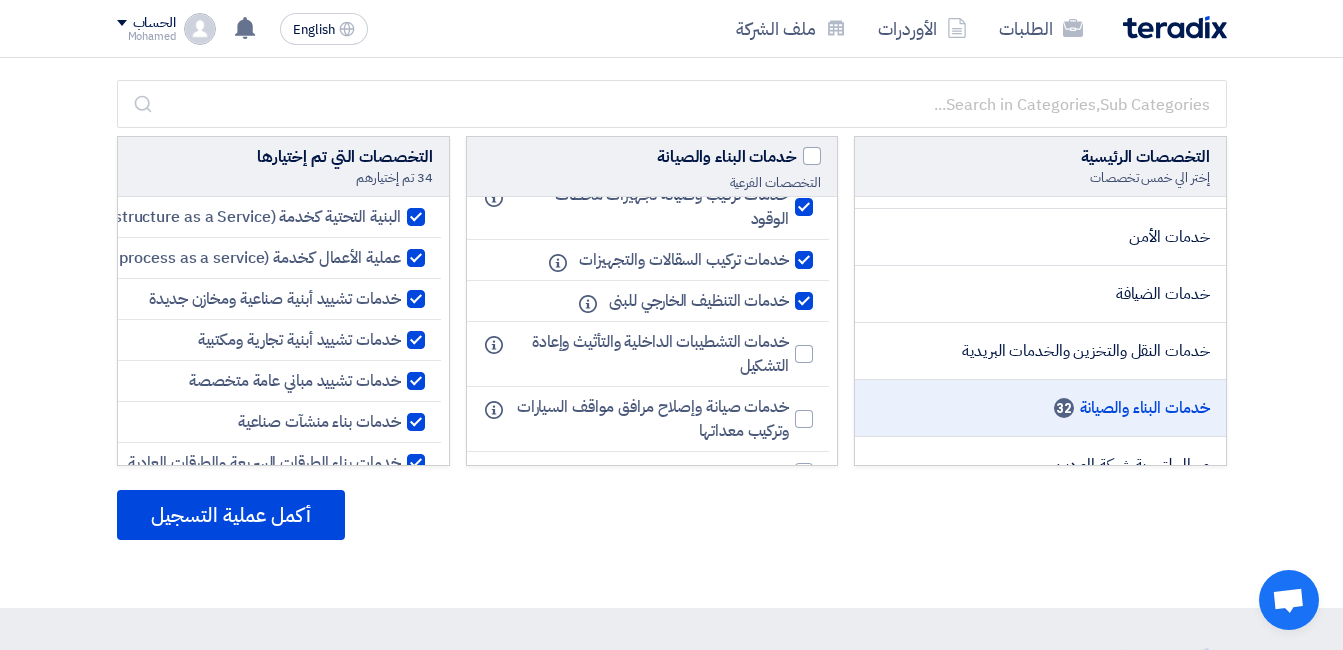 scroll, scrollTop: 1800, scrollLeft: 0, axis: vertical 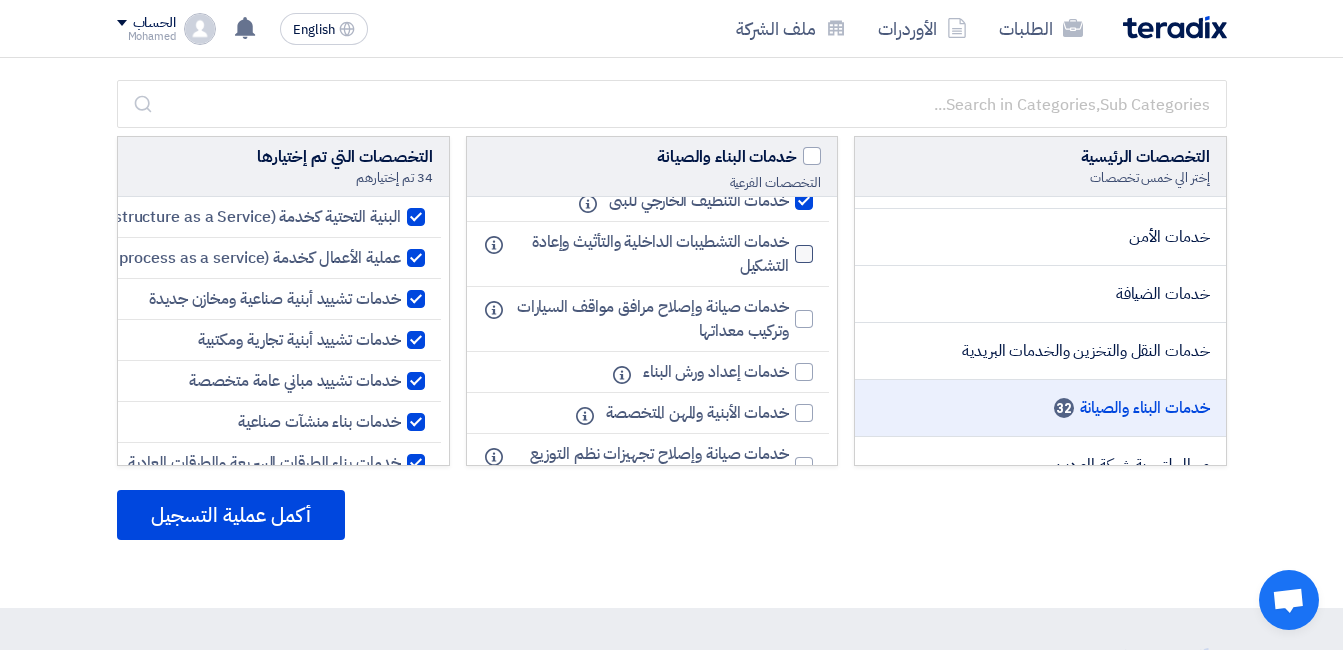 click 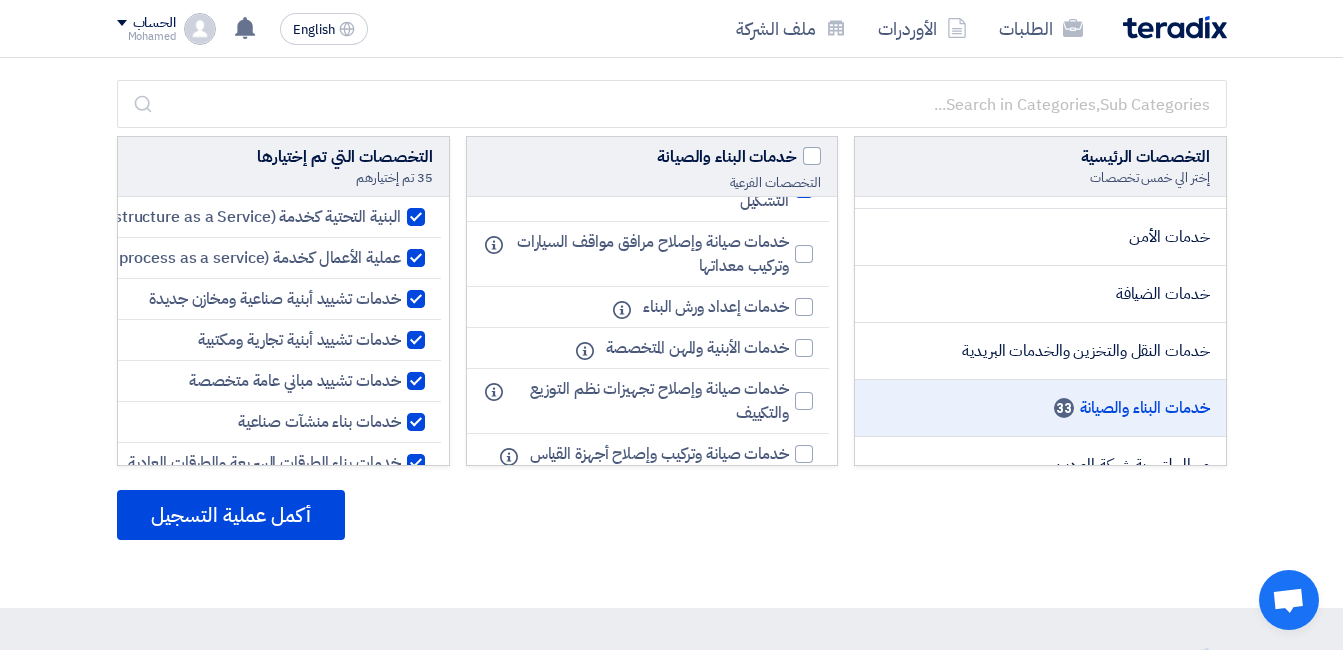 scroll, scrollTop: 1900, scrollLeft: 0, axis: vertical 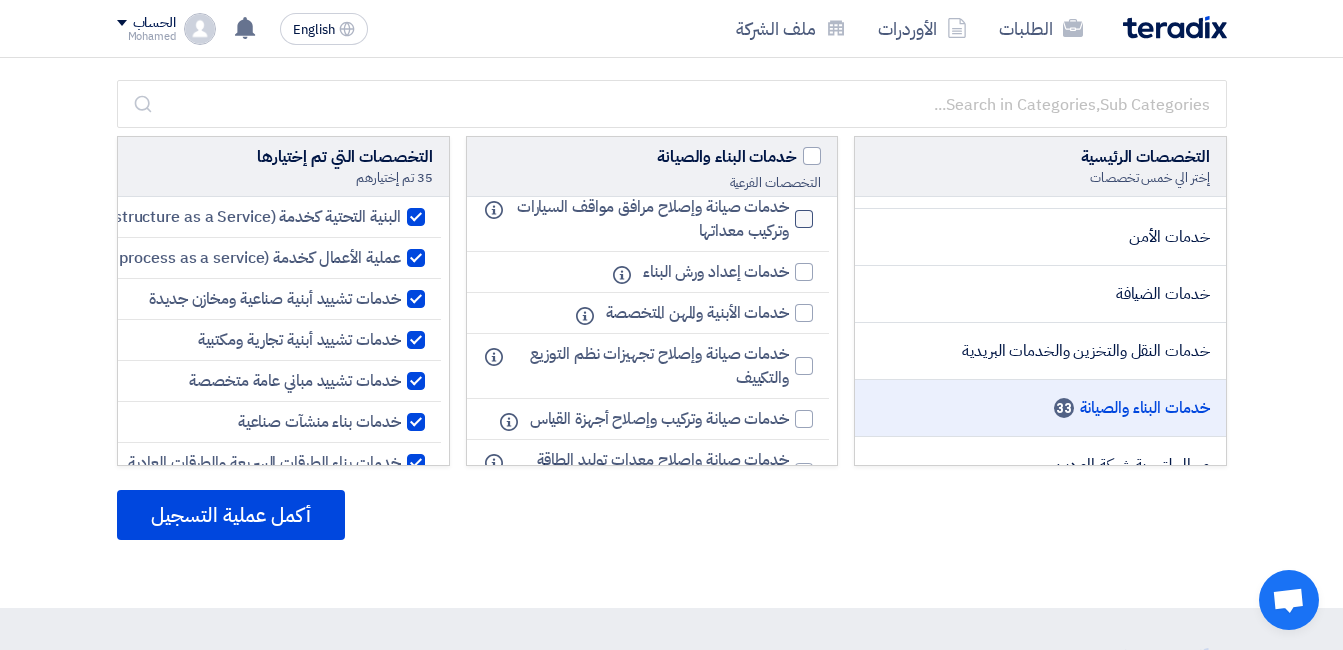 click 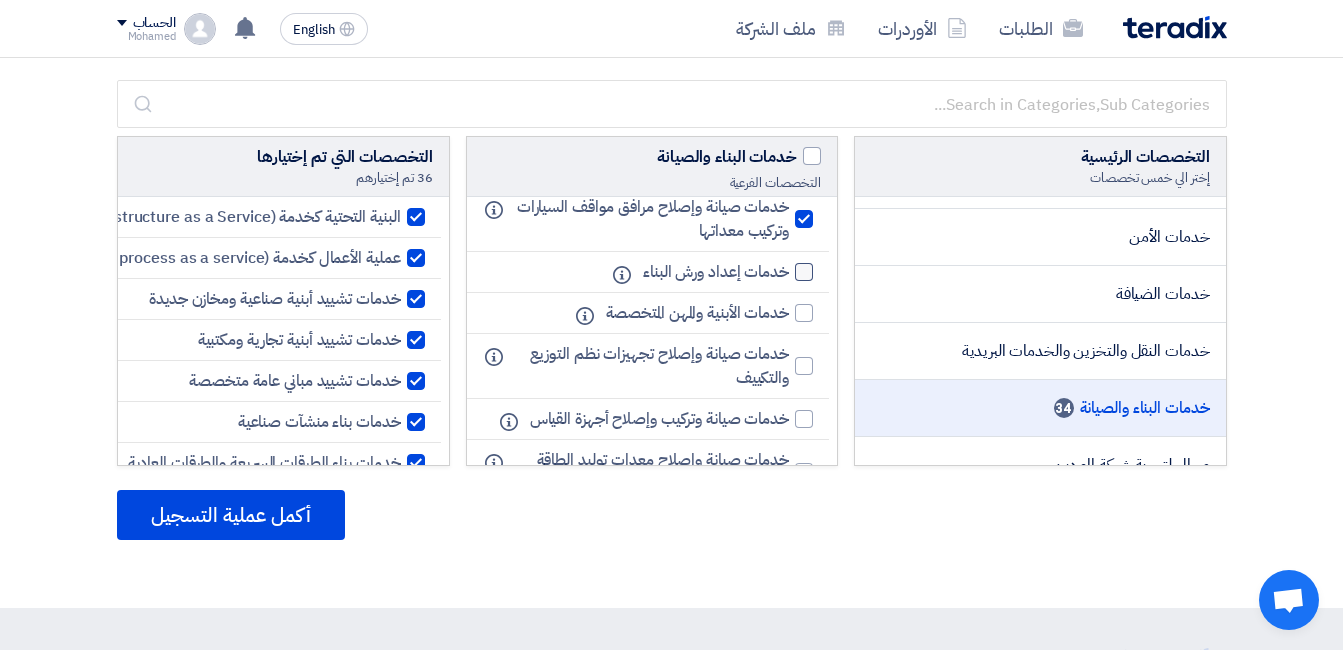 click 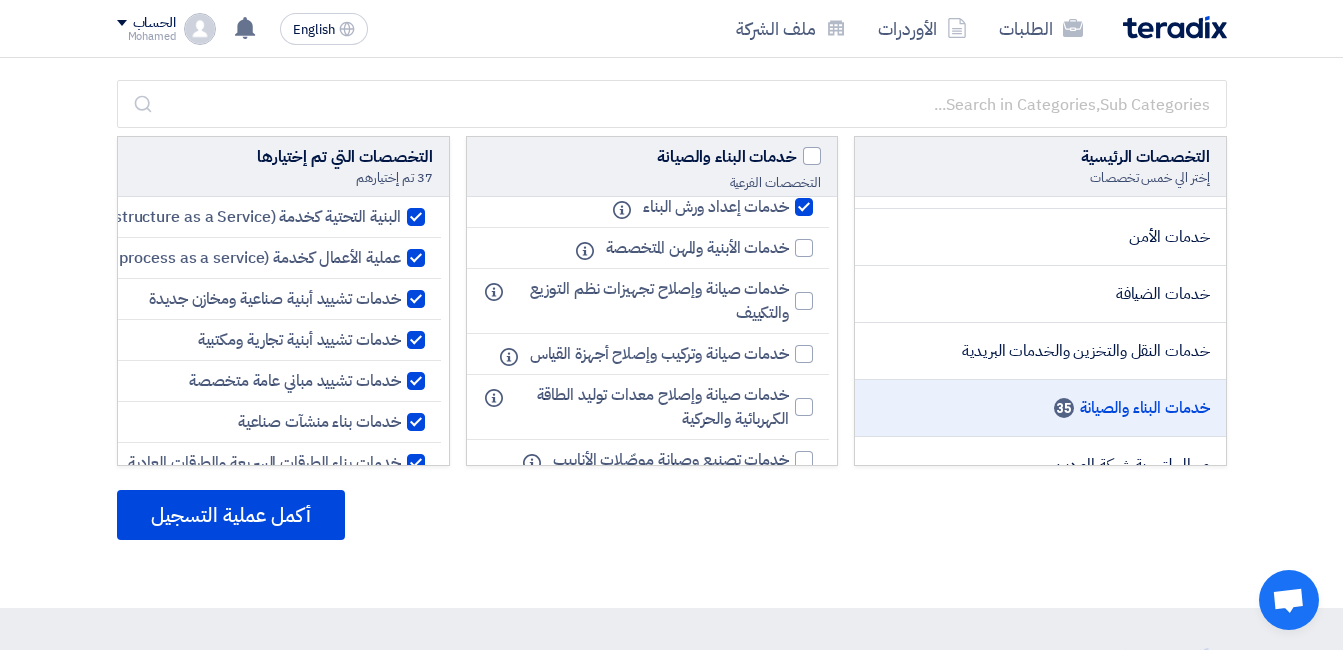 scroll, scrollTop: 2000, scrollLeft: 0, axis: vertical 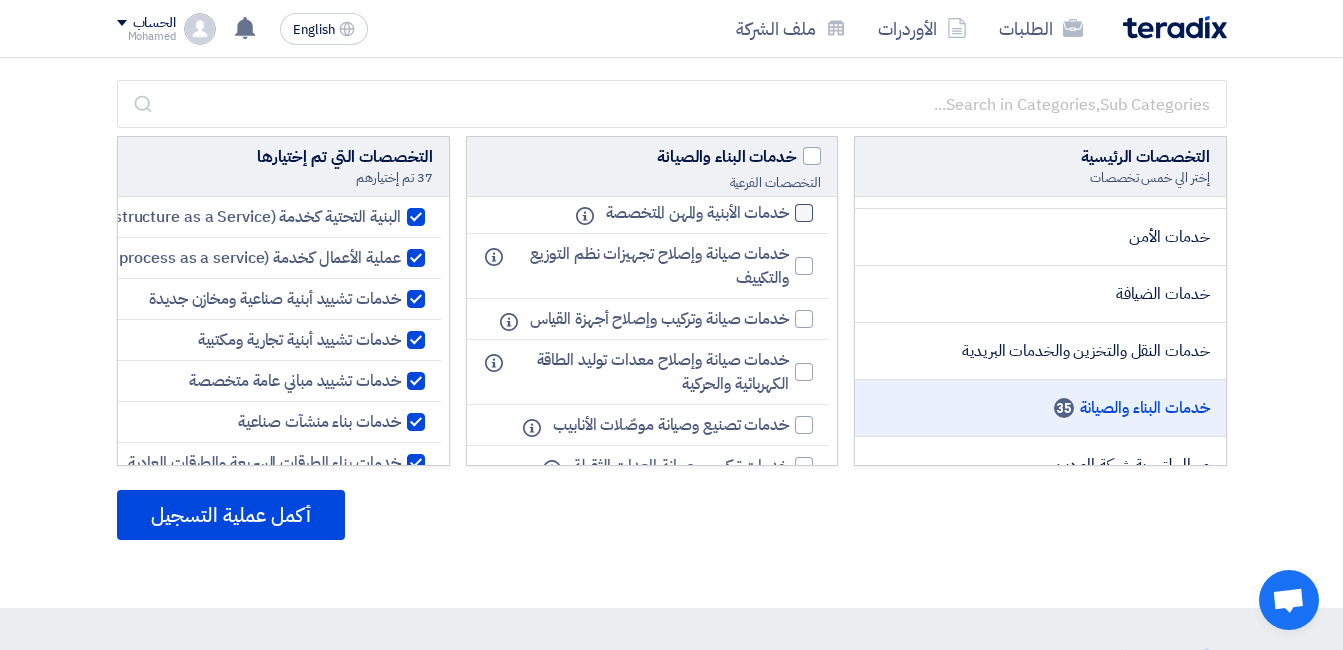 click 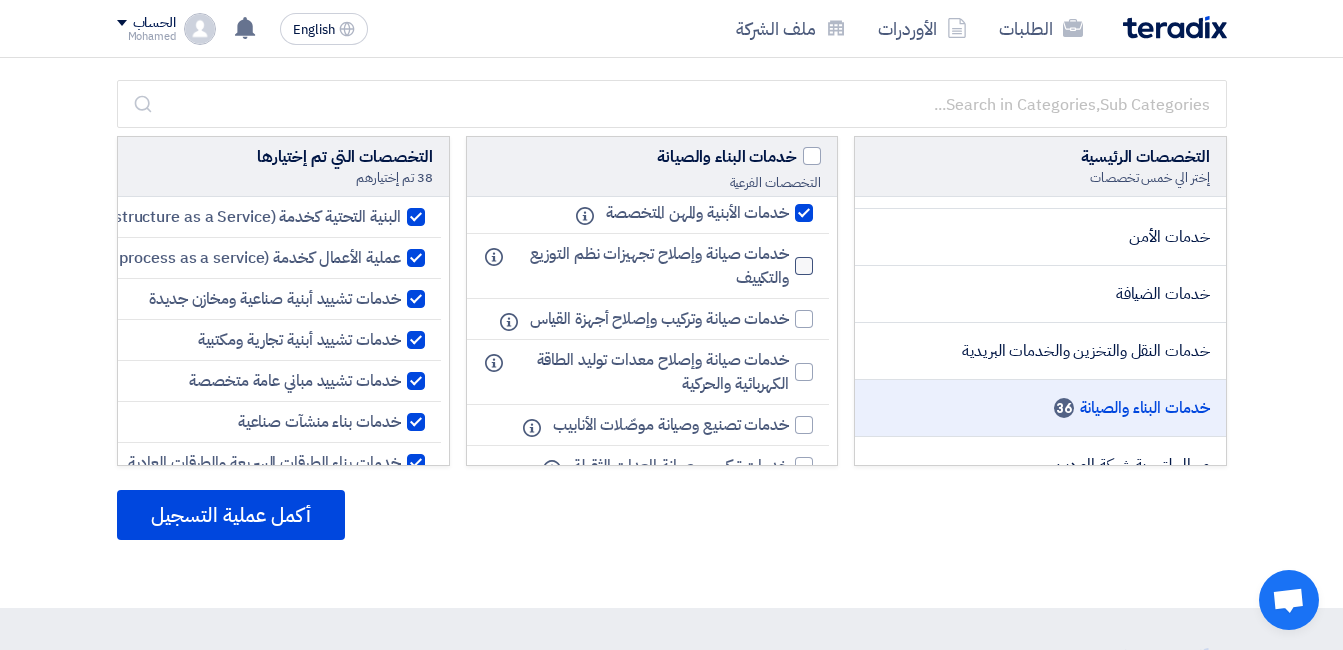 click 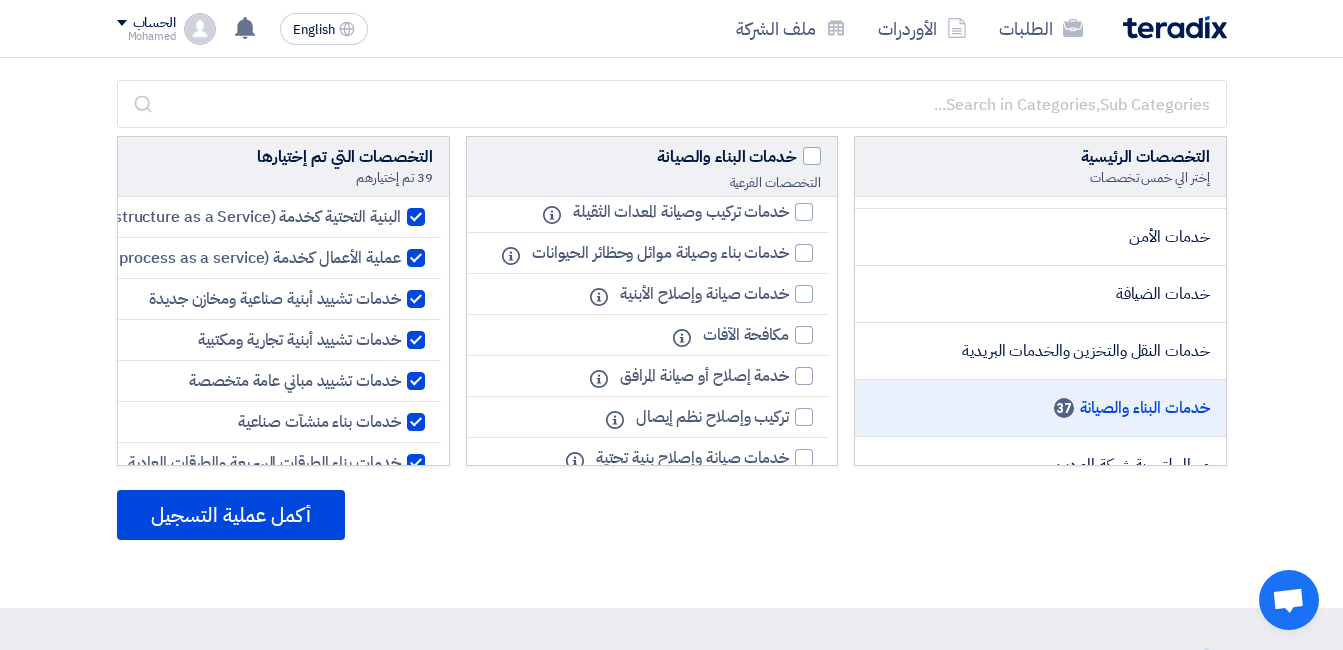 scroll, scrollTop: 2300, scrollLeft: 0, axis: vertical 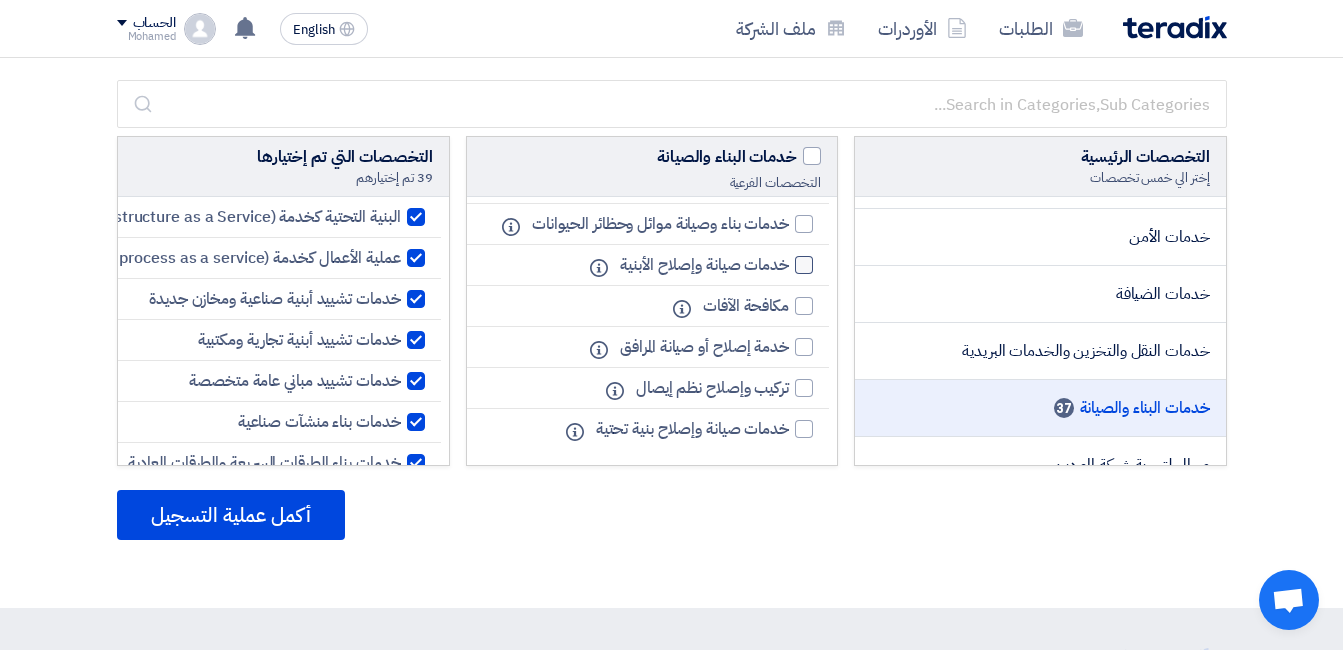 click 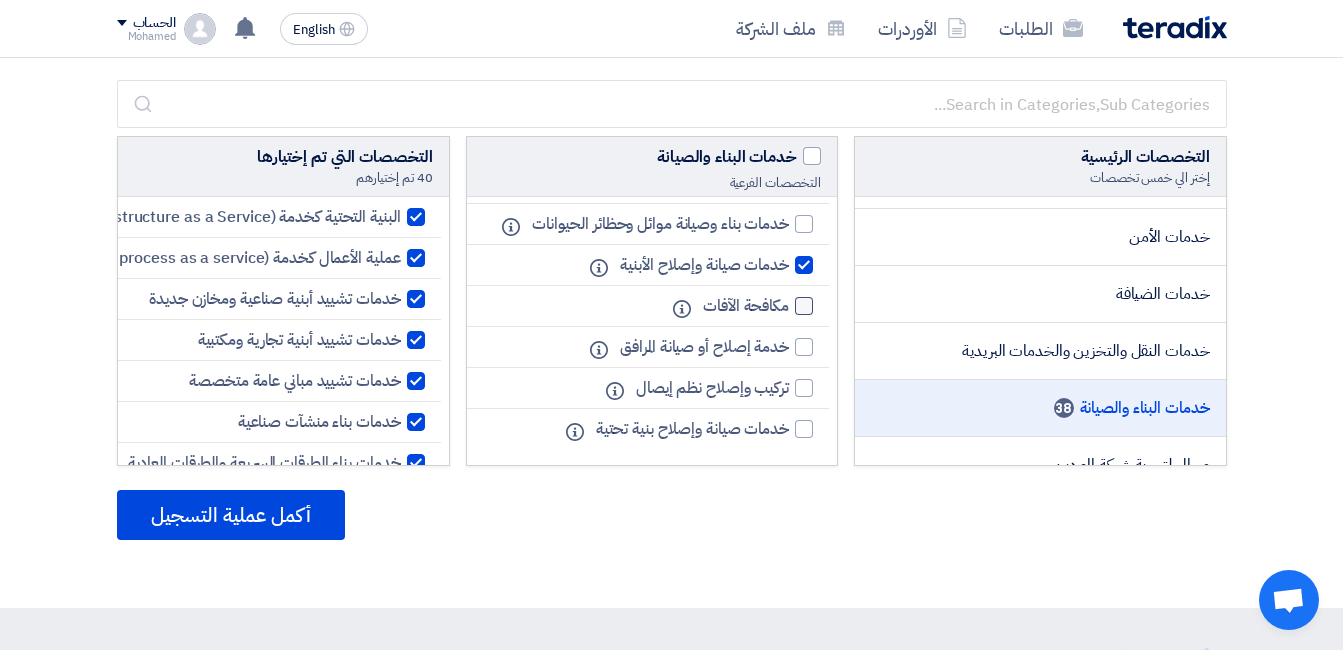 scroll, scrollTop: 2427, scrollLeft: 0, axis: vertical 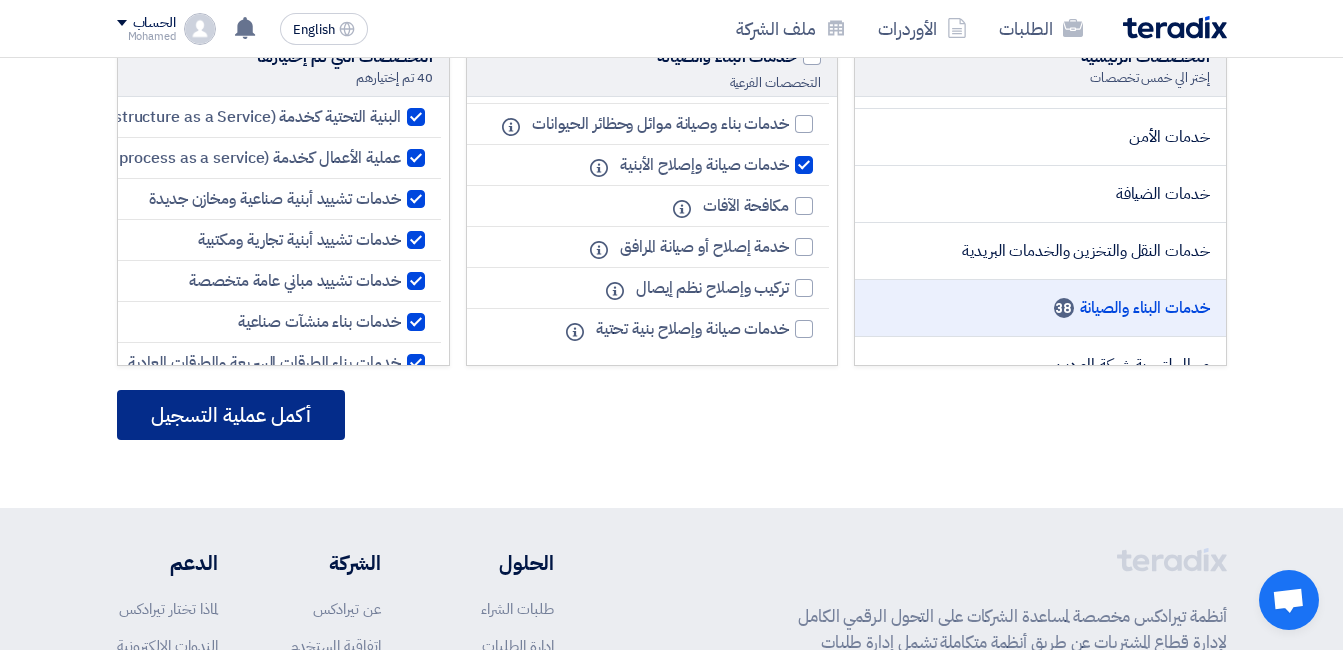 click on "أكمل عملية التسجيل" 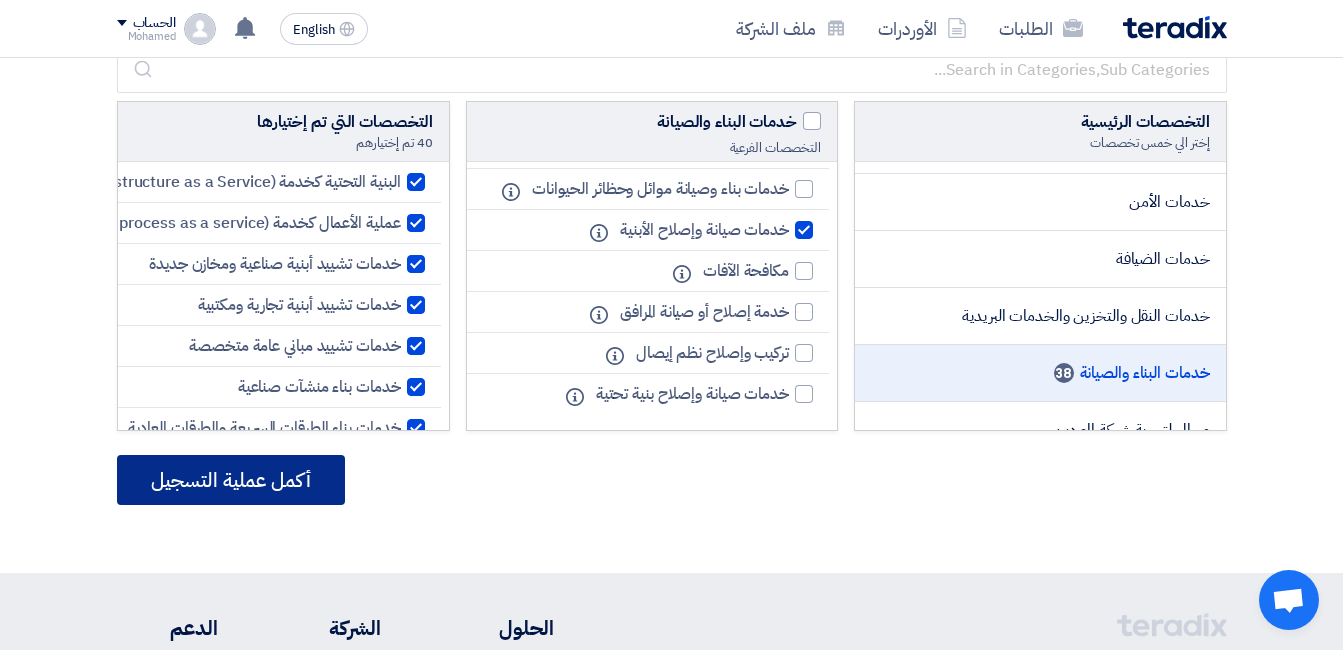 scroll, scrollTop: 100, scrollLeft: 0, axis: vertical 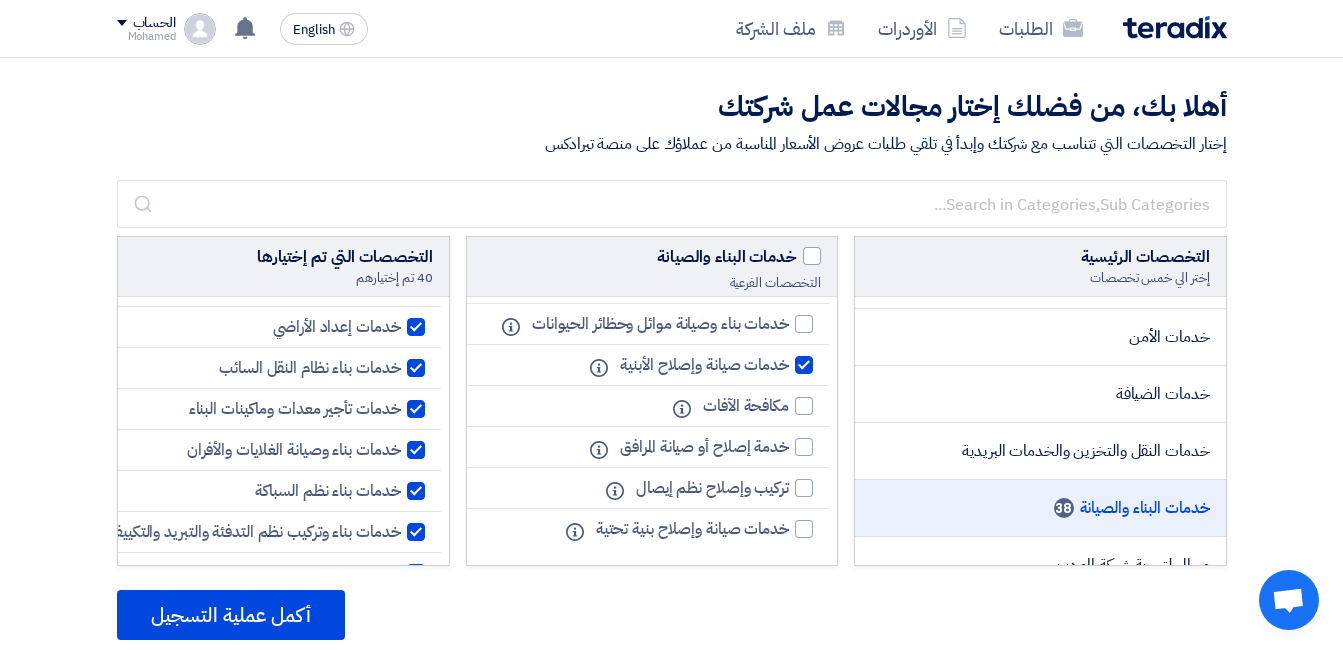 click on "أنظمة تيرادكس مخصصة لمساعدة الشركات على التحول الرقمي الكامل لإدارة قطاع المشتريات عن طريق أنظمة متكاملة تشمل إدارة طلبات الشراء، إدارة المناقصات والطلبيات، إدارة الممارسات، إدارة الموردين، تقارير الإنفاق وجميع الأنظمة متكاملة بشكل كامل مع أنظمة إدارة الموارد الداخلي للشركات. من خلال استخدام أنظمة تيرادكس، تحقق الشركات الكفاءة، السرعة، الشفافية الكاملة في كل مراحل الشراء وإدارة فريق المشتريات والموردين والأهم هو توفير ما يصل إلى ٢٠ ٪ من ميزانية الشركة.
الحلول" 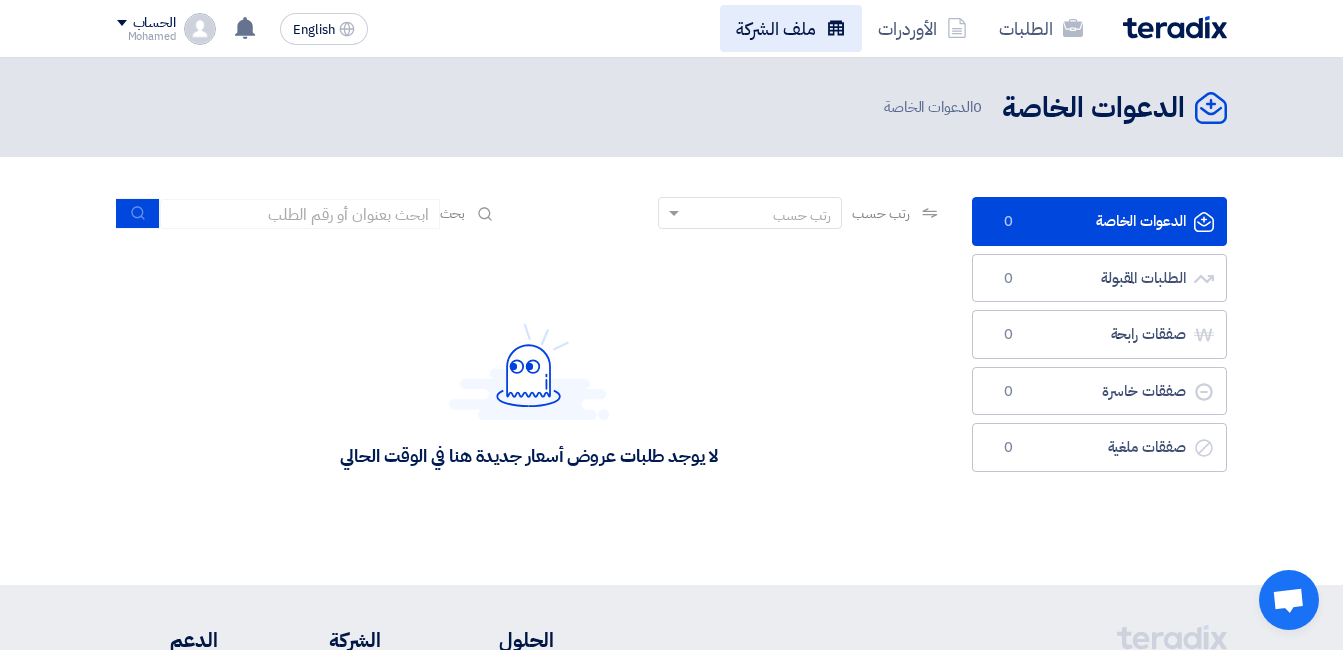 click on "ملف الشركة" 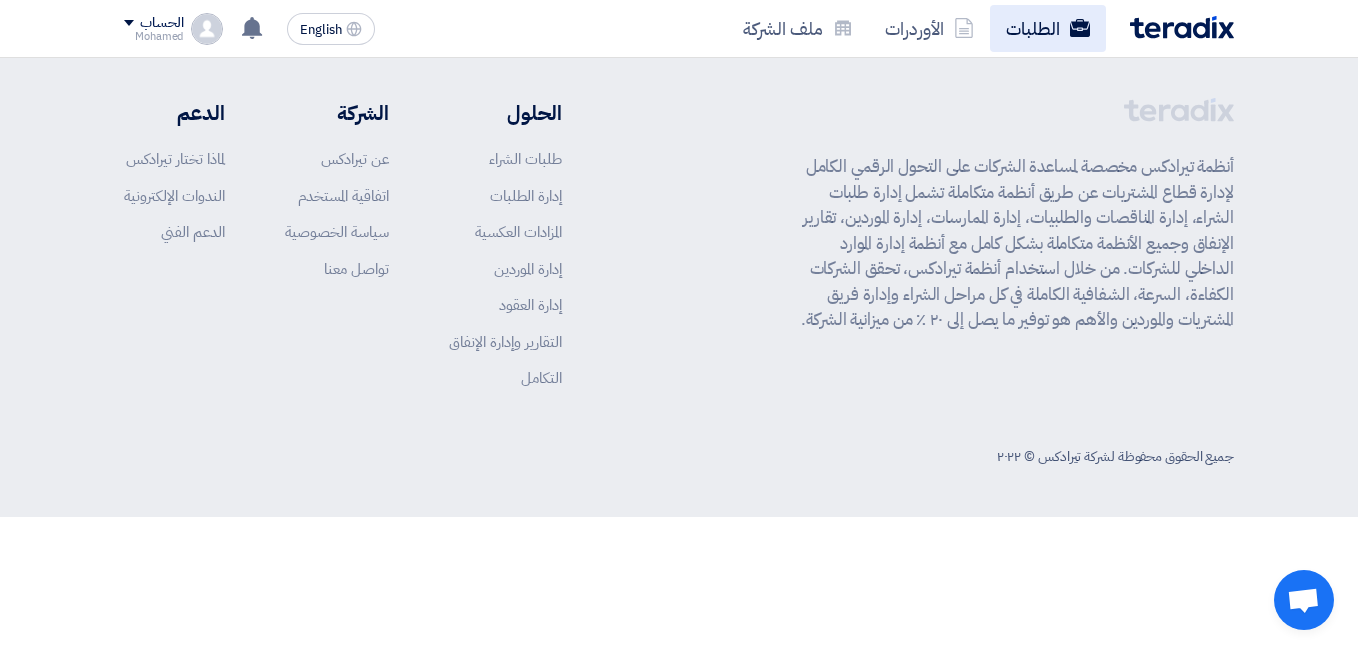 click 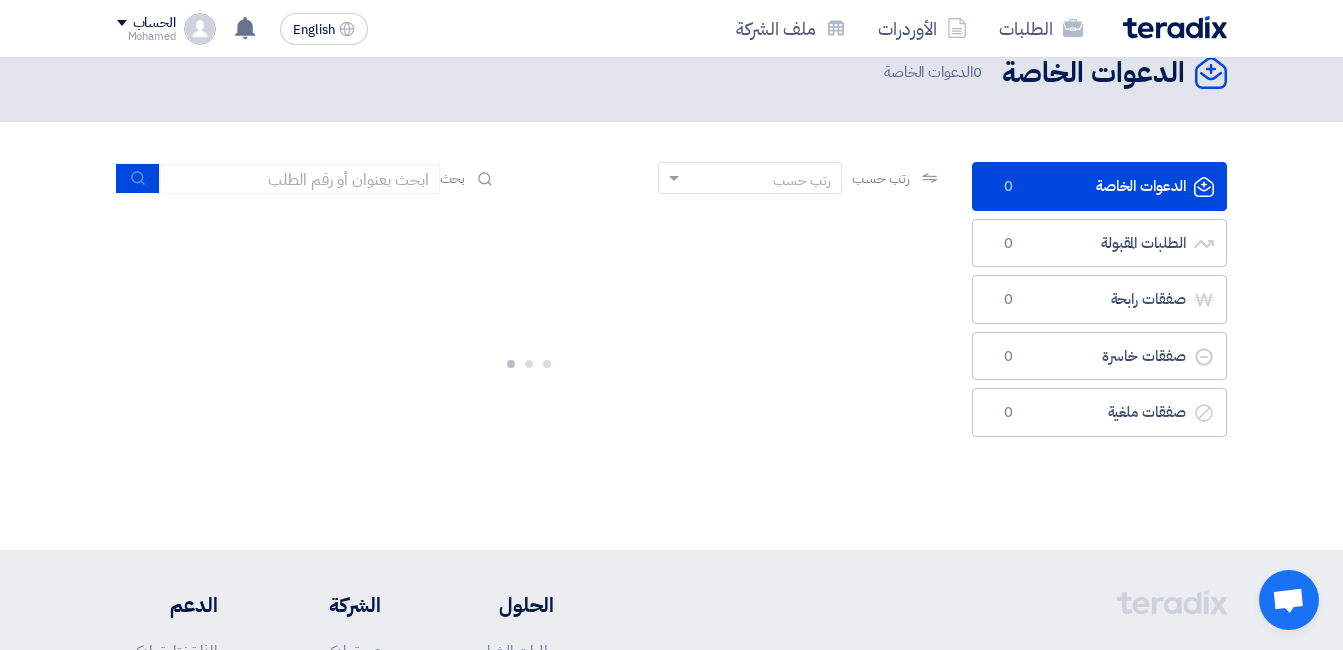 scroll, scrollTop: 0, scrollLeft: 0, axis: both 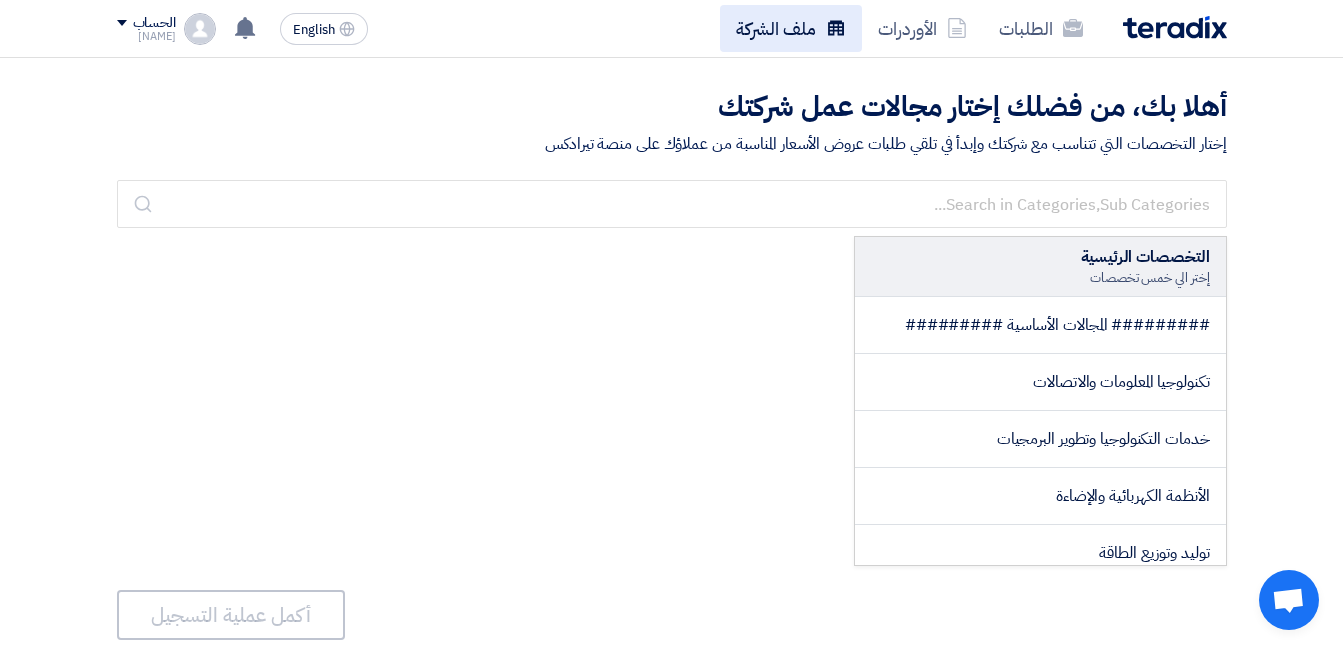 click on "ملف الشركة" 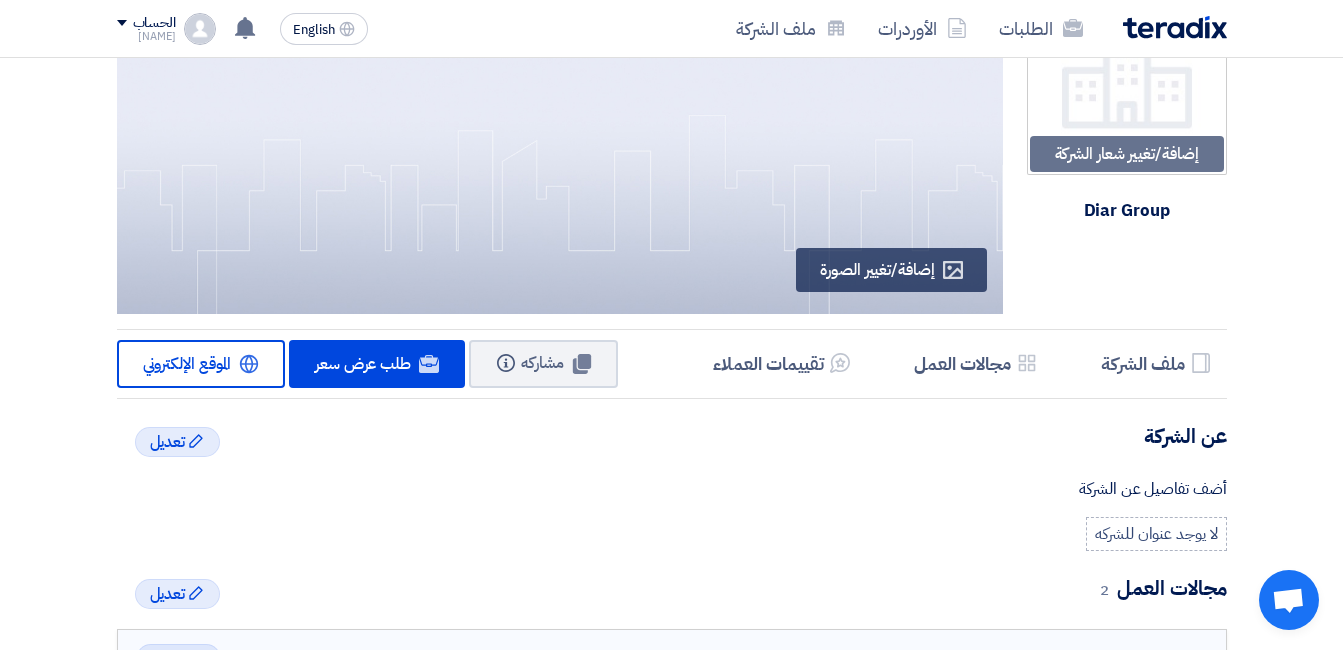 scroll, scrollTop: 0, scrollLeft: 0, axis: both 